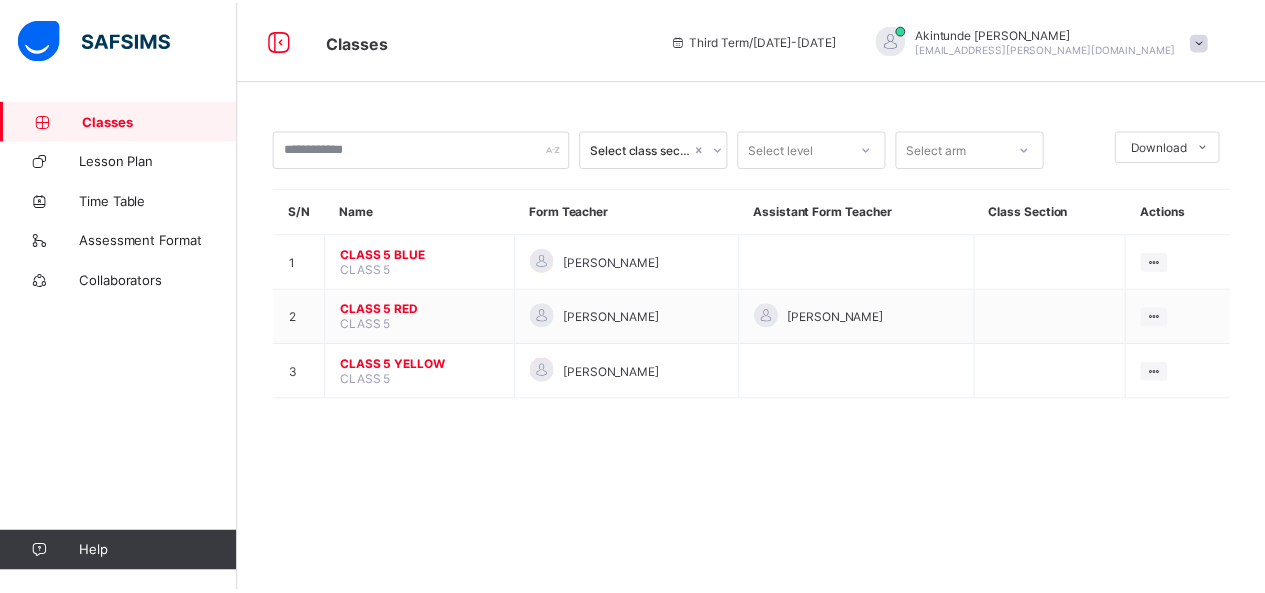 scroll, scrollTop: 0, scrollLeft: 0, axis: both 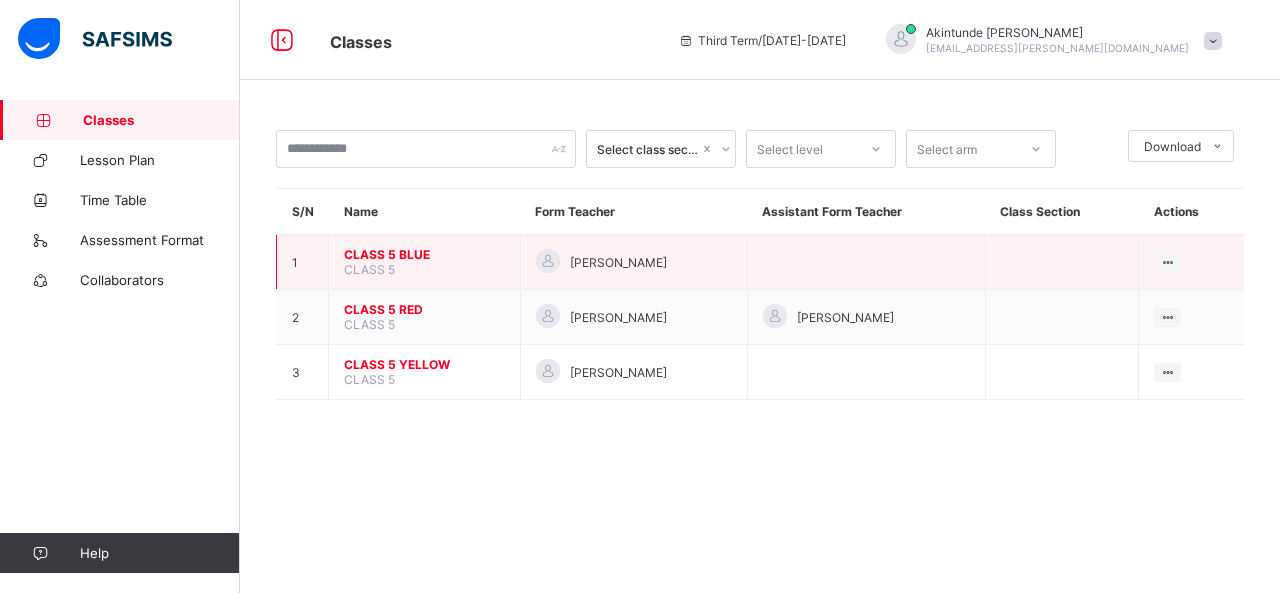 click on "CLASS 5   BLUE" at bounding box center (424, 254) 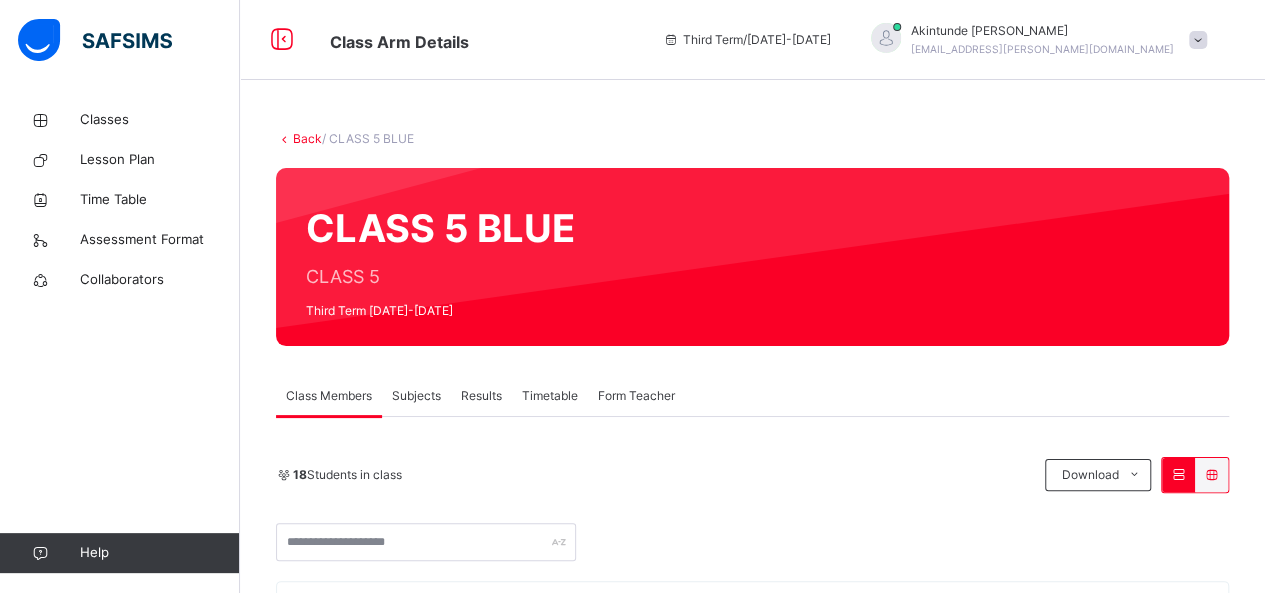 click on "Subjects" at bounding box center [416, 396] 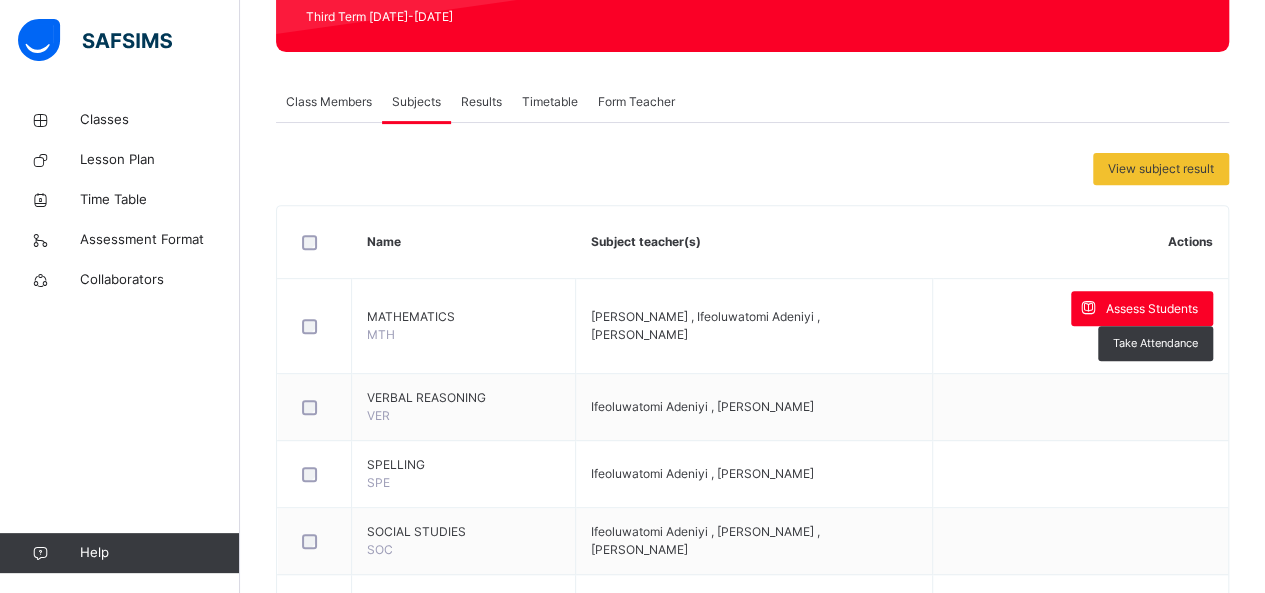 scroll, scrollTop: 310, scrollLeft: 0, axis: vertical 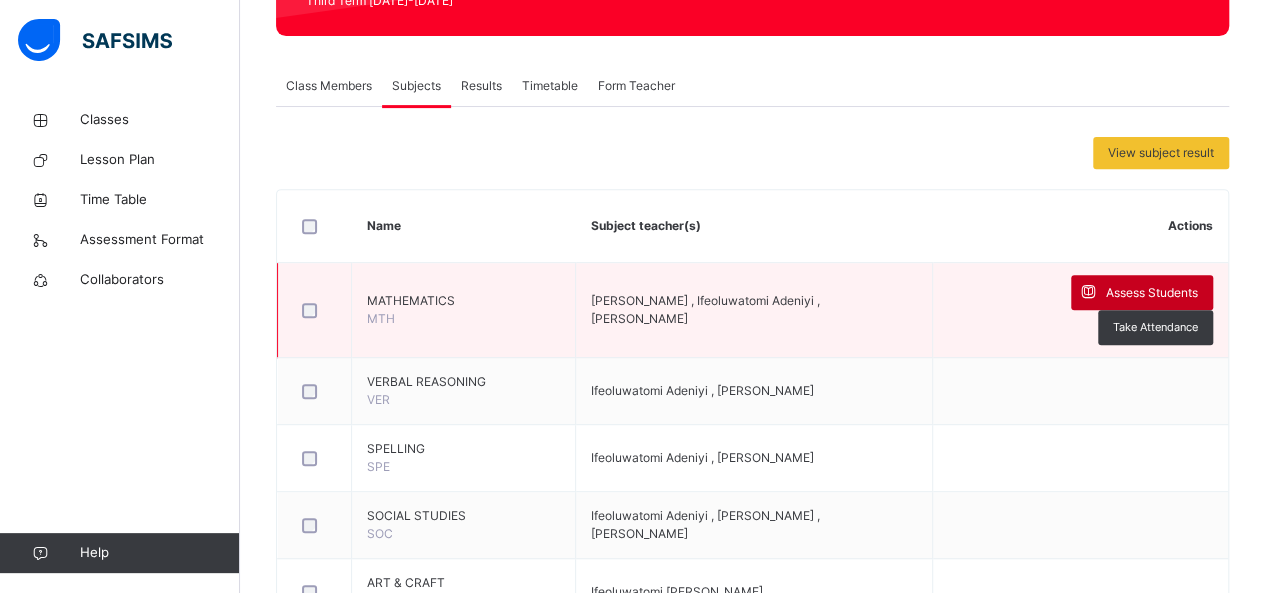 click on "Assess Students" at bounding box center (1152, 293) 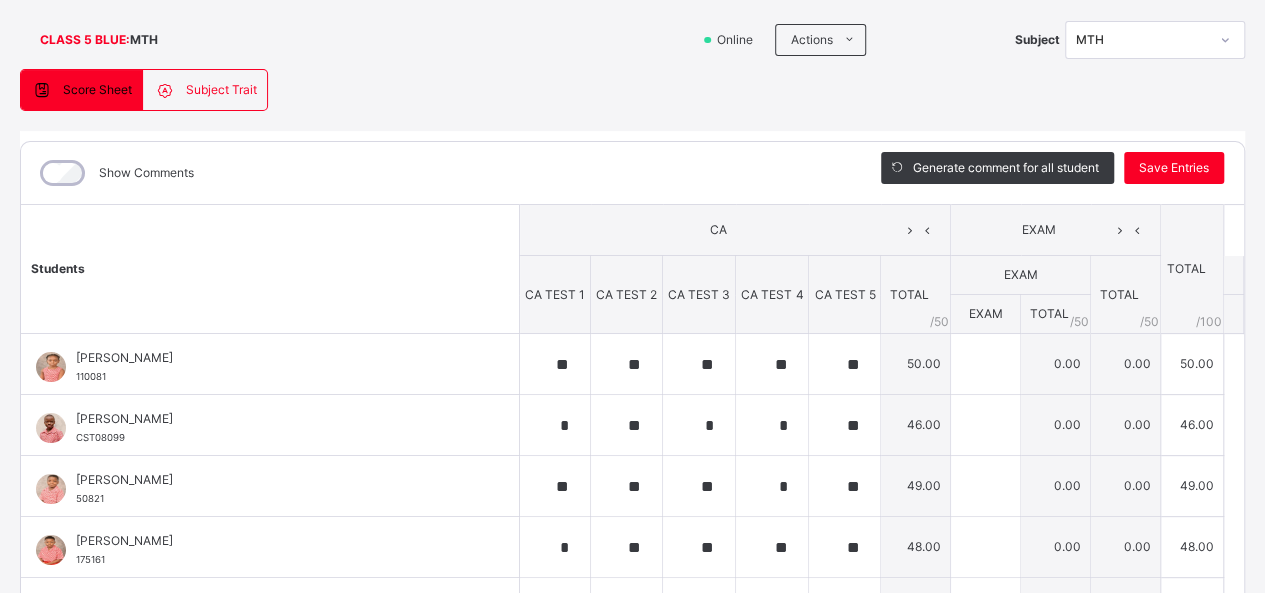 scroll, scrollTop: 128, scrollLeft: 0, axis: vertical 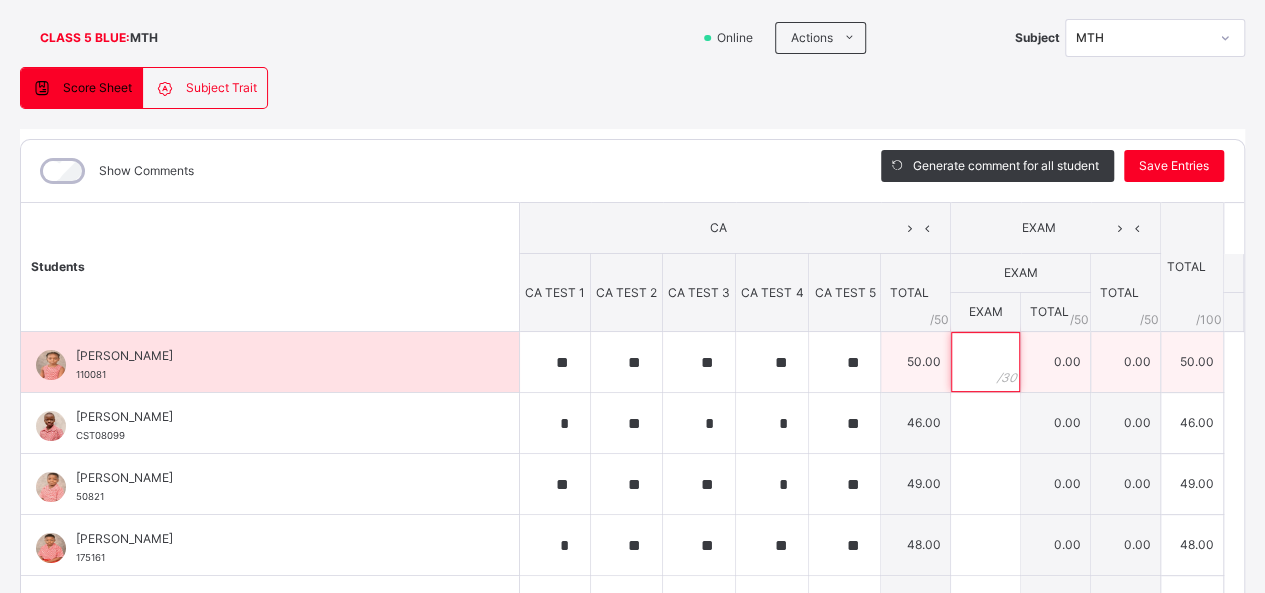 click at bounding box center (985, 362) 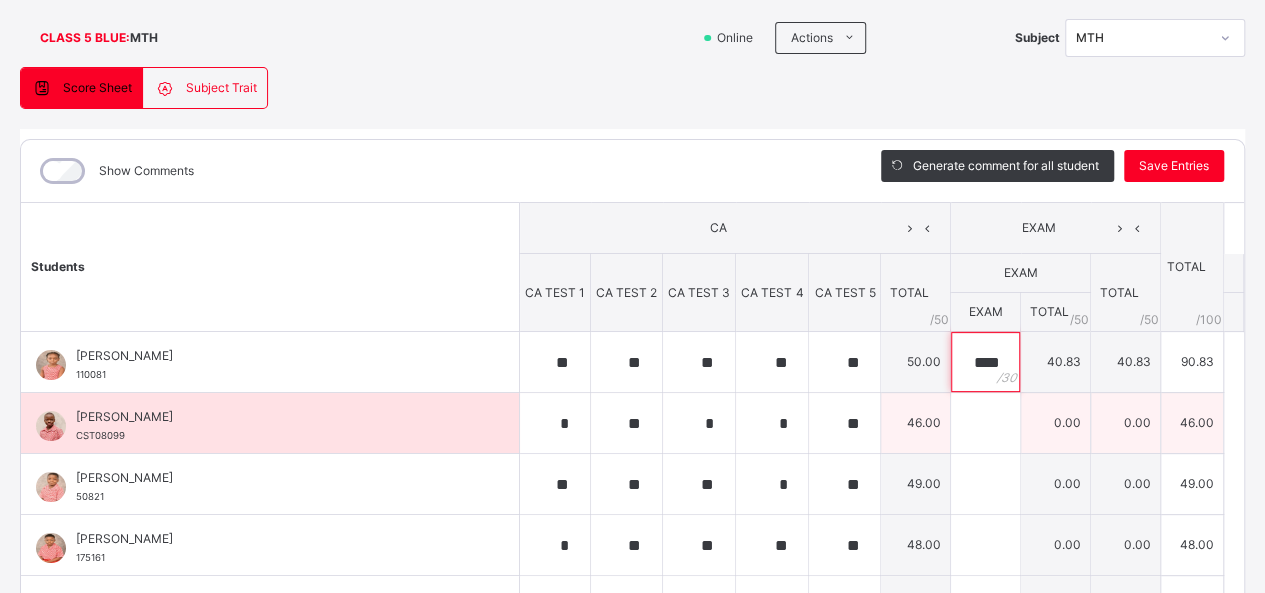 type on "****" 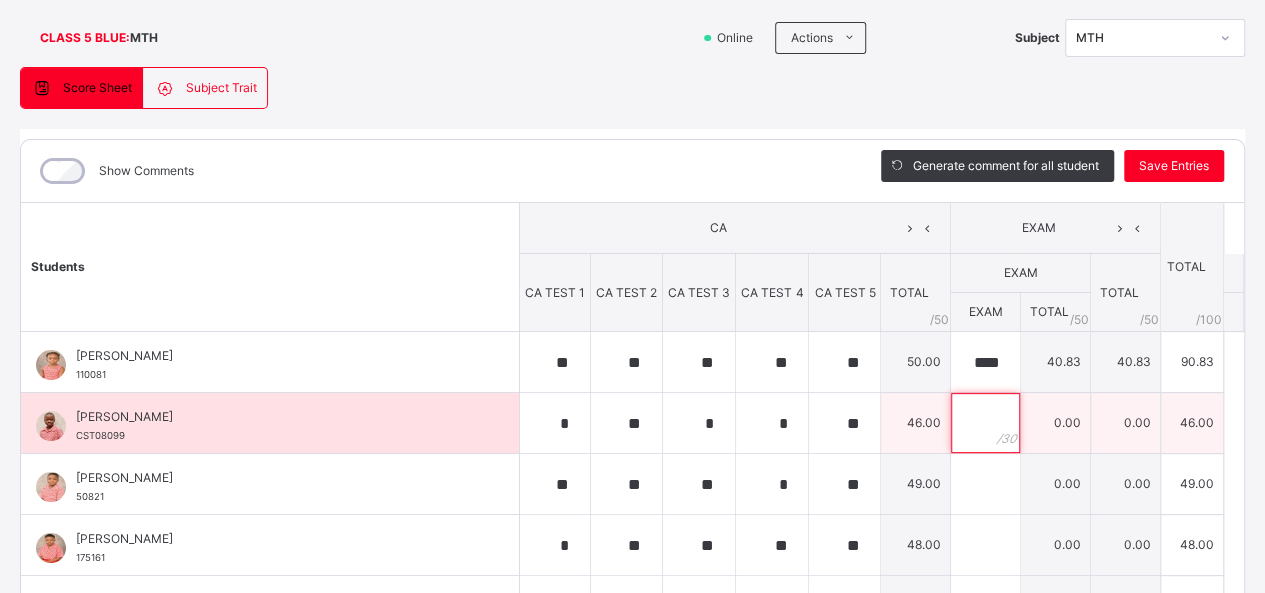 click at bounding box center (985, 423) 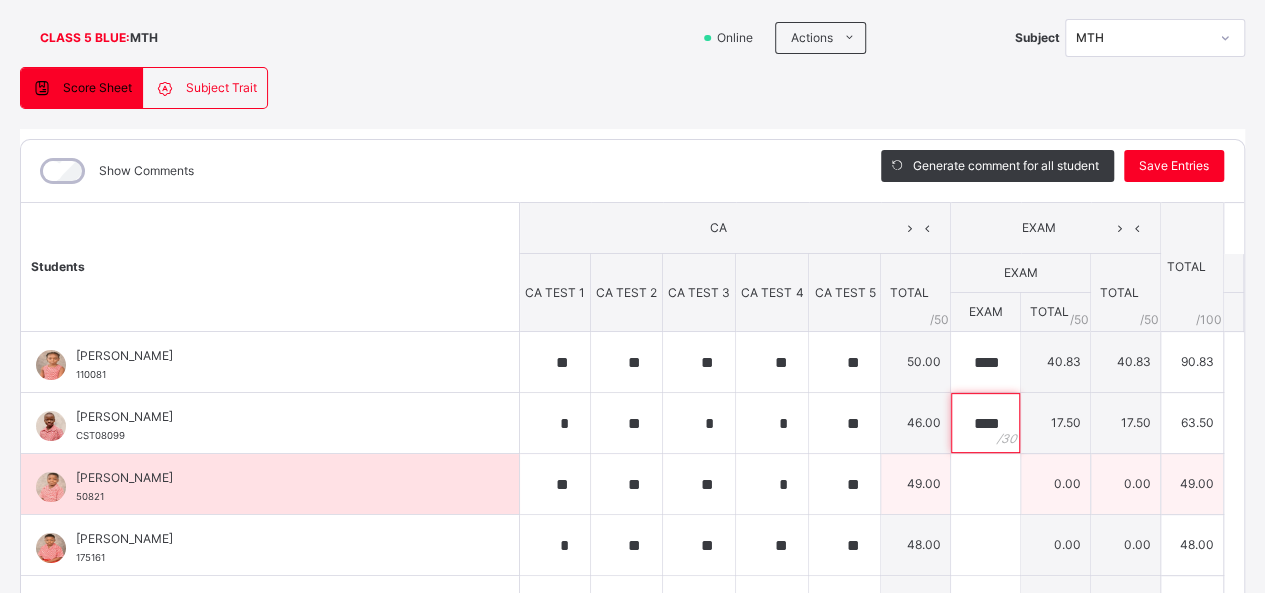 type on "****" 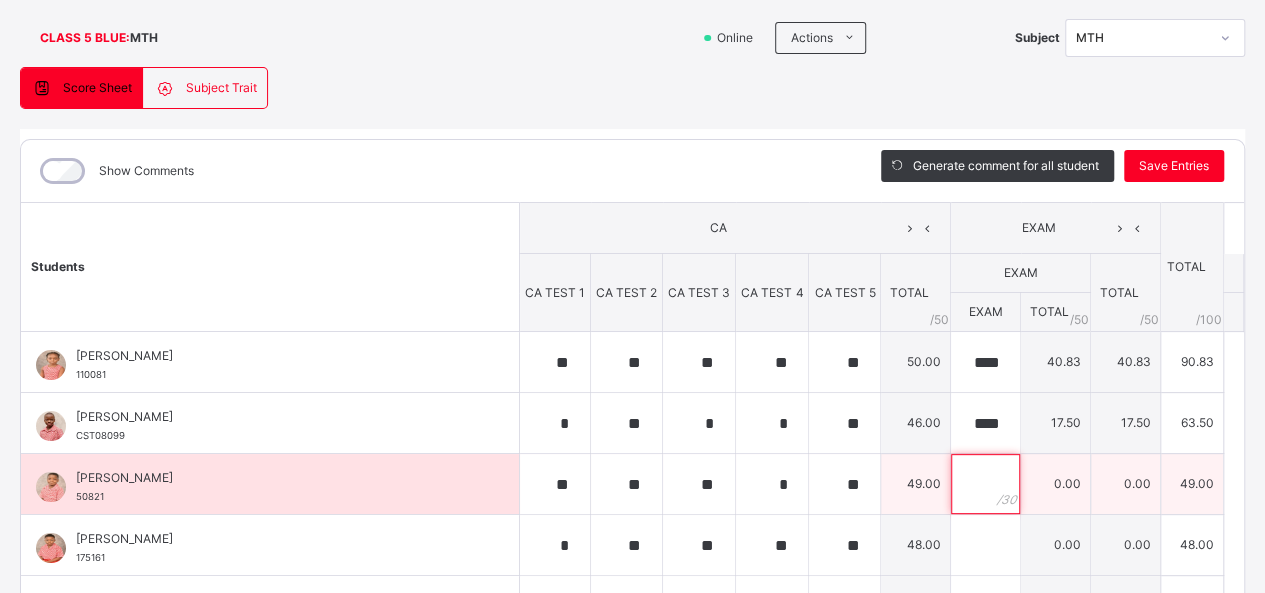 click at bounding box center [985, 484] 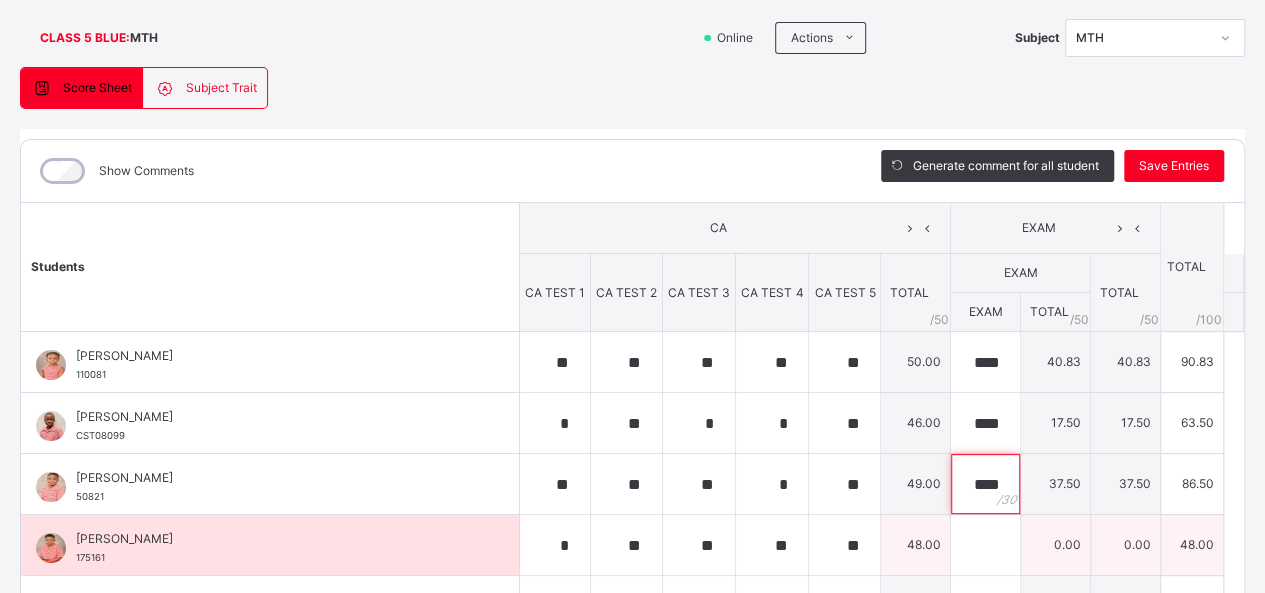 type on "****" 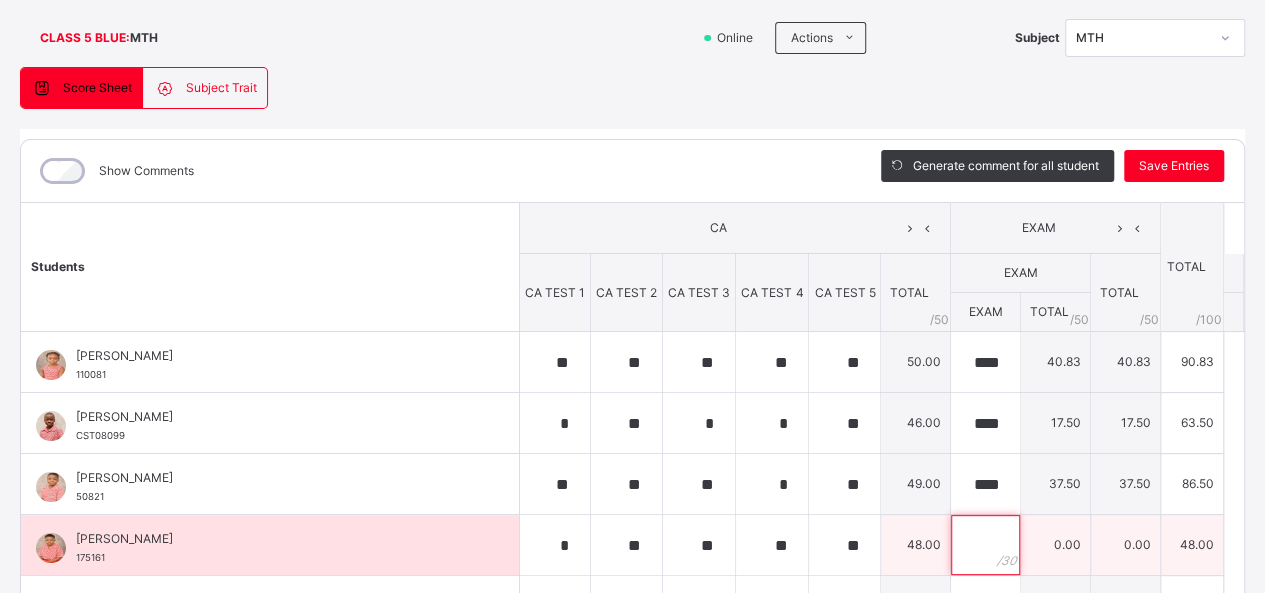 click at bounding box center [985, 545] 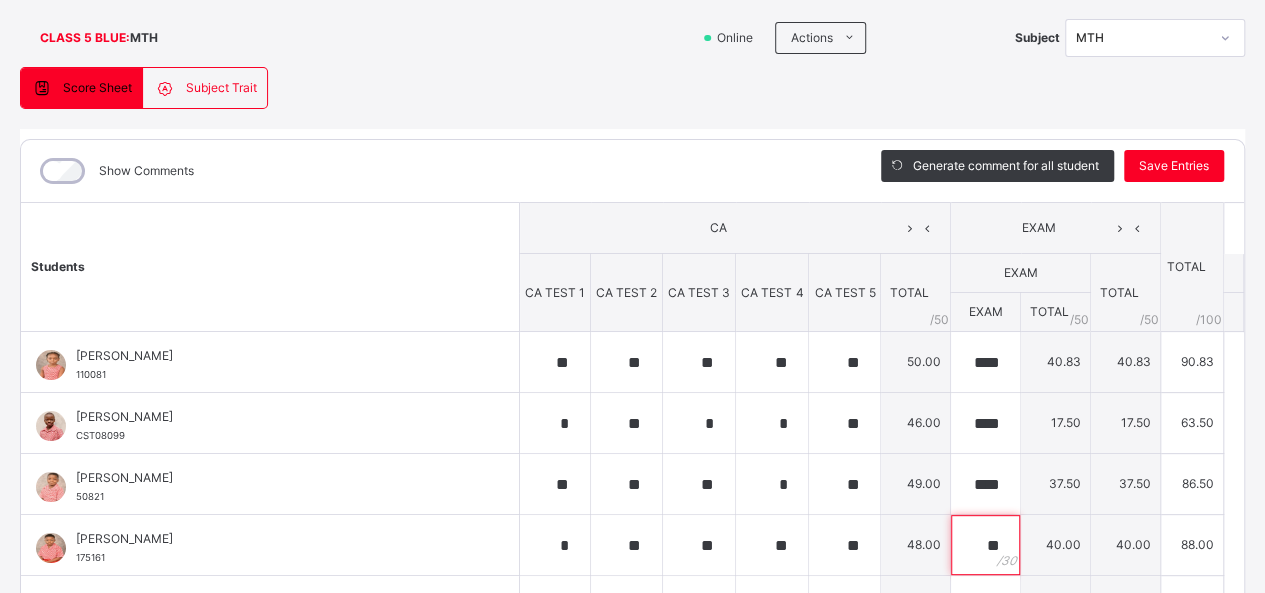 scroll, scrollTop: 350, scrollLeft: 0, axis: vertical 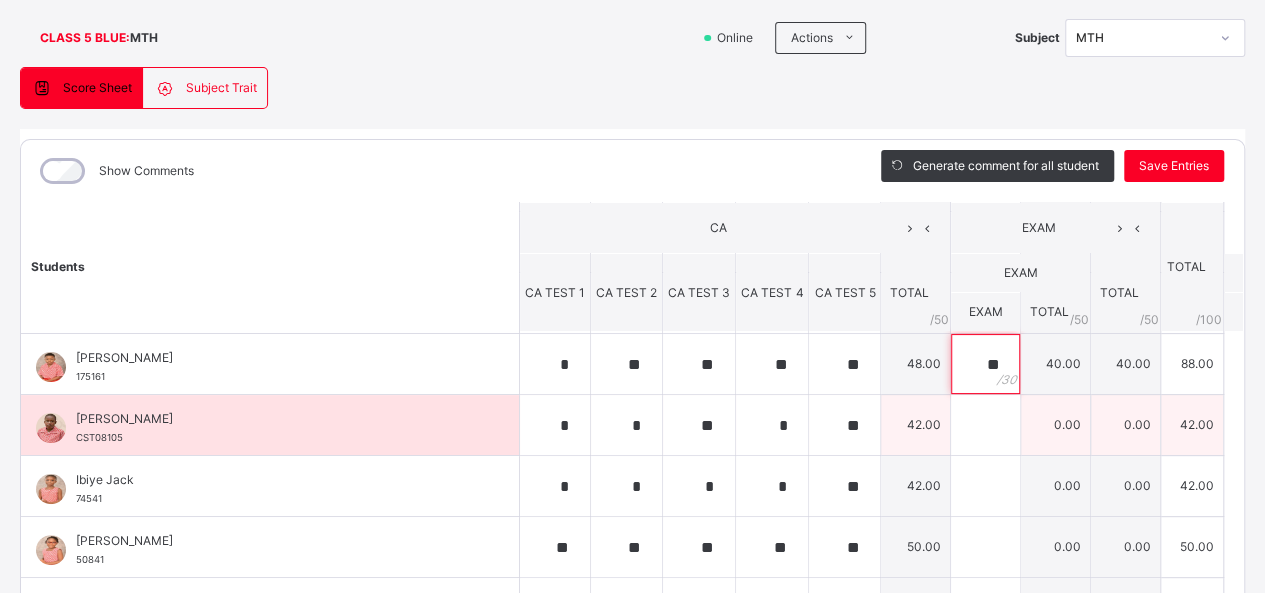 type on "**" 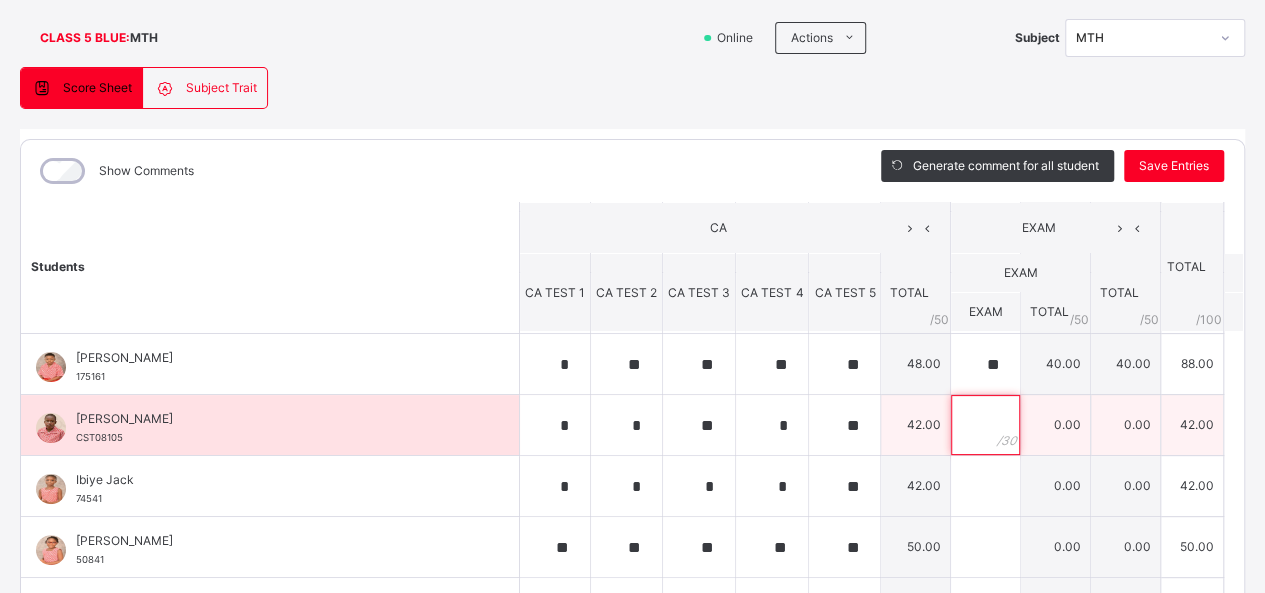 click at bounding box center [985, 425] 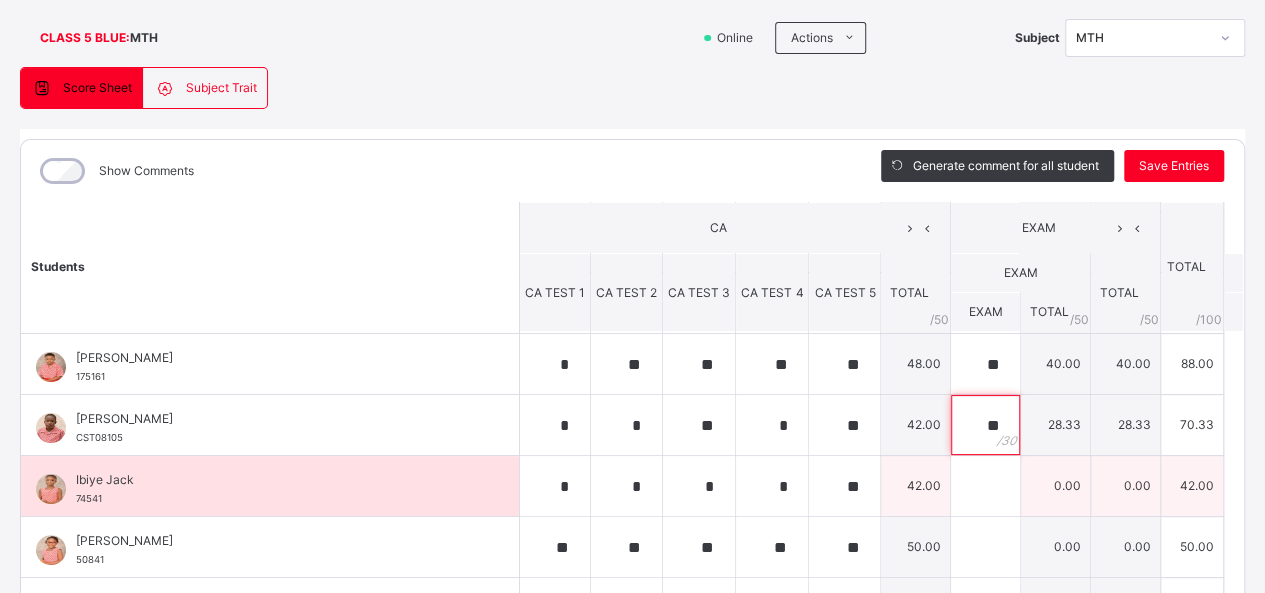 type on "**" 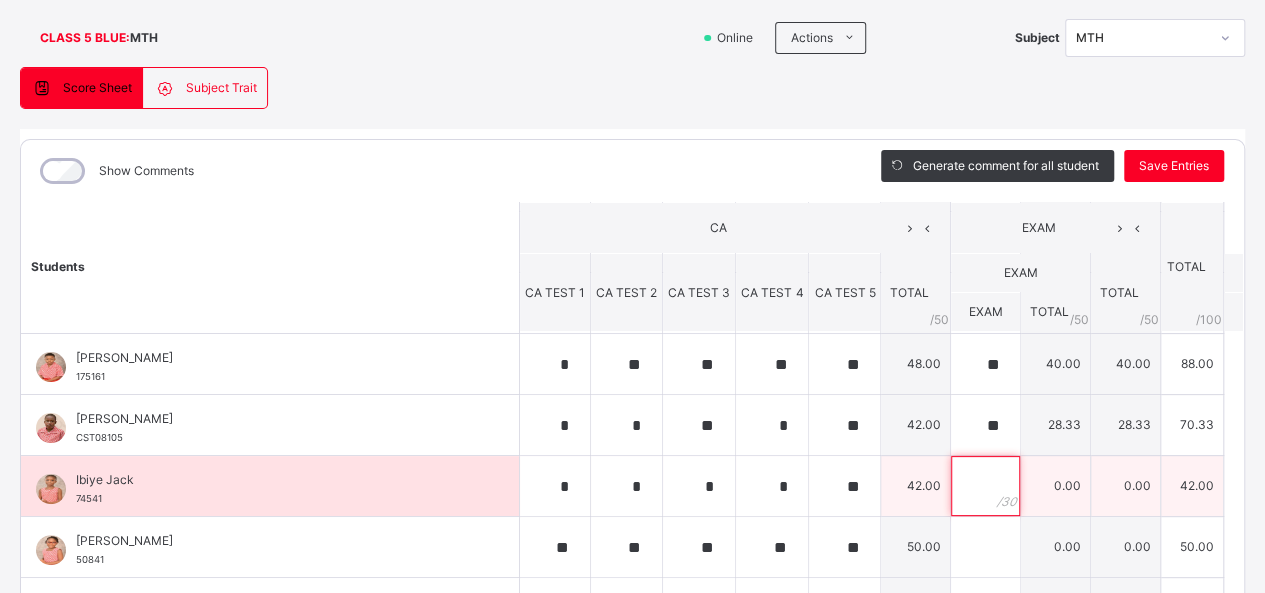 click at bounding box center [985, 486] 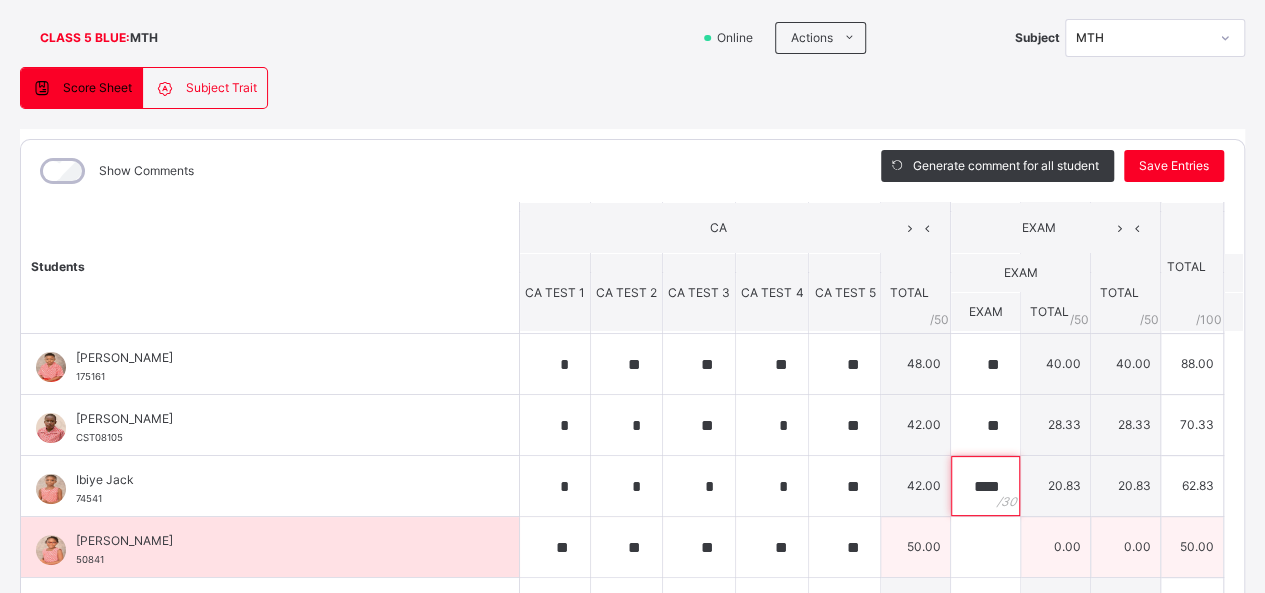 type on "****" 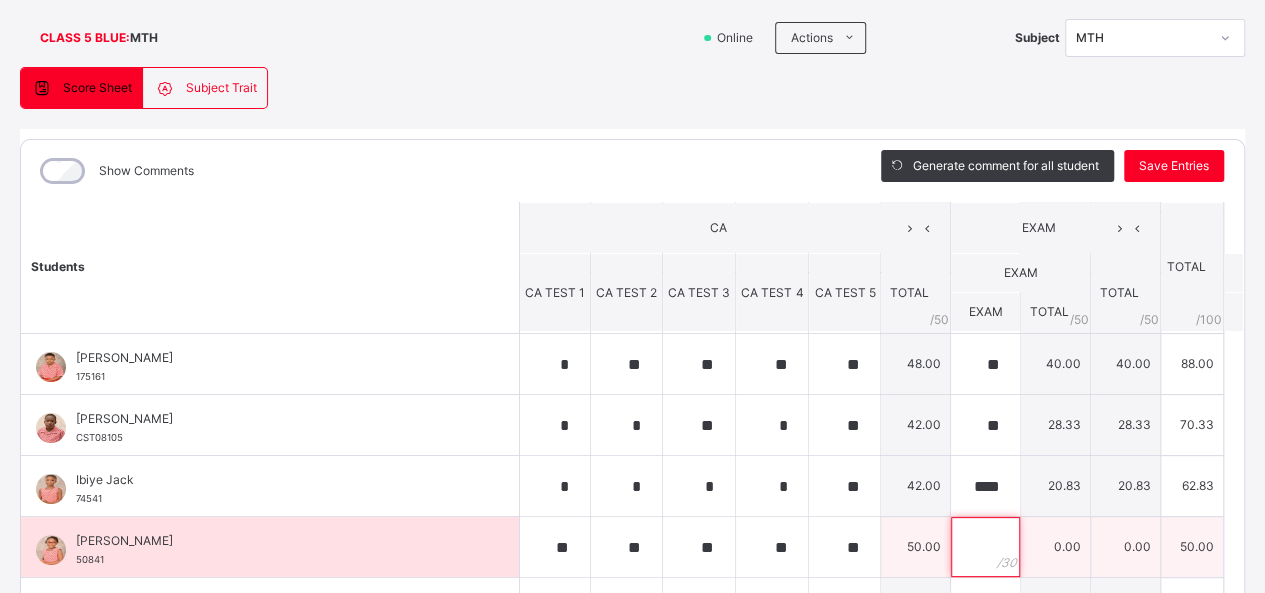click at bounding box center (985, 547) 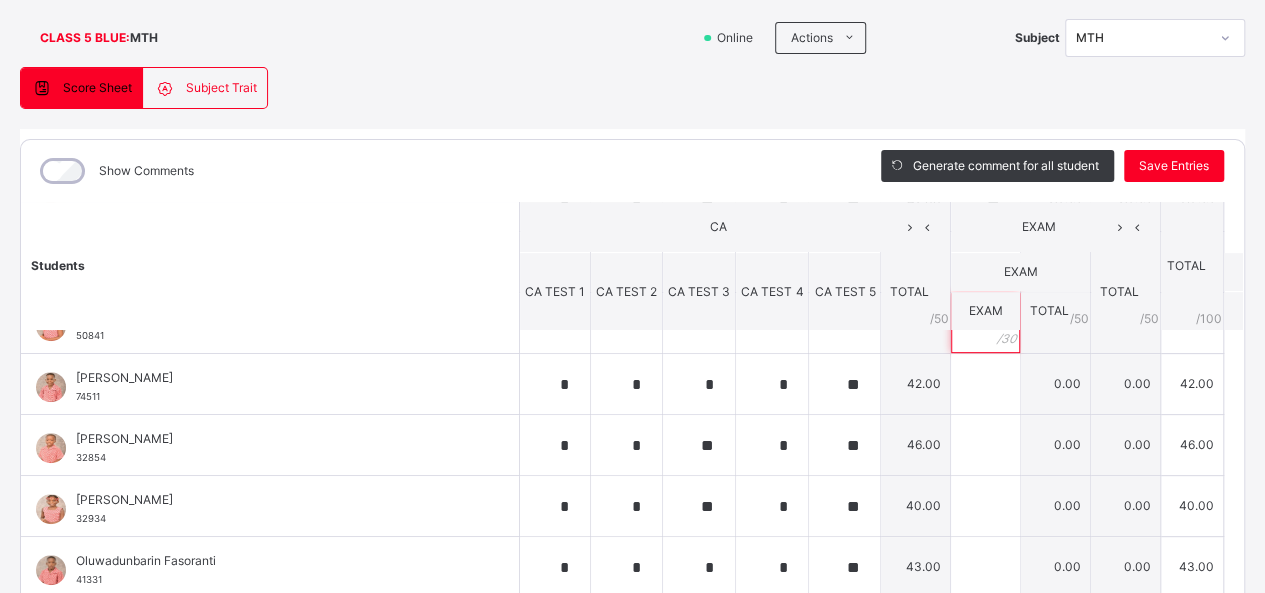 scroll, scrollTop: 431, scrollLeft: 0, axis: vertical 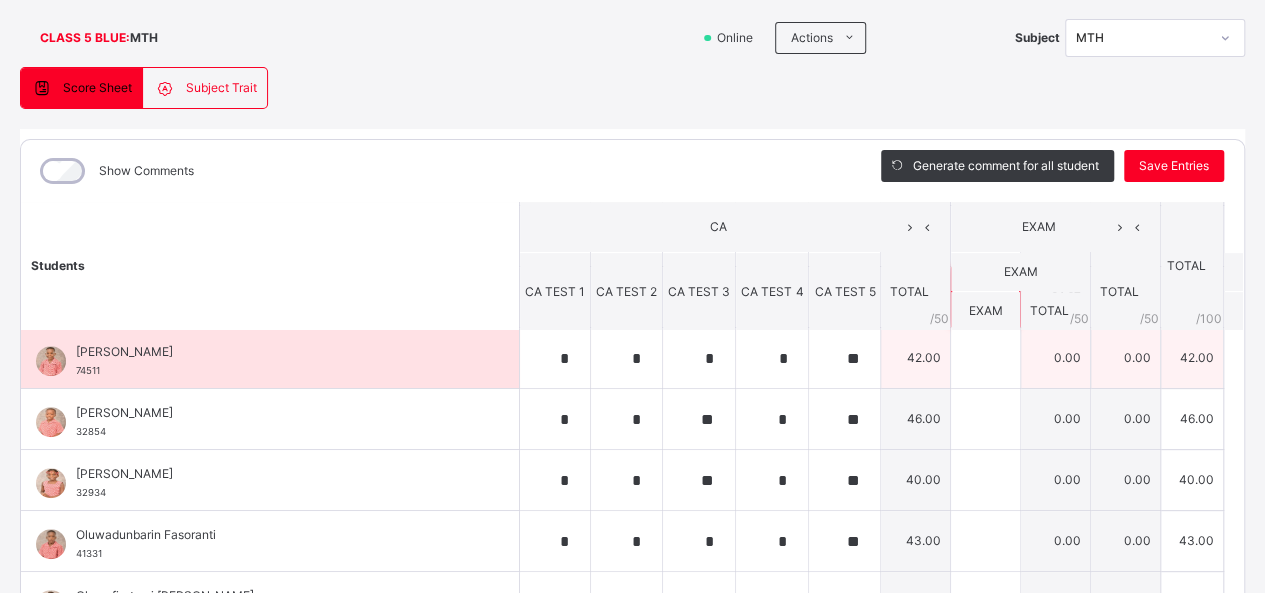 type on "**" 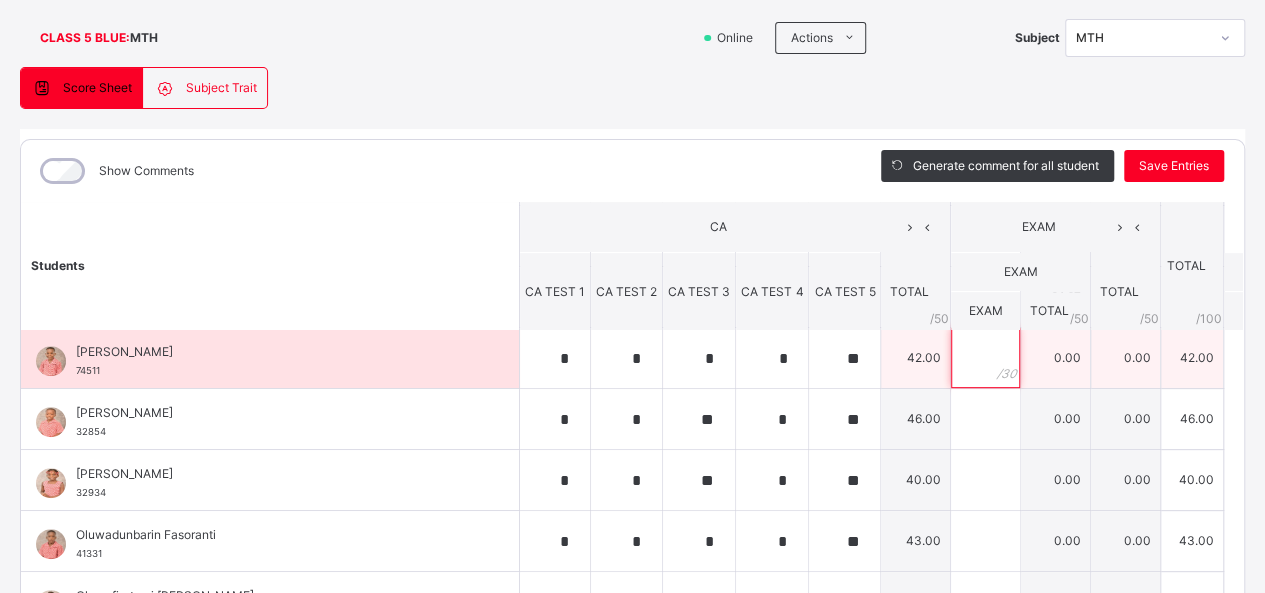 click at bounding box center [985, 358] 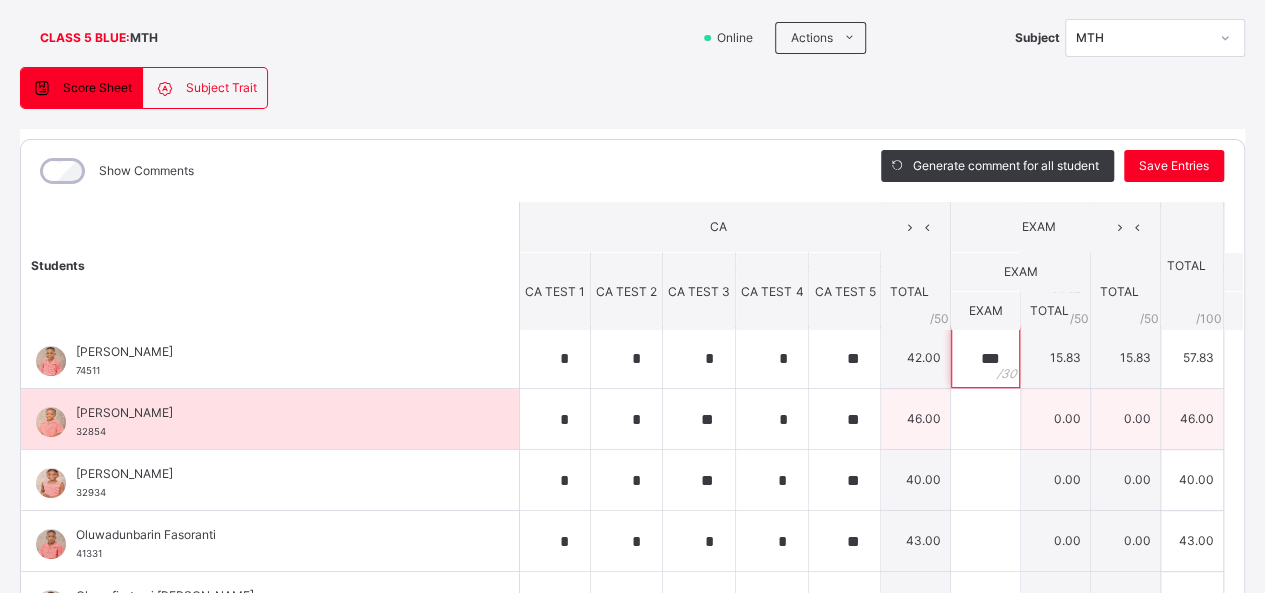 type on "***" 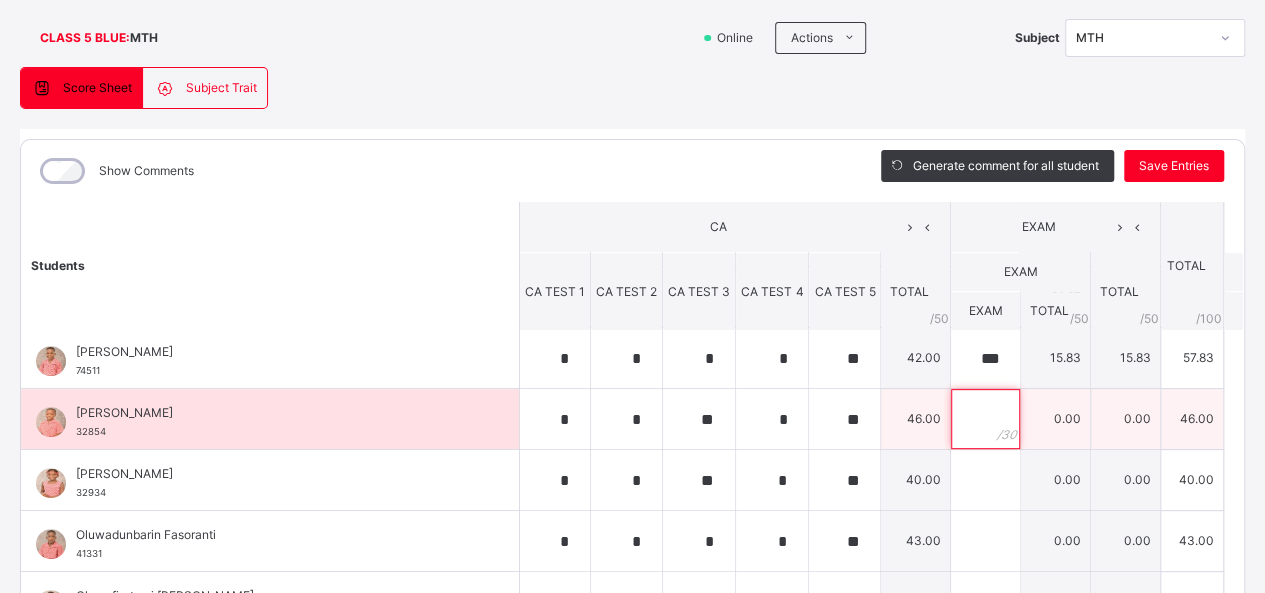 click at bounding box center [985, 419] 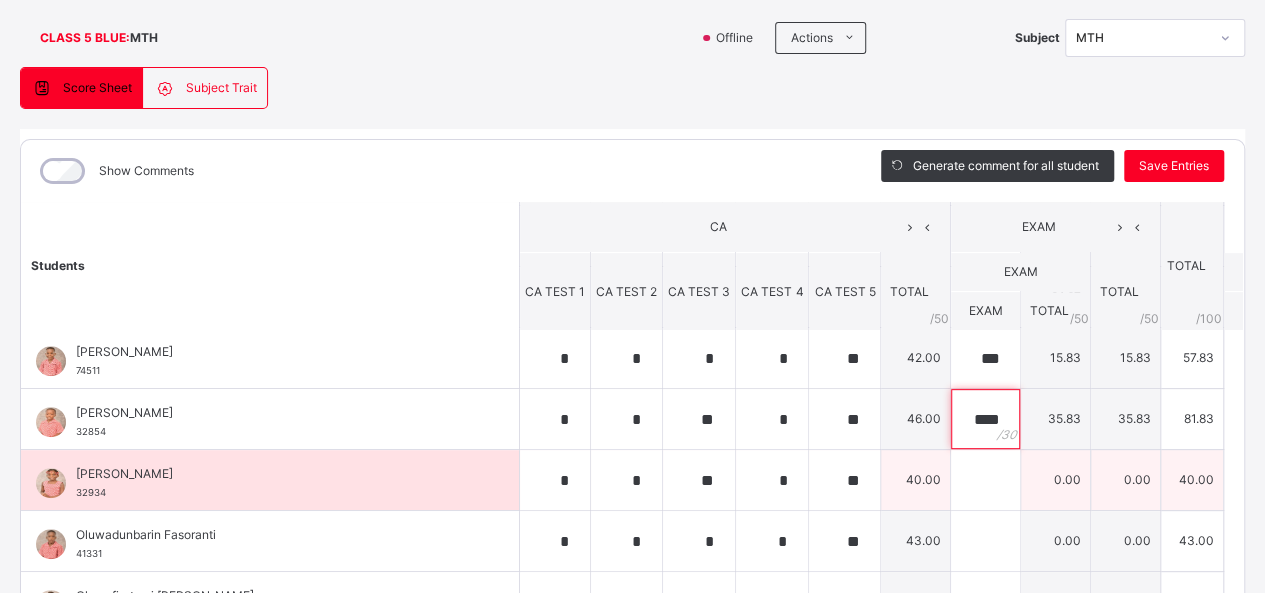 type on "****" 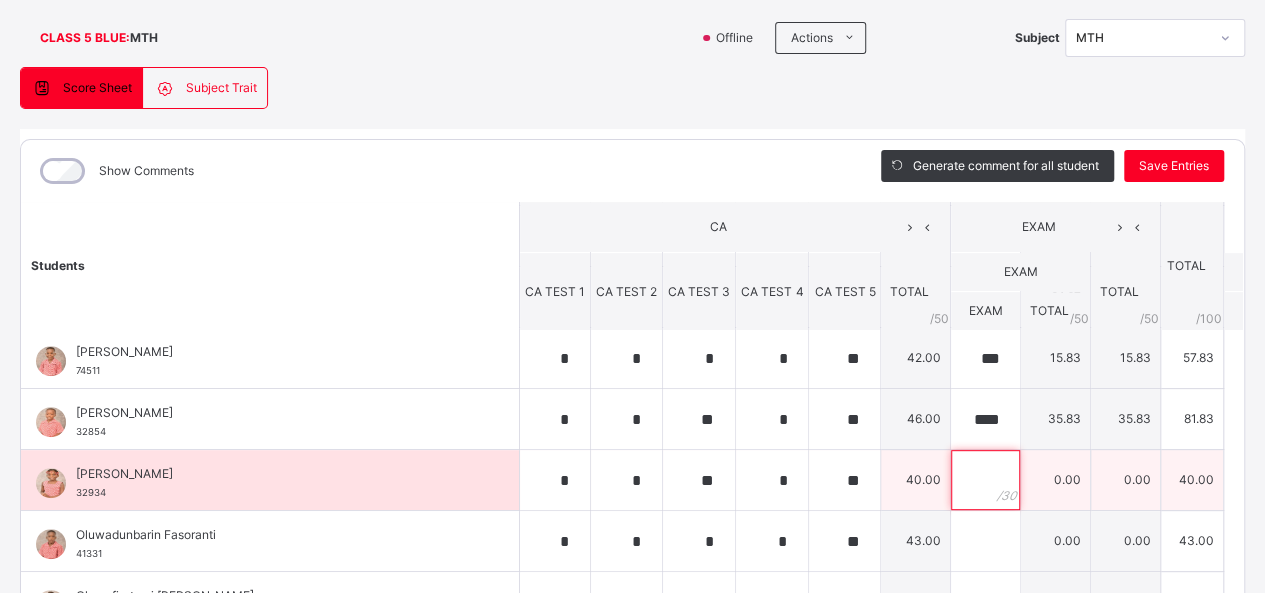 click at bounding box center [985, 480] 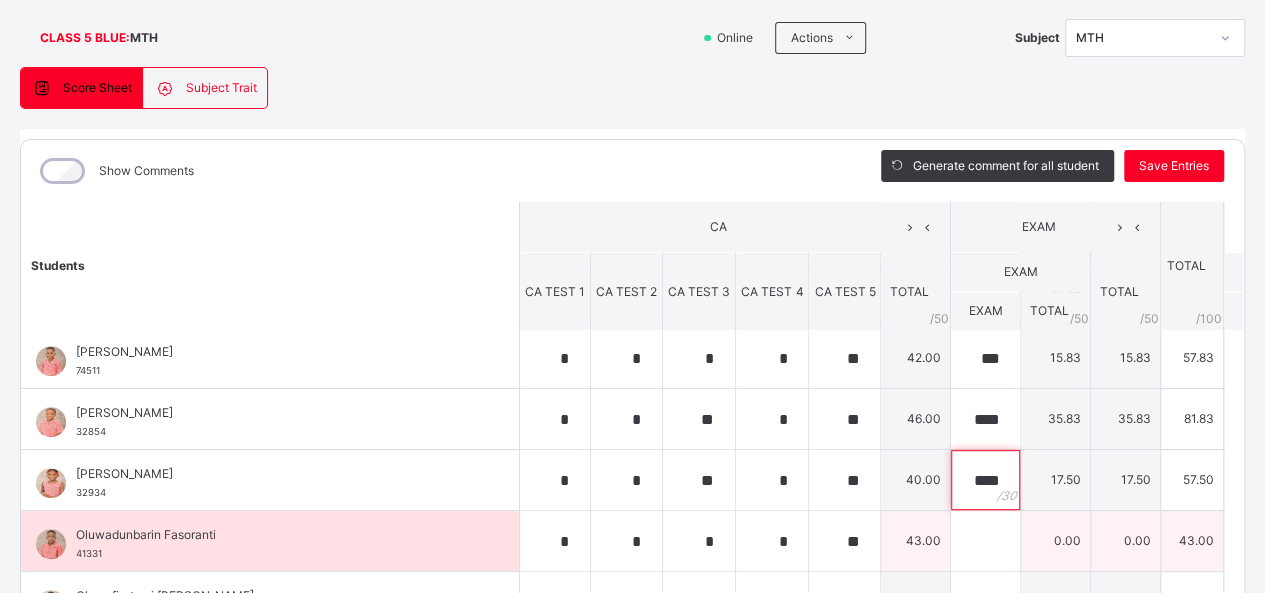 type on "****" 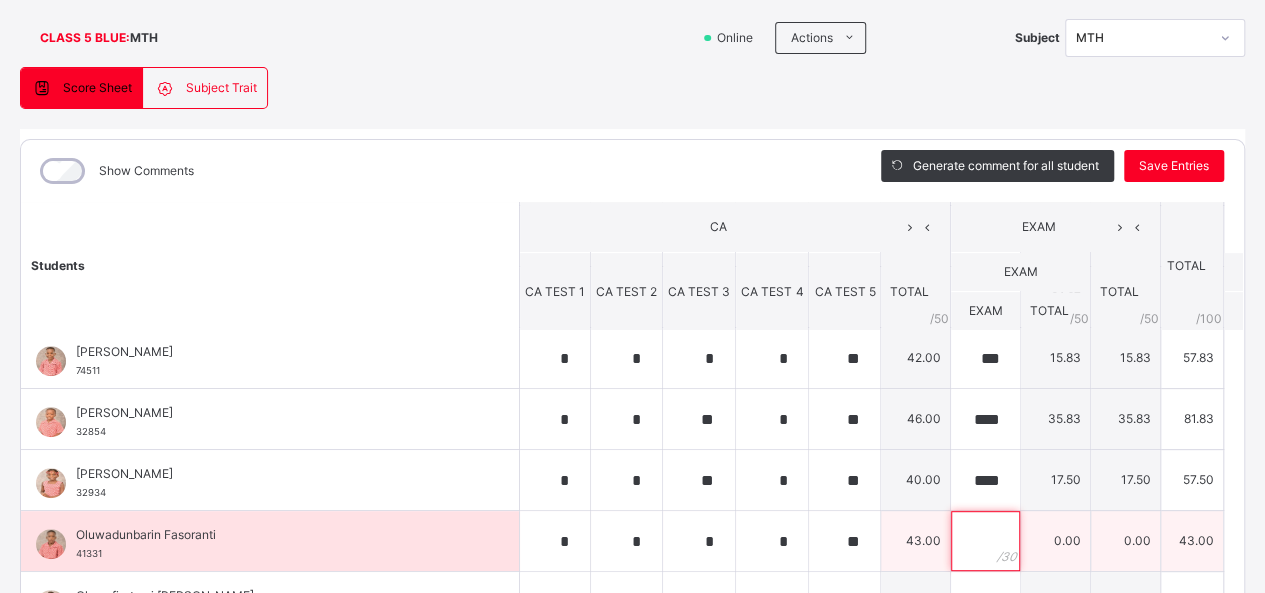 click at bounding box center [985, 541] 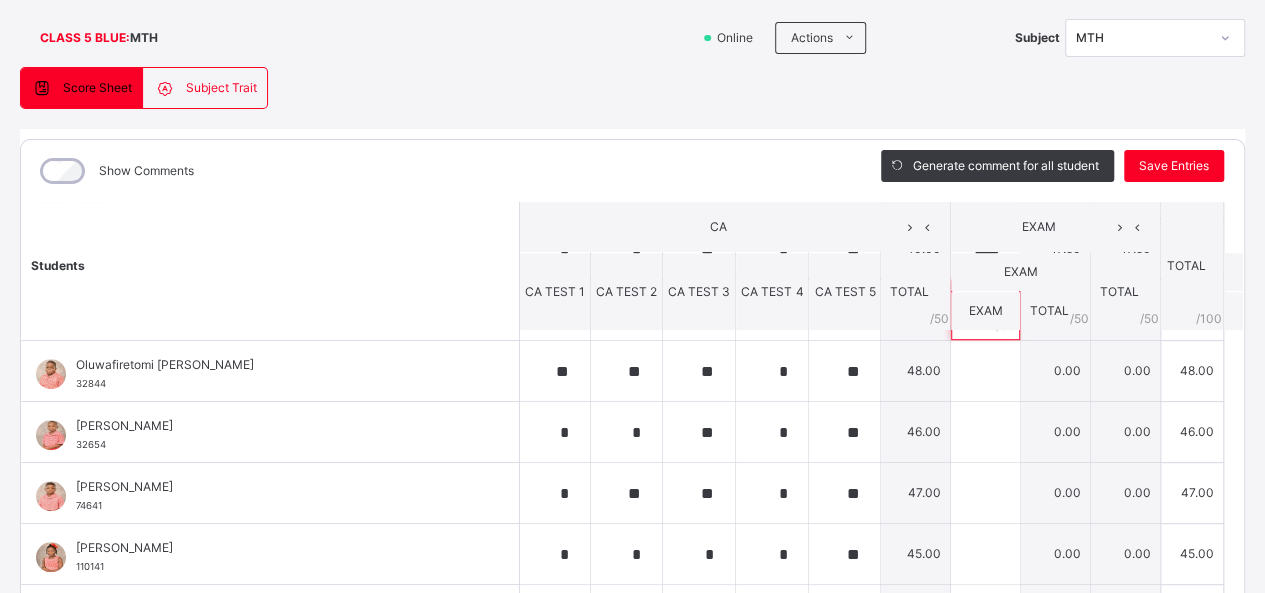 scroll, scrollTop: 665, scrollLeft: 0, axis: vertical 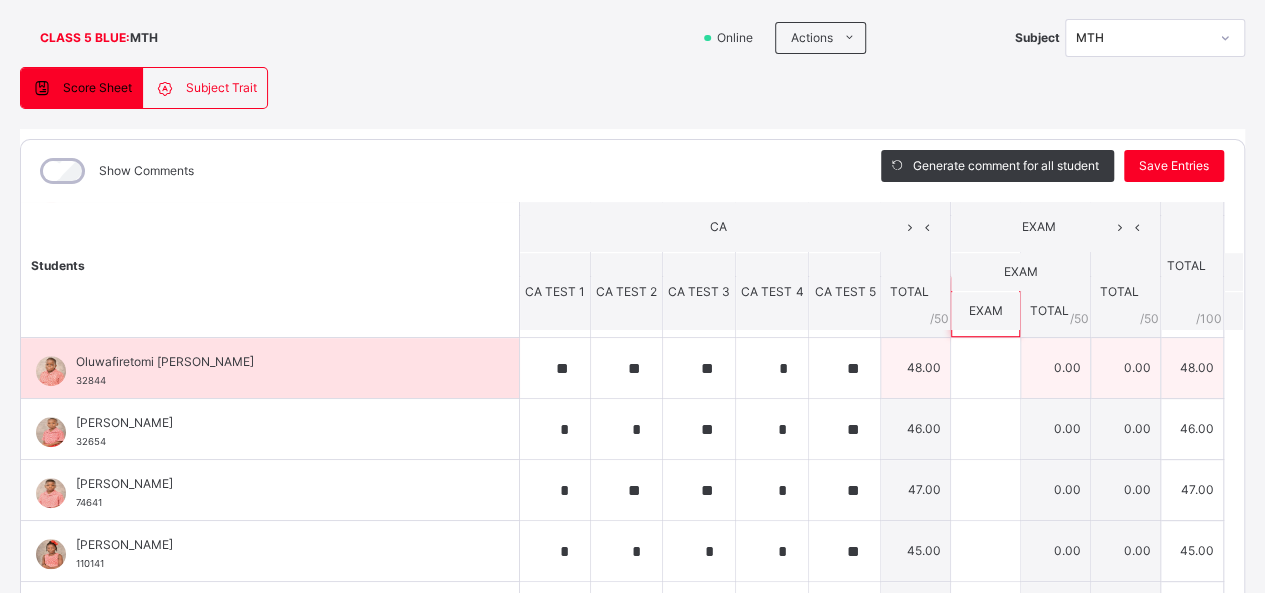 type on "****" 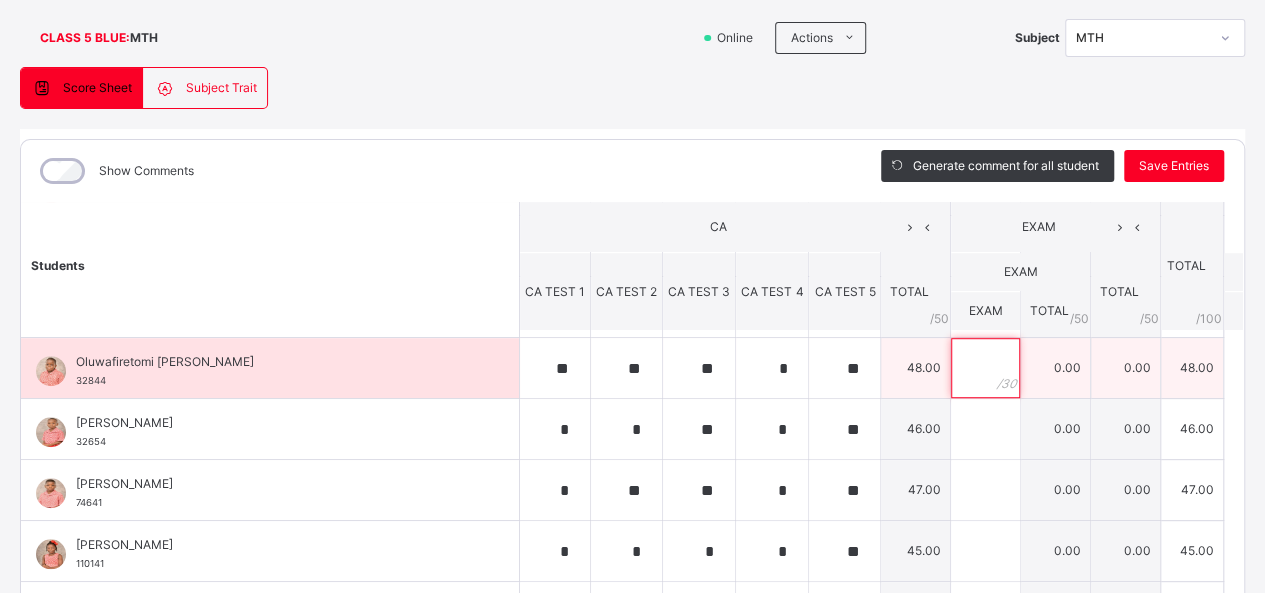 click at bounding box center [985, 368] 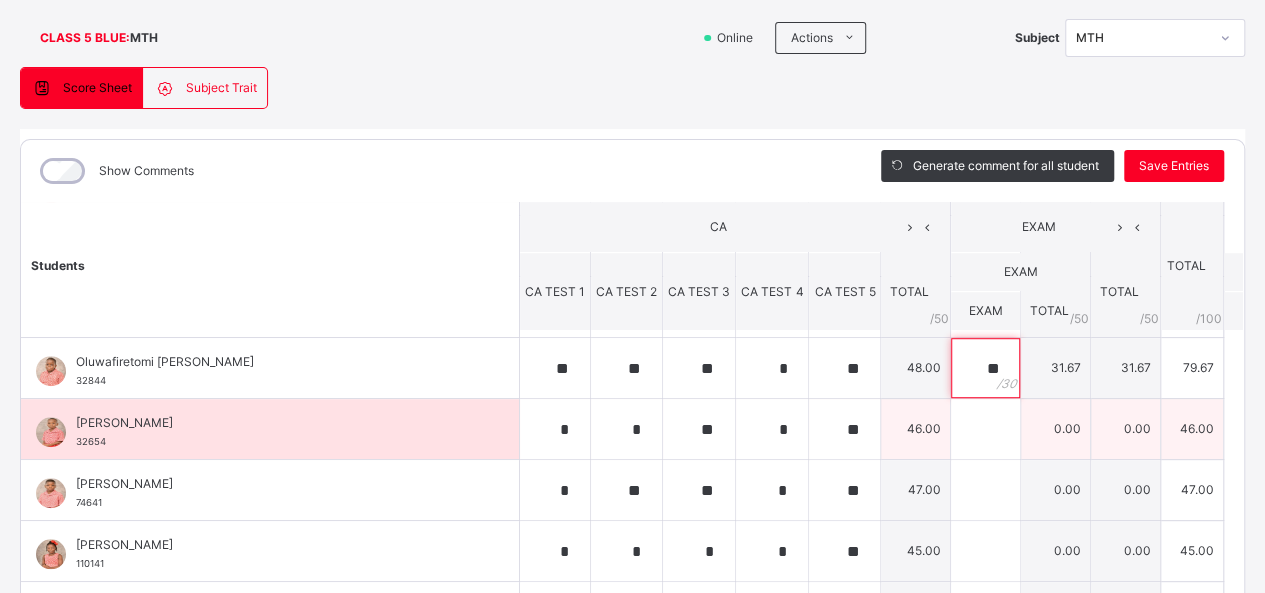 type on "**" 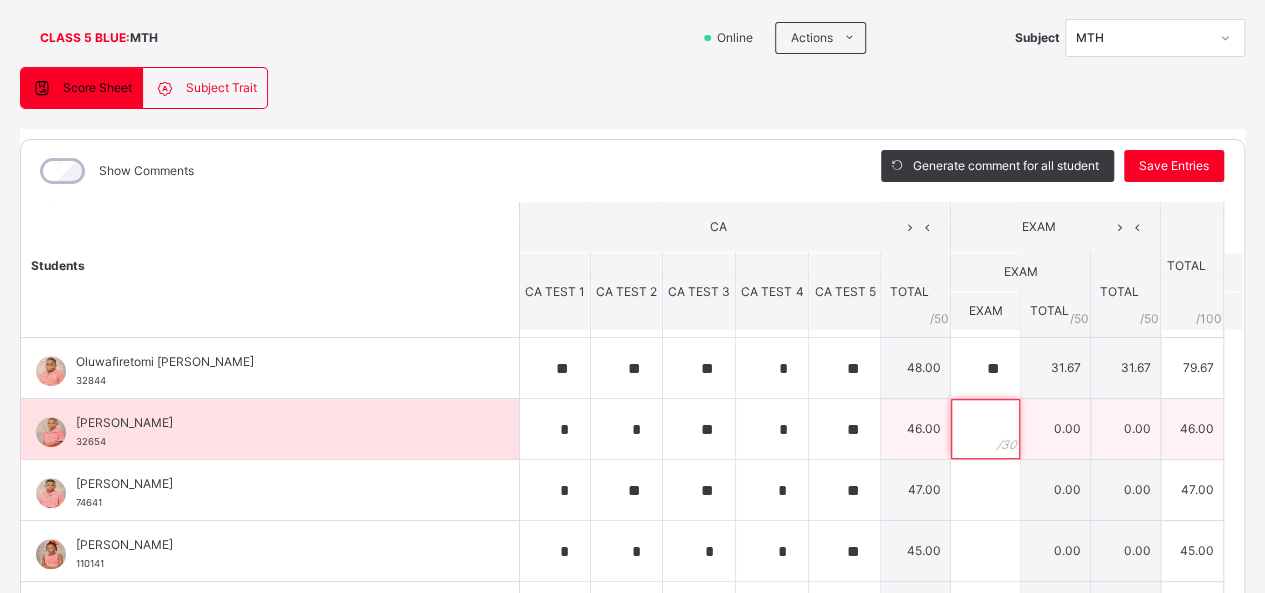 click at bounding box center (985, 429) 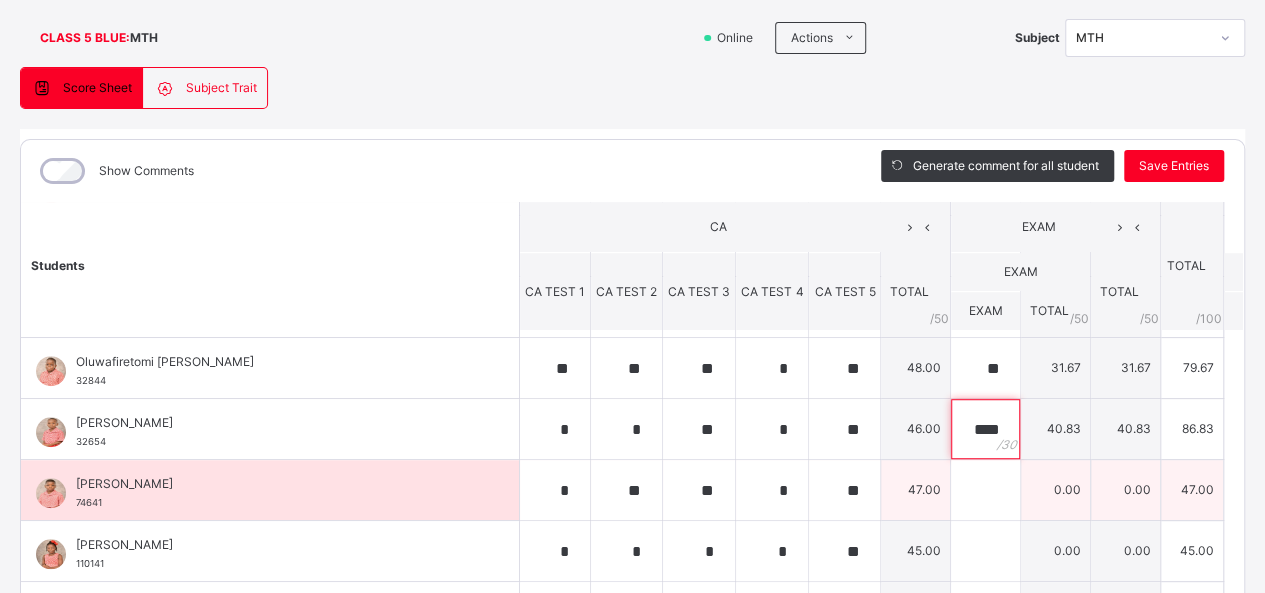 type on "****" 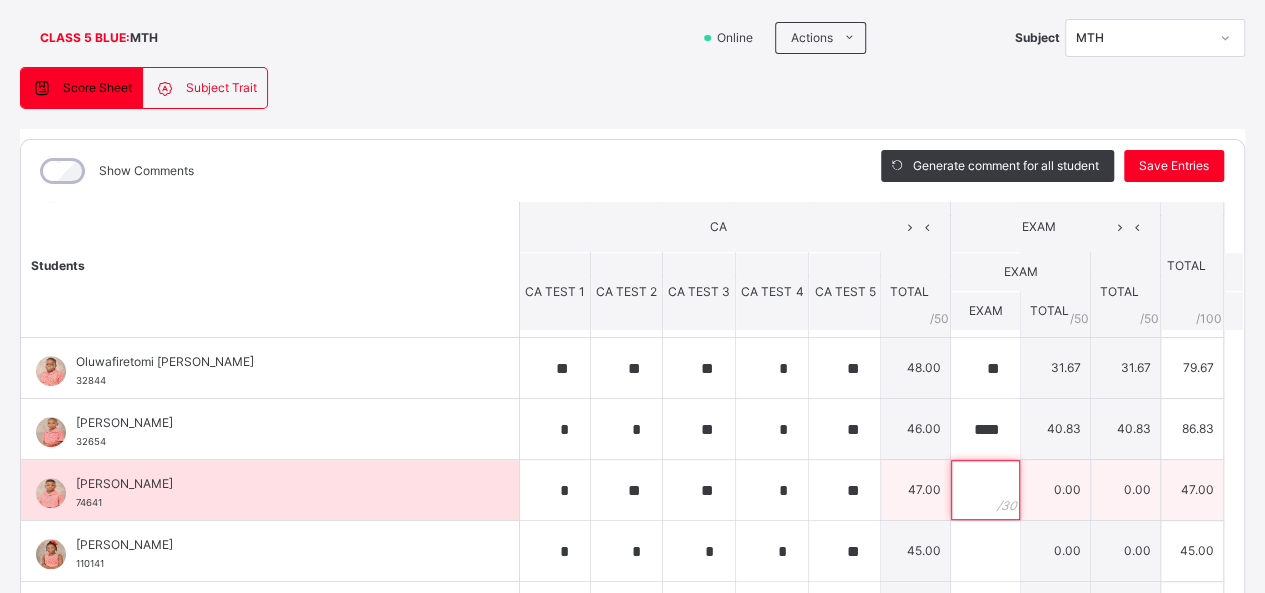 click at bounding box center [985, 490] 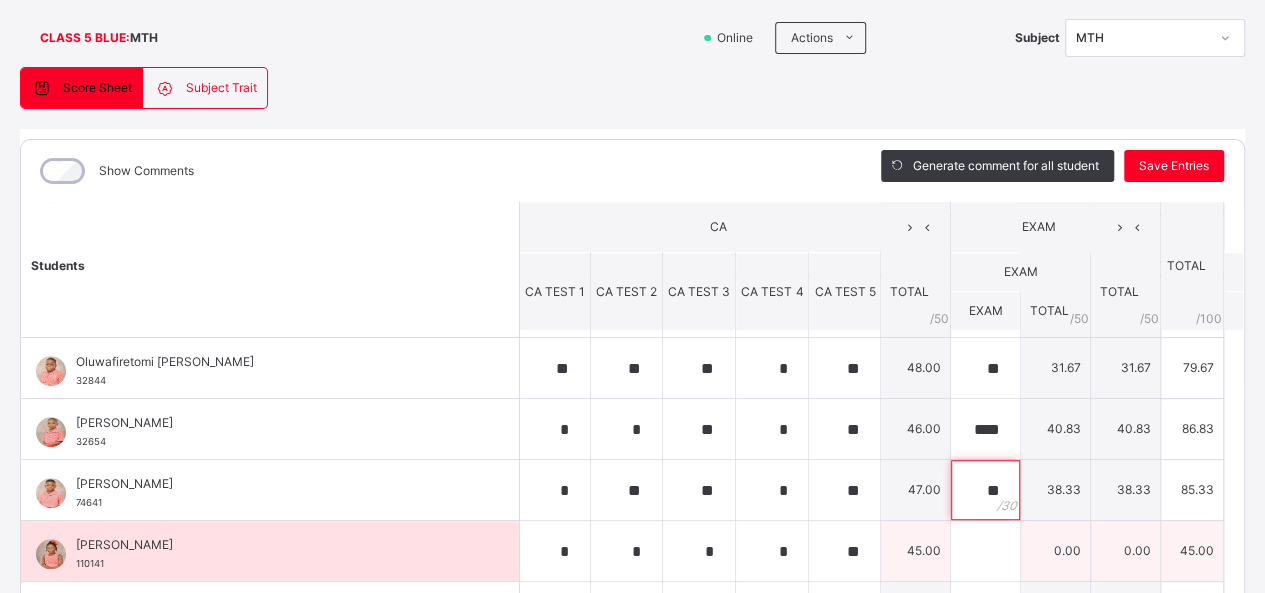 type on "**" 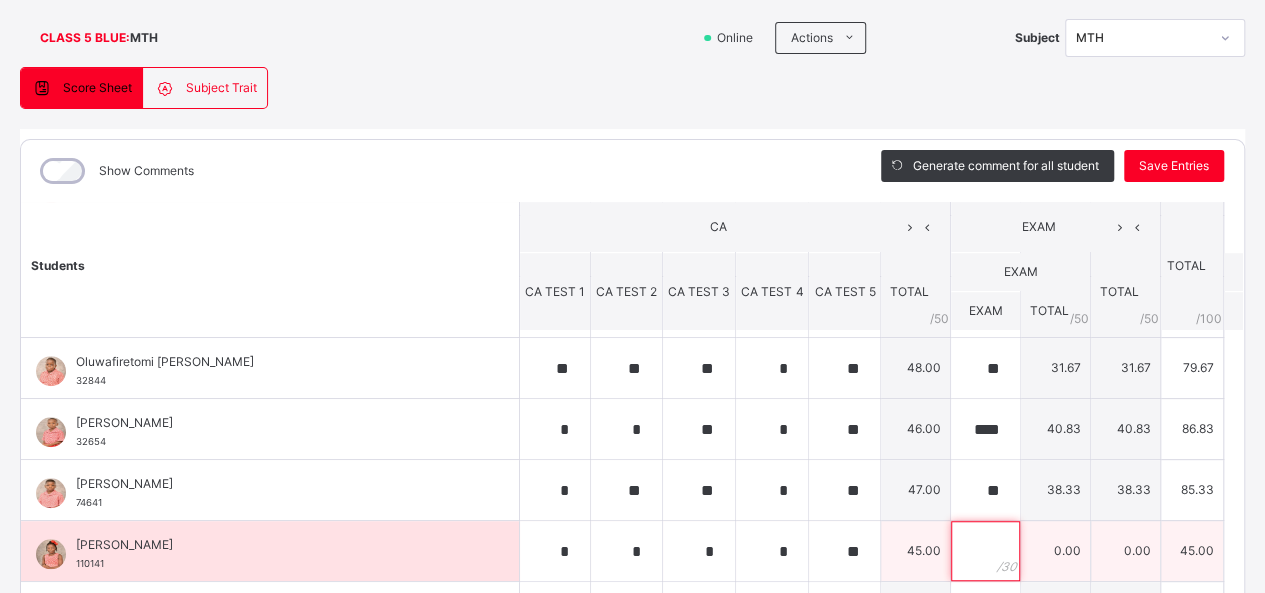 click at bounding box center (985, 551) 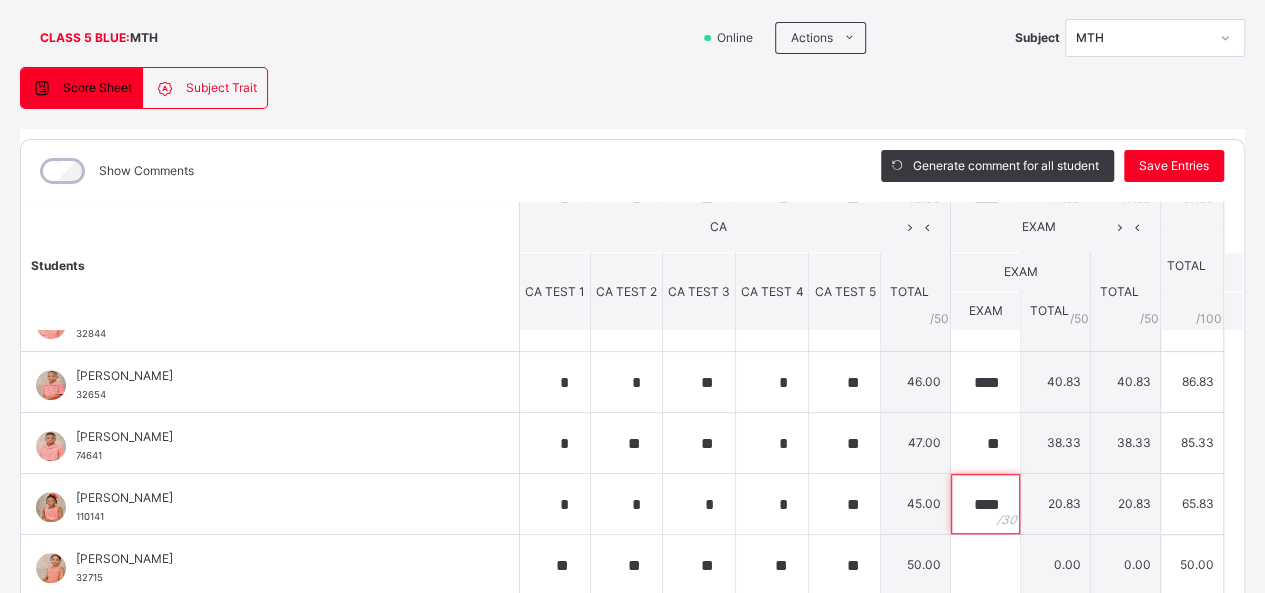 scroll, scrollTop: 720, scrollLeft: 0, axis: vertical 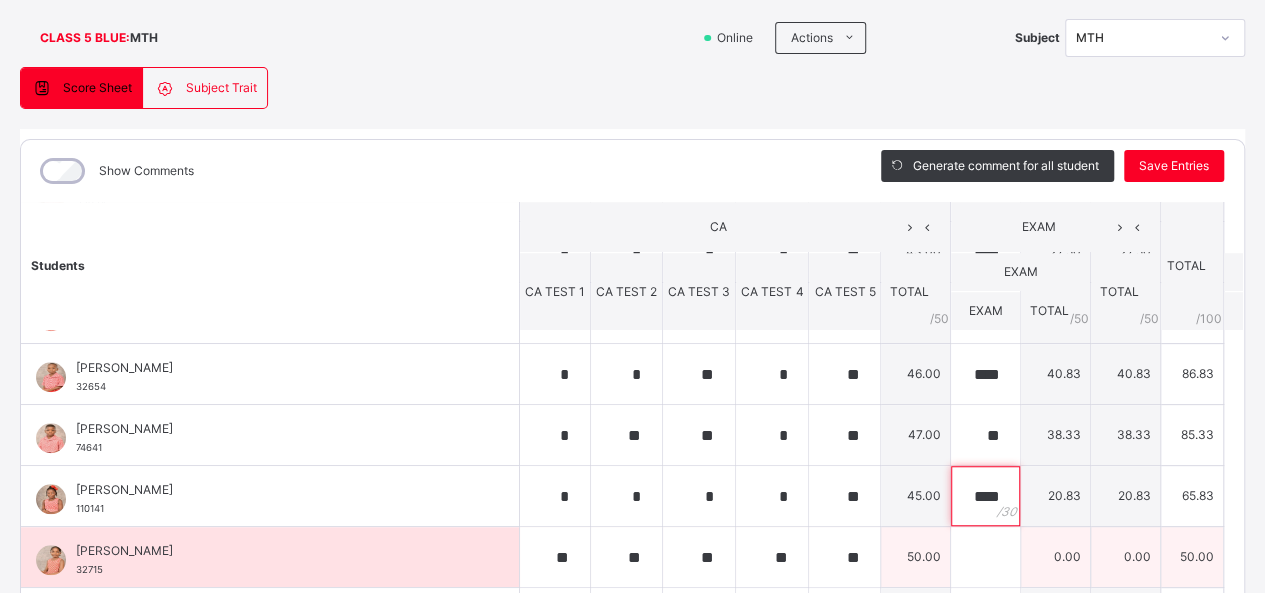 type on "****" 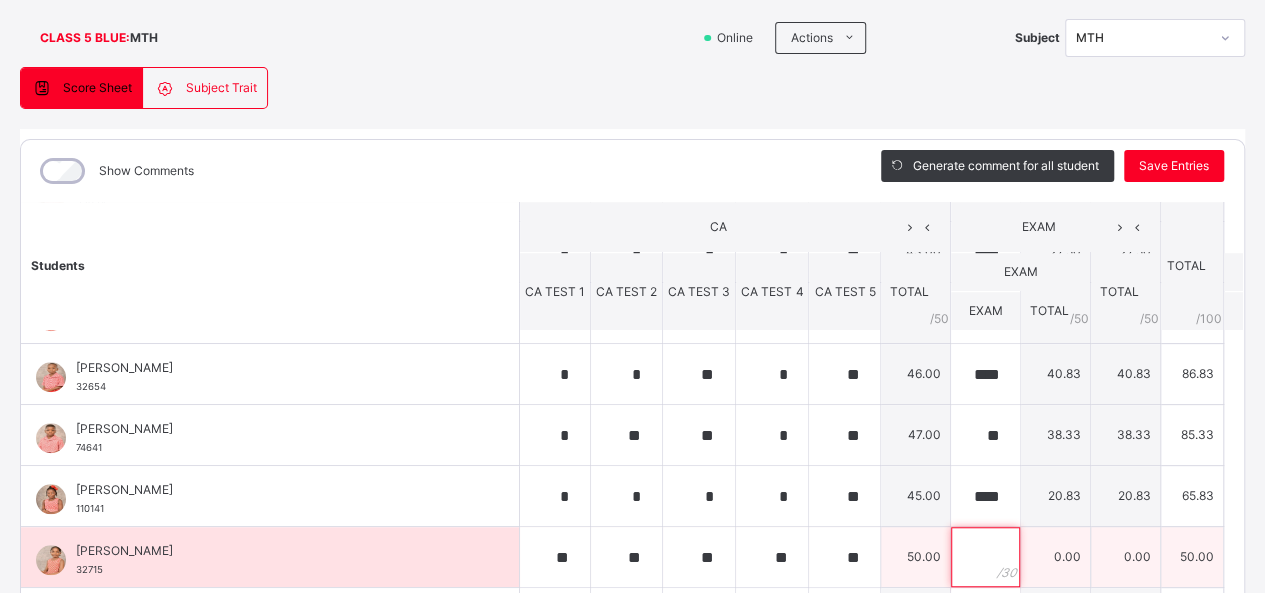 click at bounding box center (985, 557) 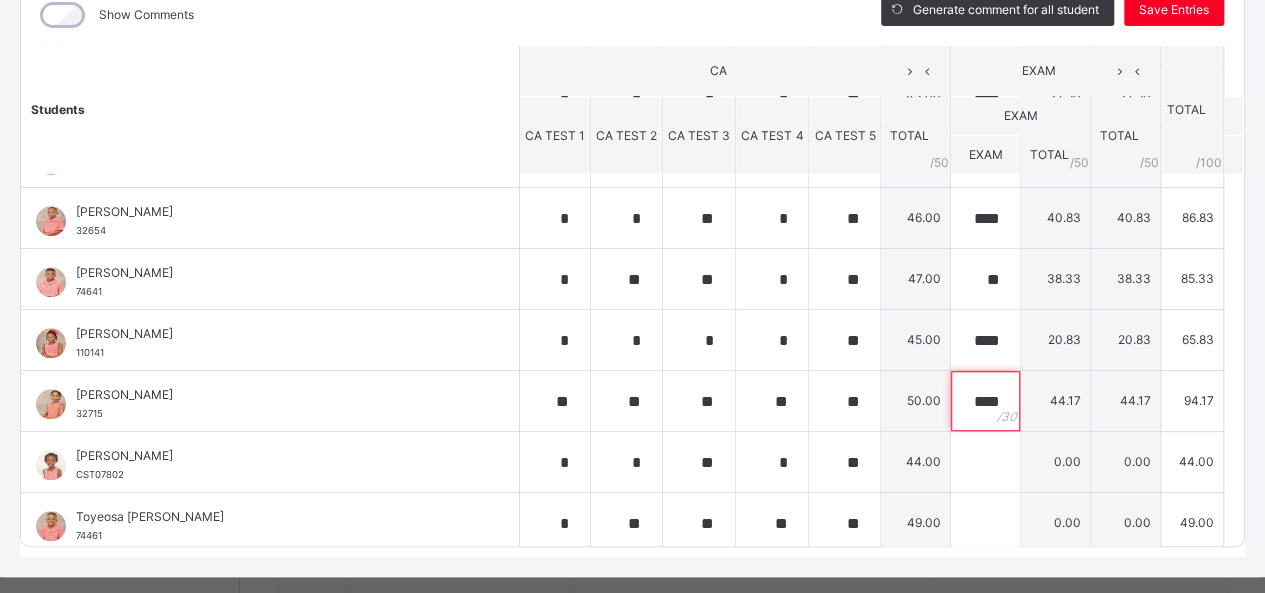 scroll, scrollTop: 316, scrollLeft: 0, axis: vertical 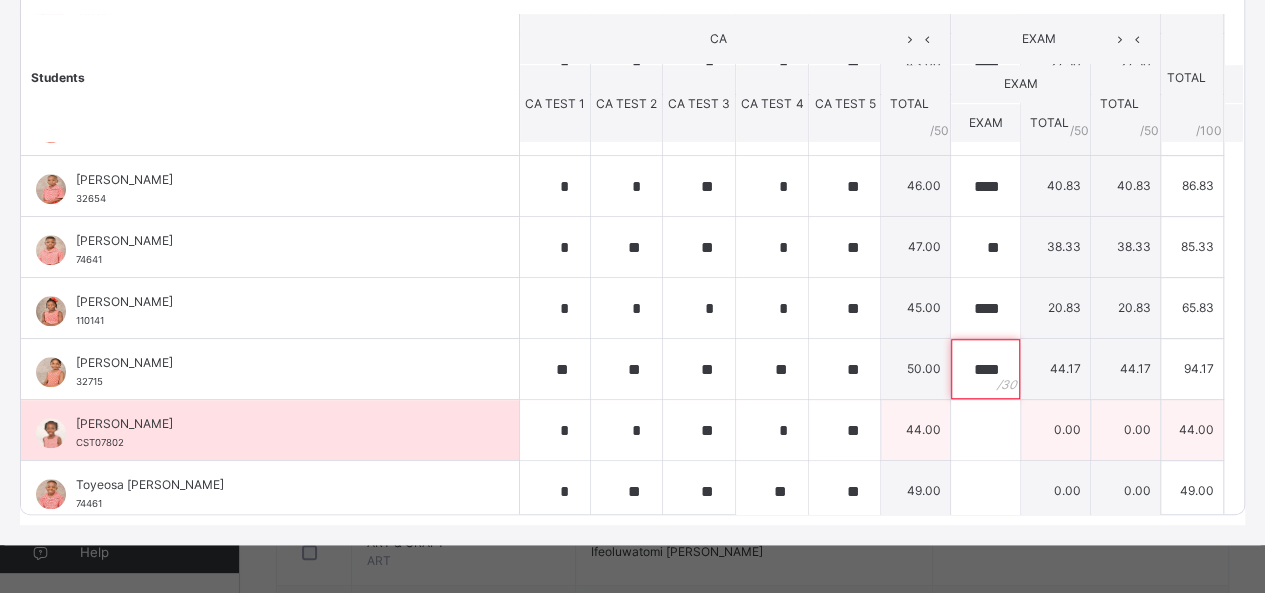 type on "****" 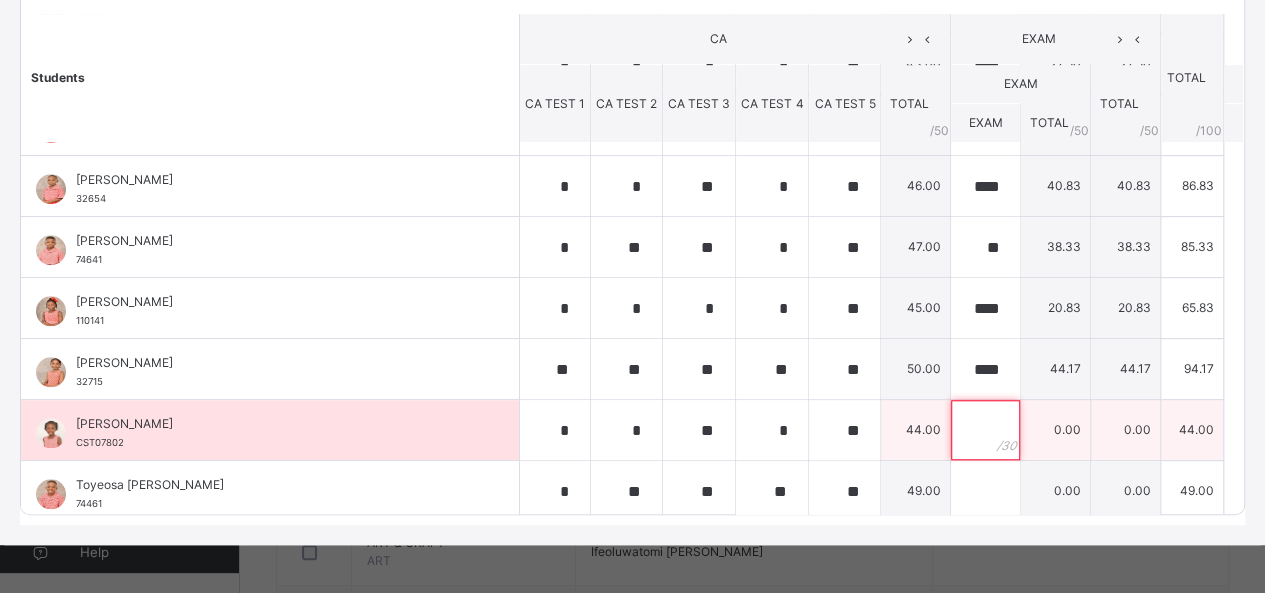 click at bounding box center (985, 430) 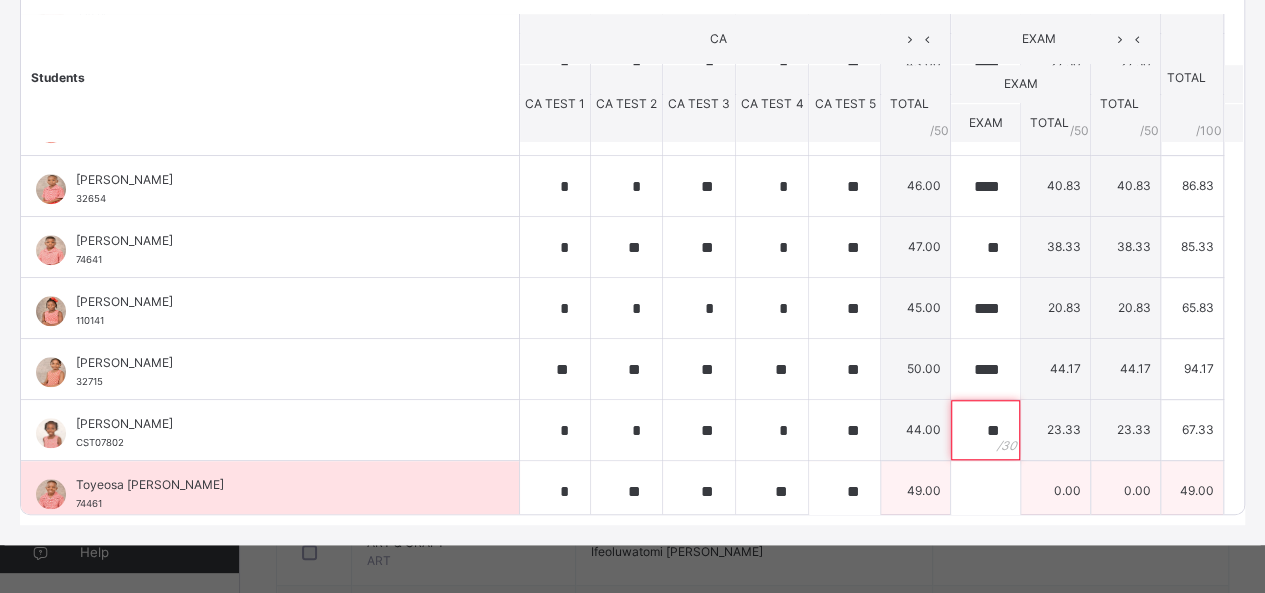 type on "**" 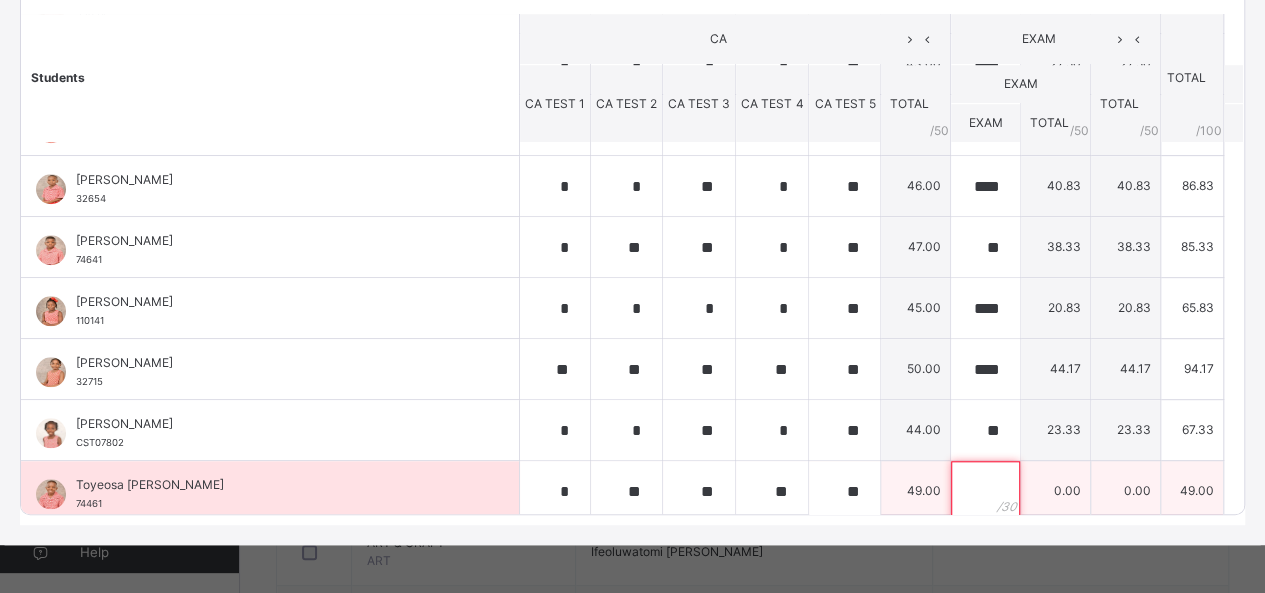 click at bounding box center [985, 491] 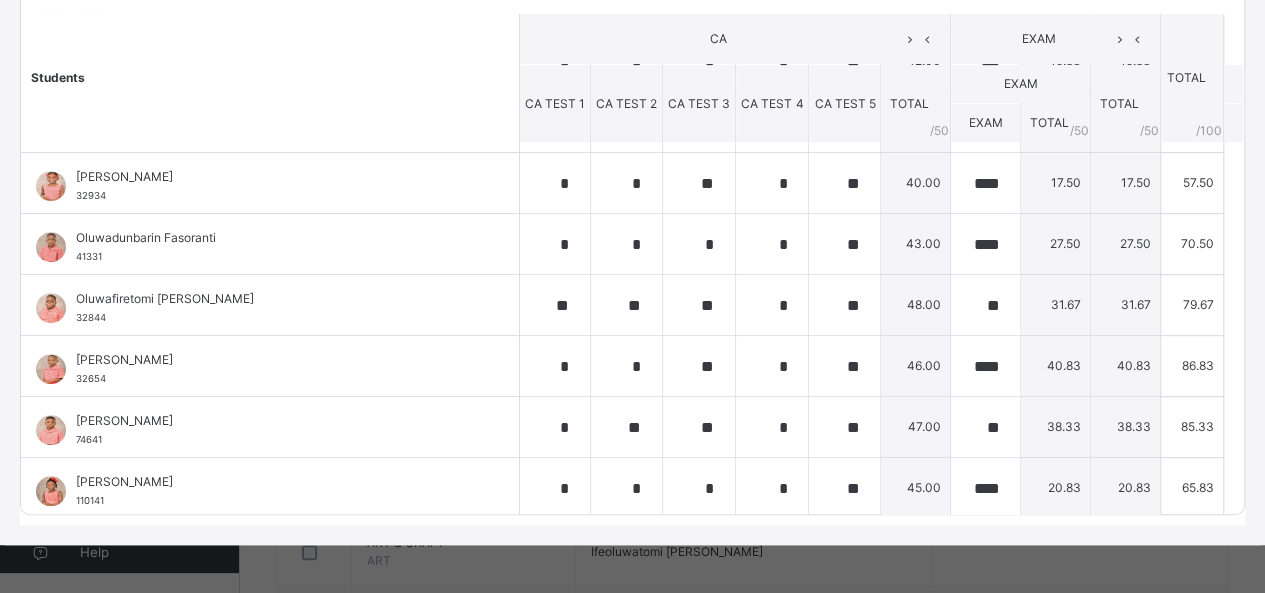 scroll, scrollTop: 521, scrollLeft: 0, axis: vertical 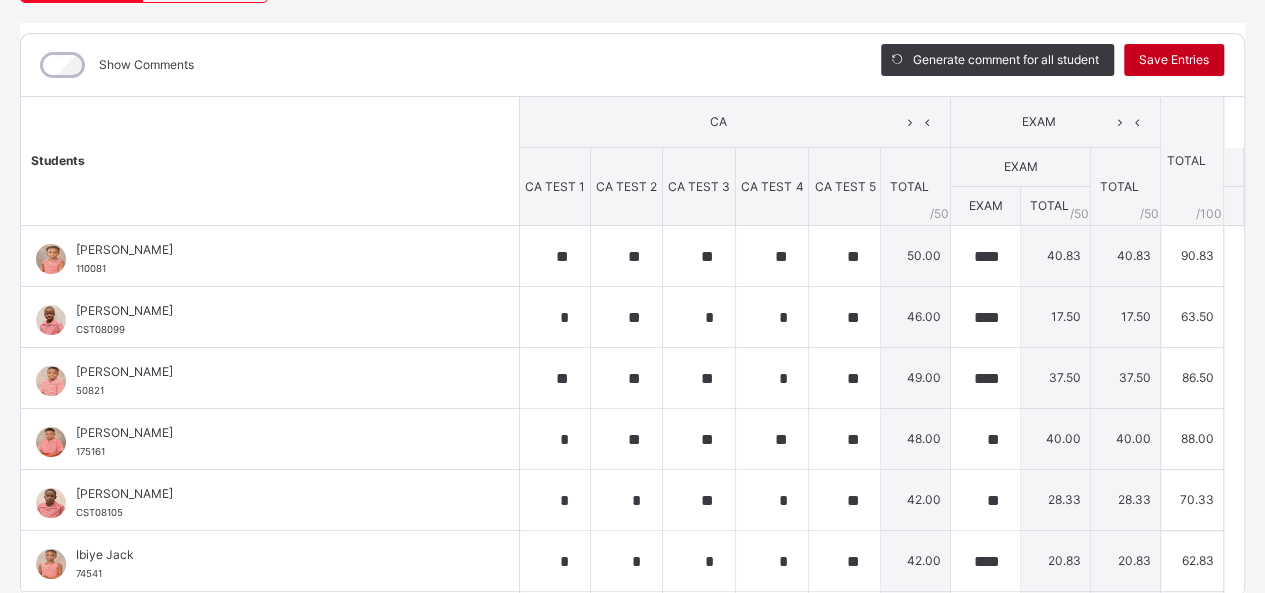 type on "**" 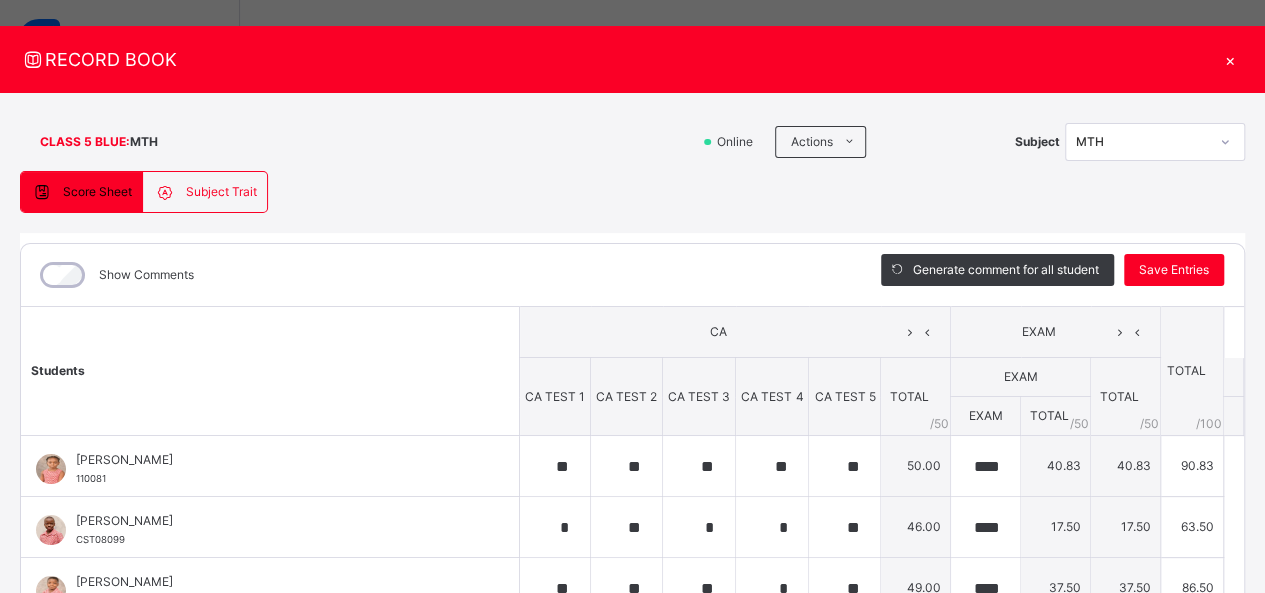 scroll, scrollTop: 23, scrollLeft: 0, axis: vertical 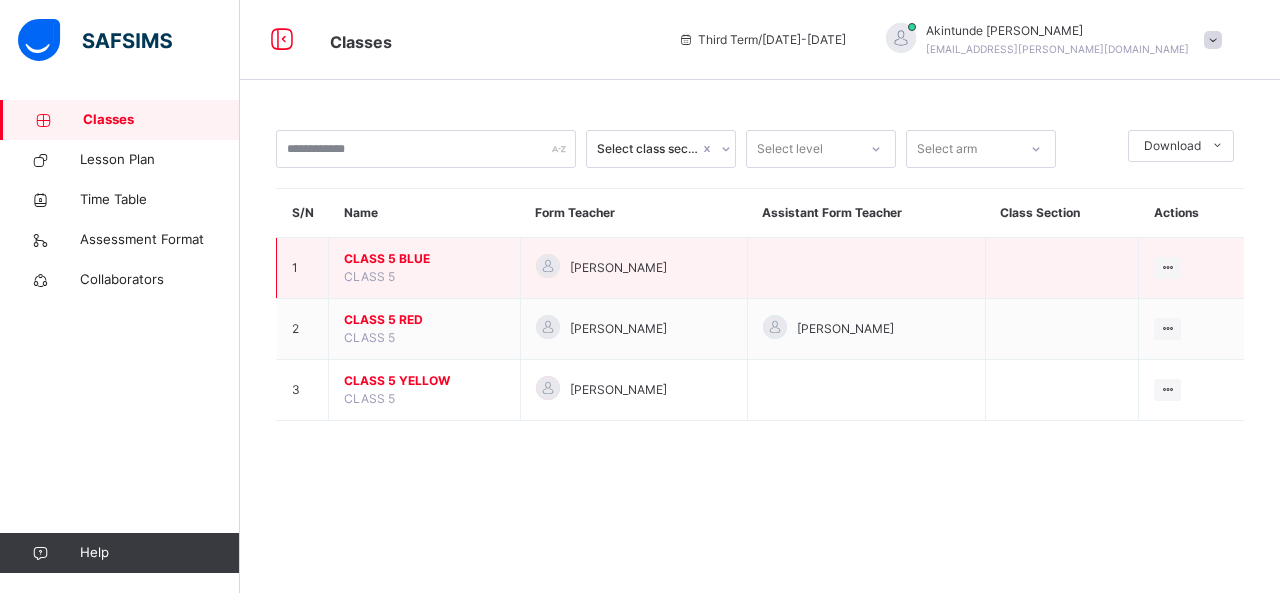 click on "CLASS 5   BLUE" at bounding box center [424, 259] 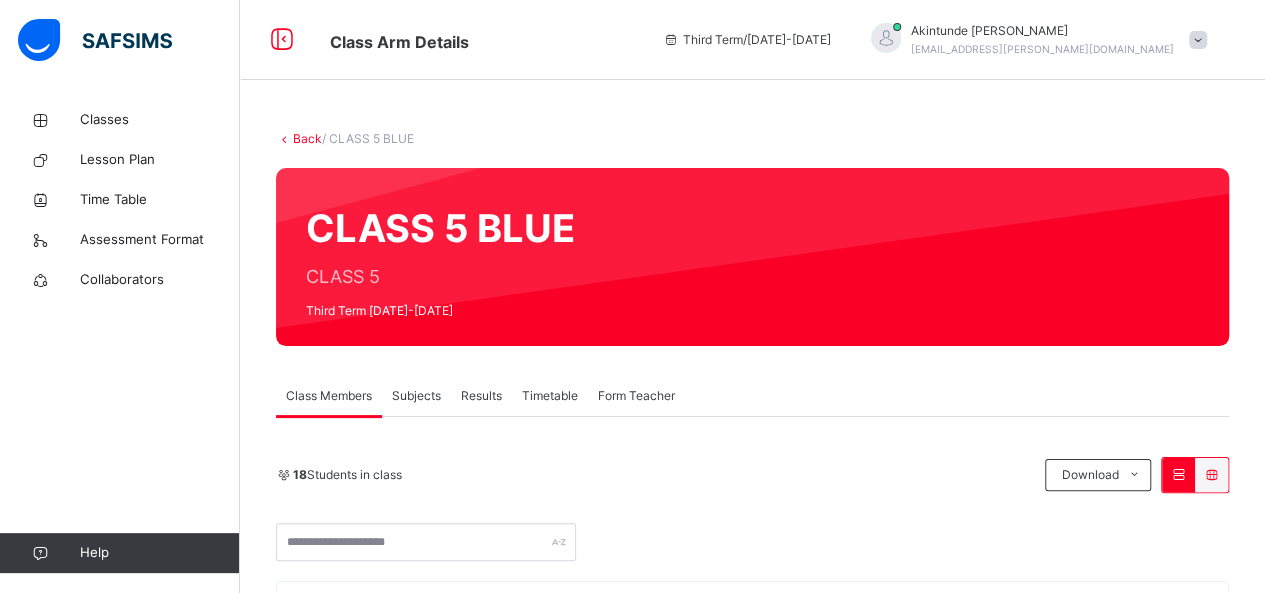 click on "Subjects" at bounding box center (416, 396) 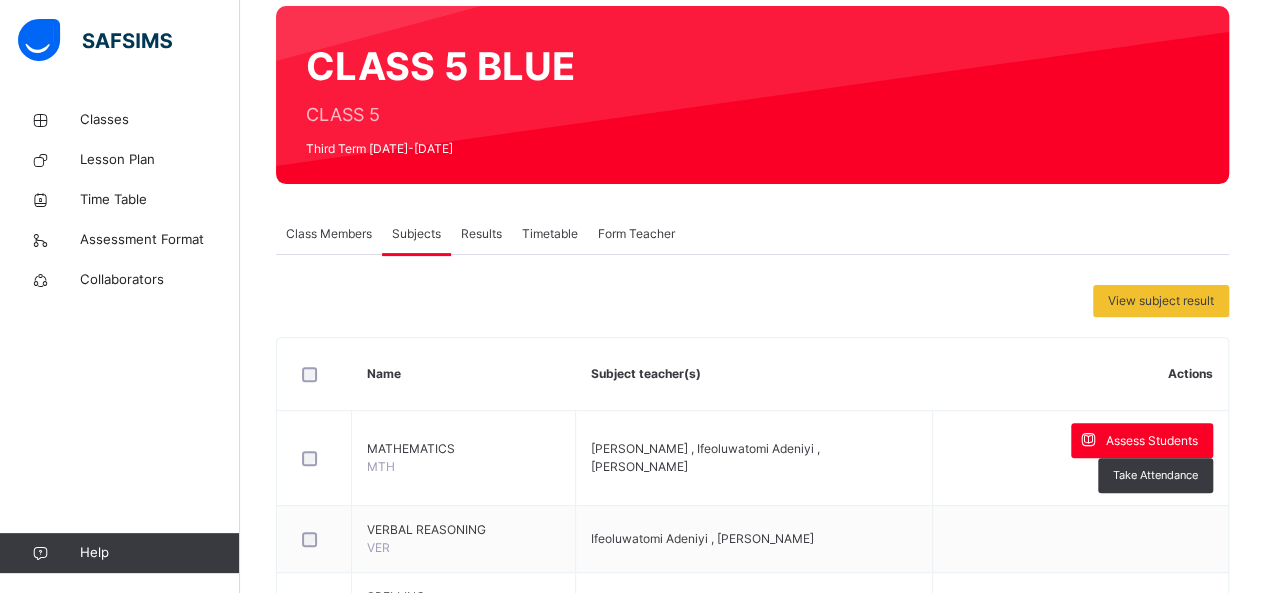 scroll, scrollTop: 165, scrollLeft: 0, axis: vertical 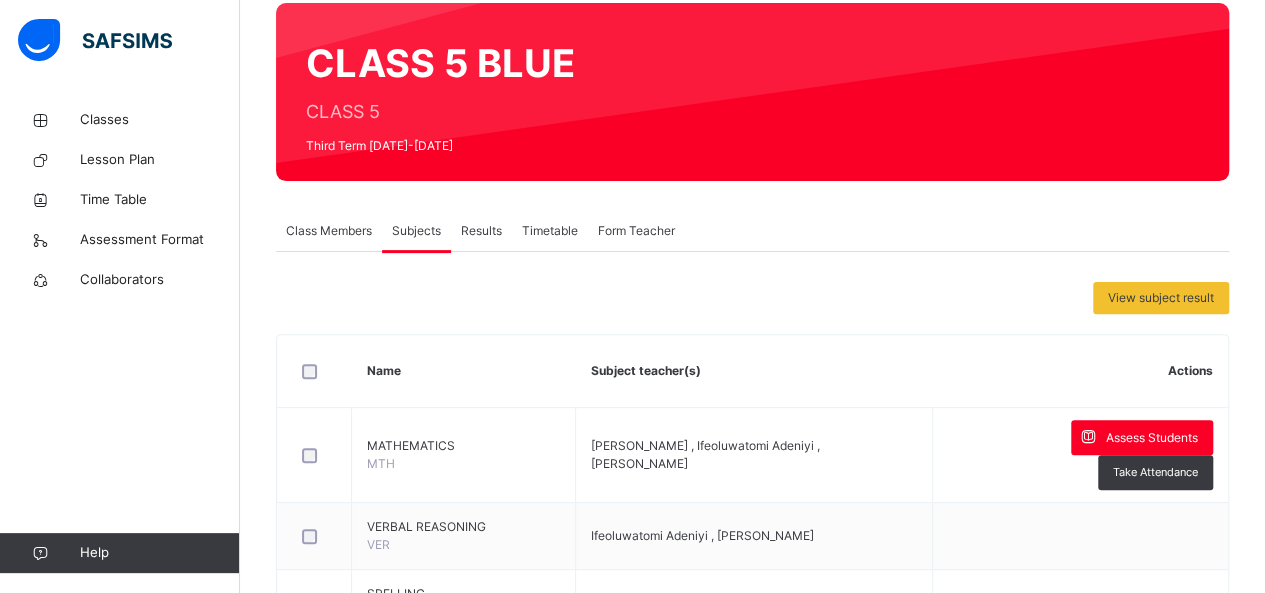 click on "Results" at bounding box center (481, 231) 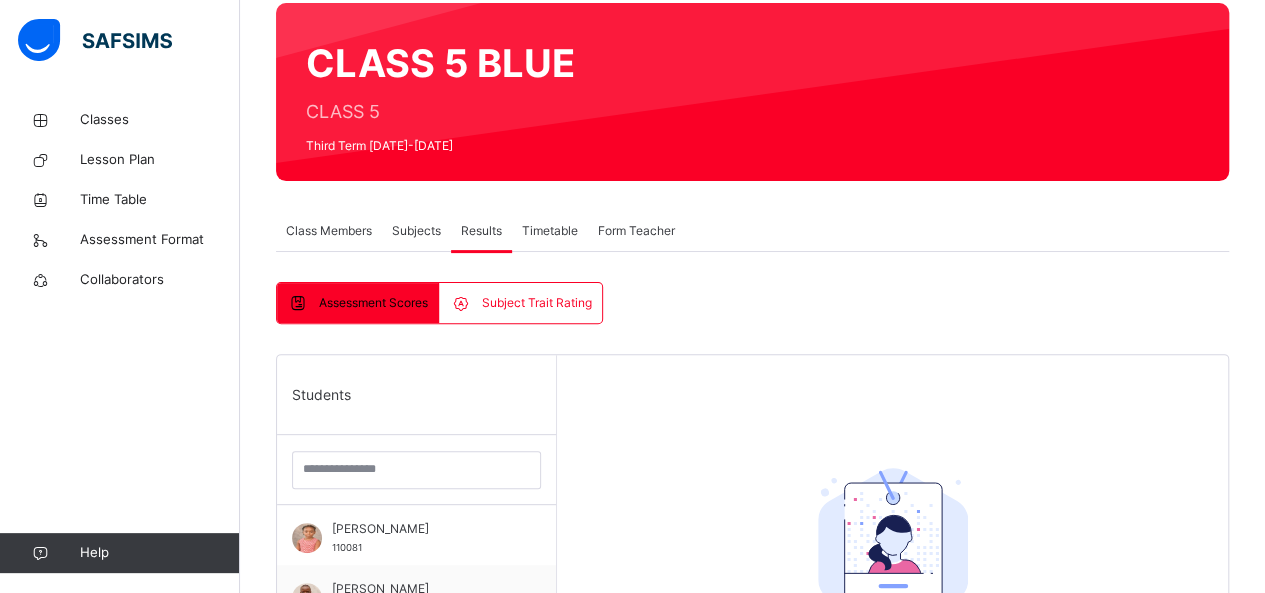 click on "Subjects" at bounding box center [416, 231] 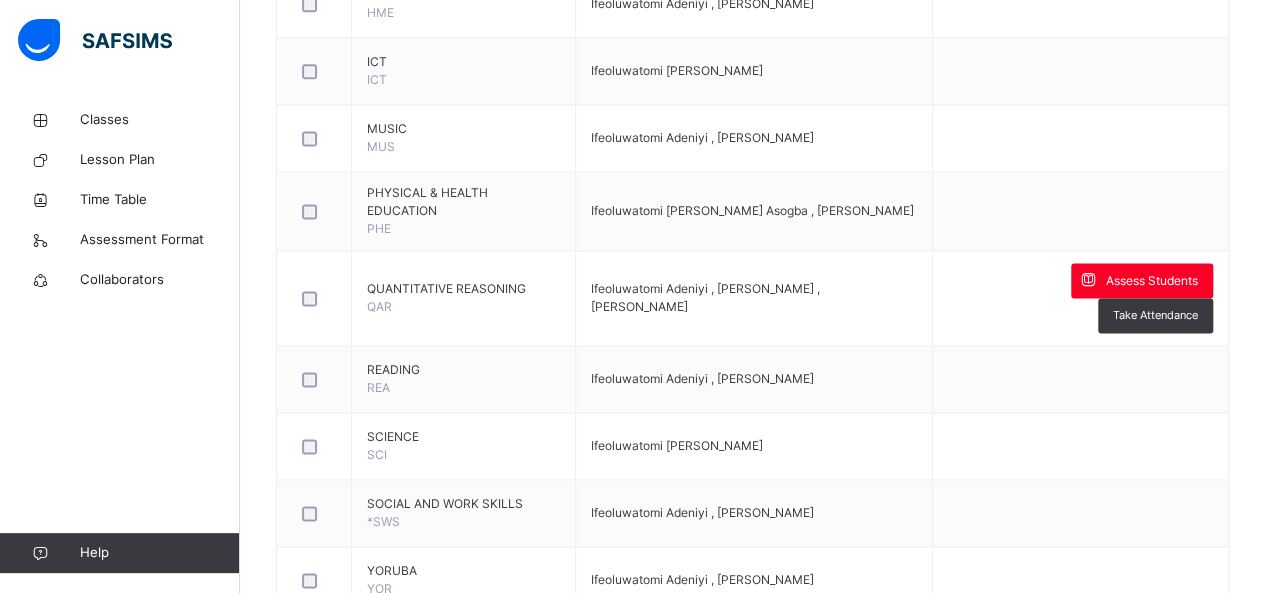 scroll, scrollTop: 1363, scrollLeft: 0, axis: vertical 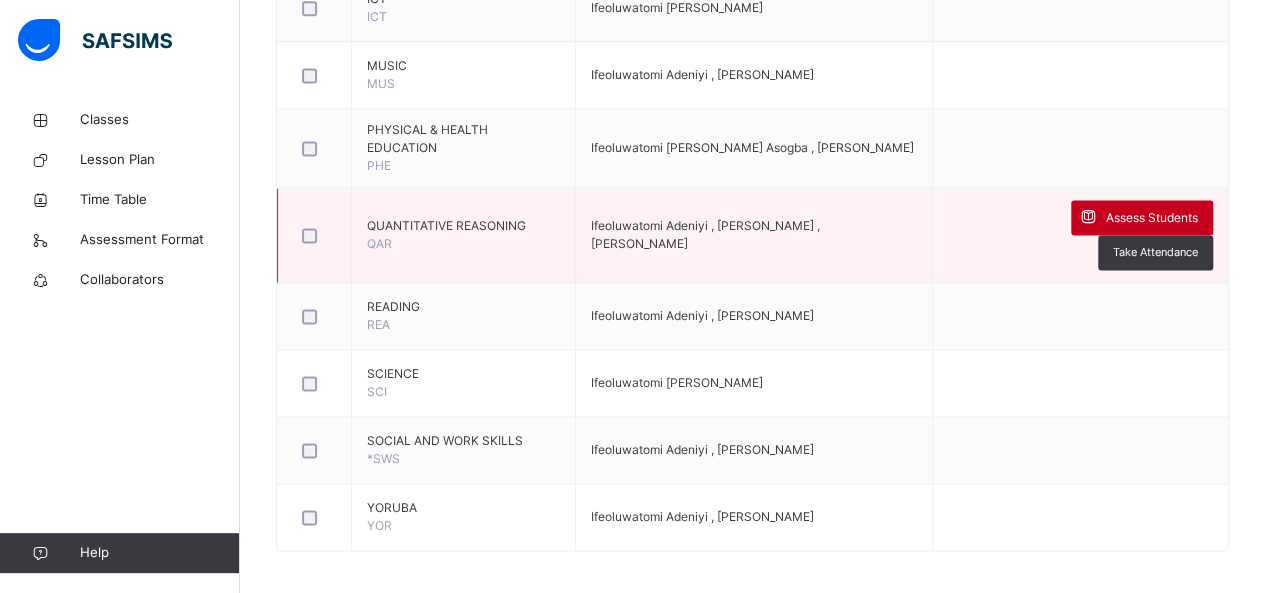 click on "Assess Students" at bounding box center [1152, 218] 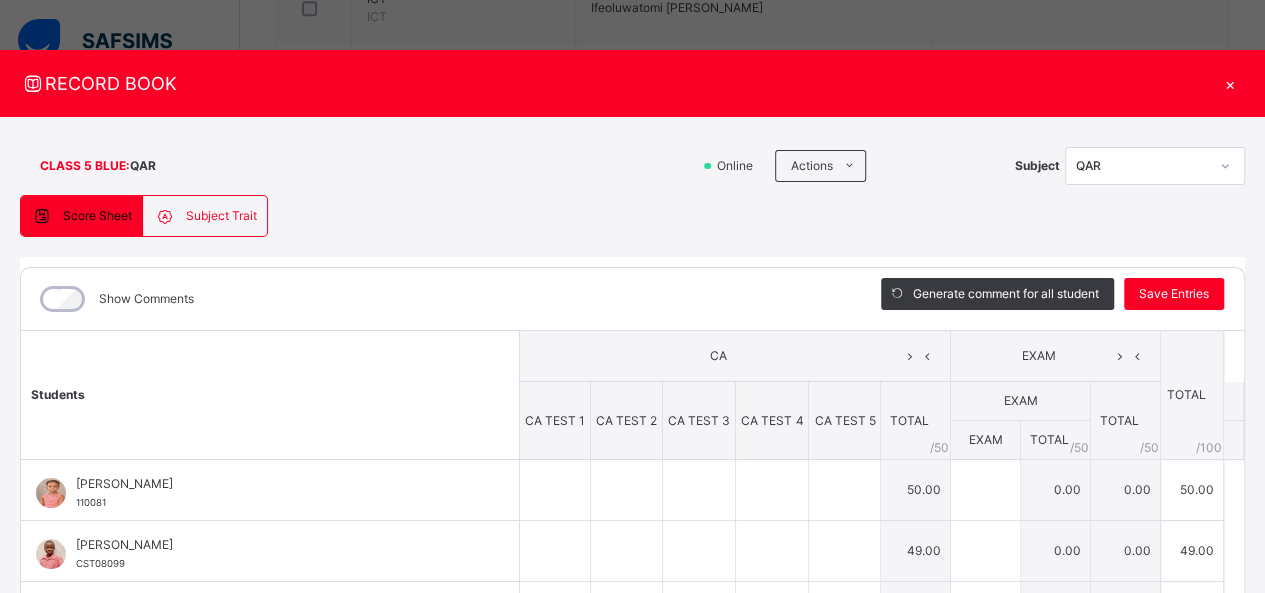 type on "**" 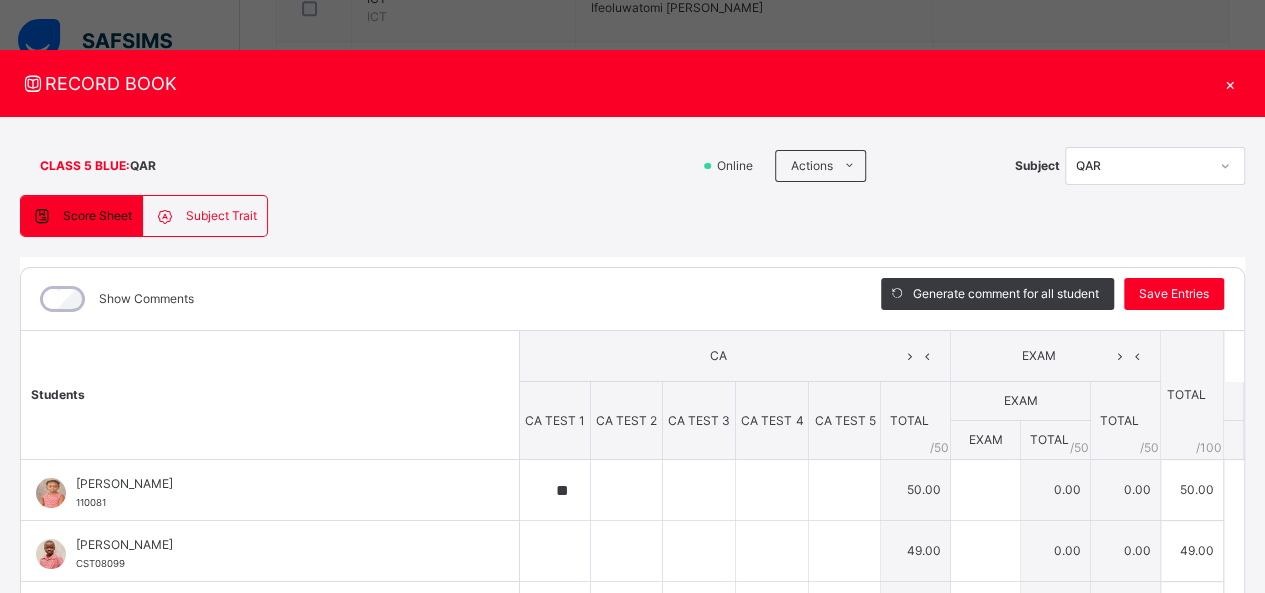 type on "**" 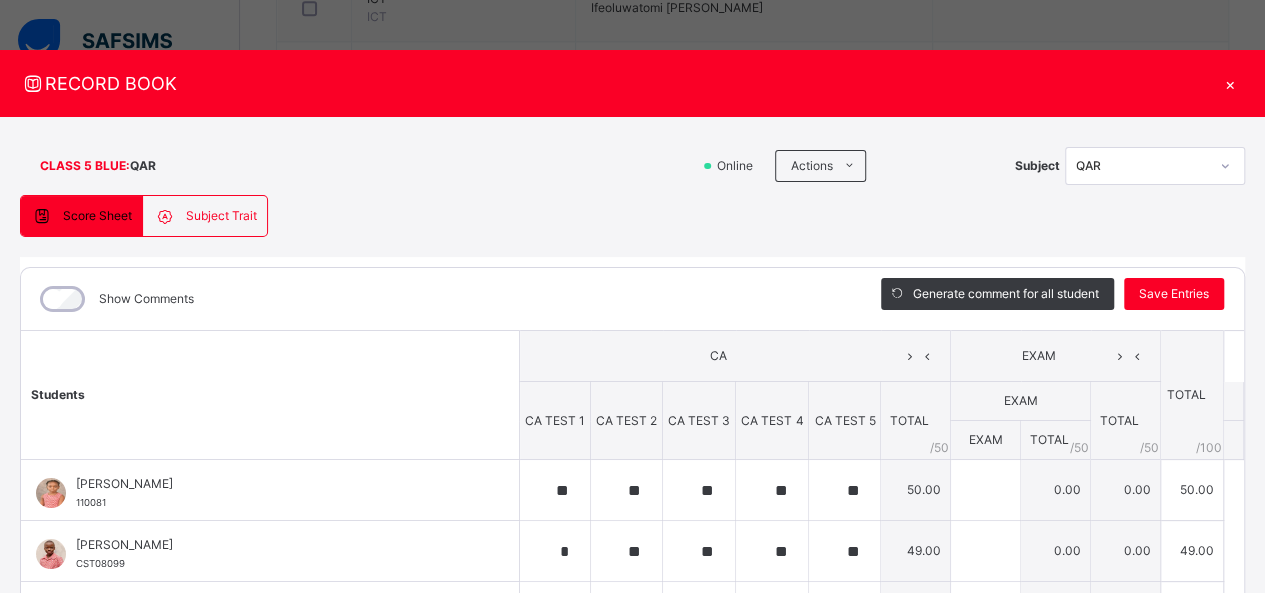 type on "**" 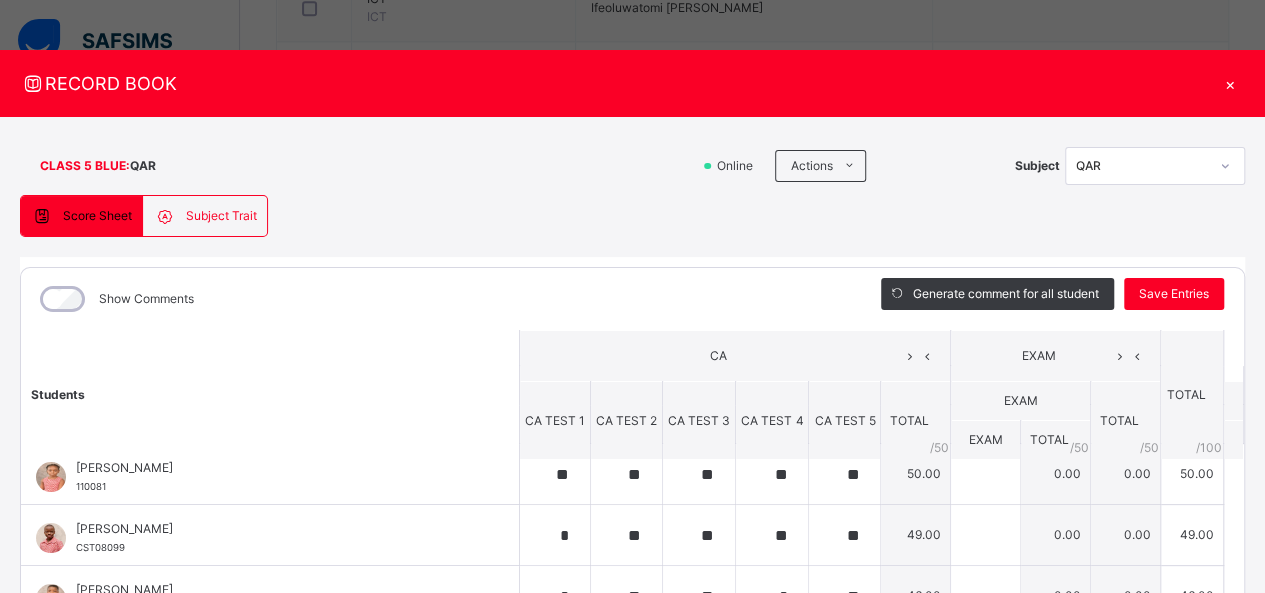 scroll, scrollTop: 0, scrollLeft: 0, axis: both 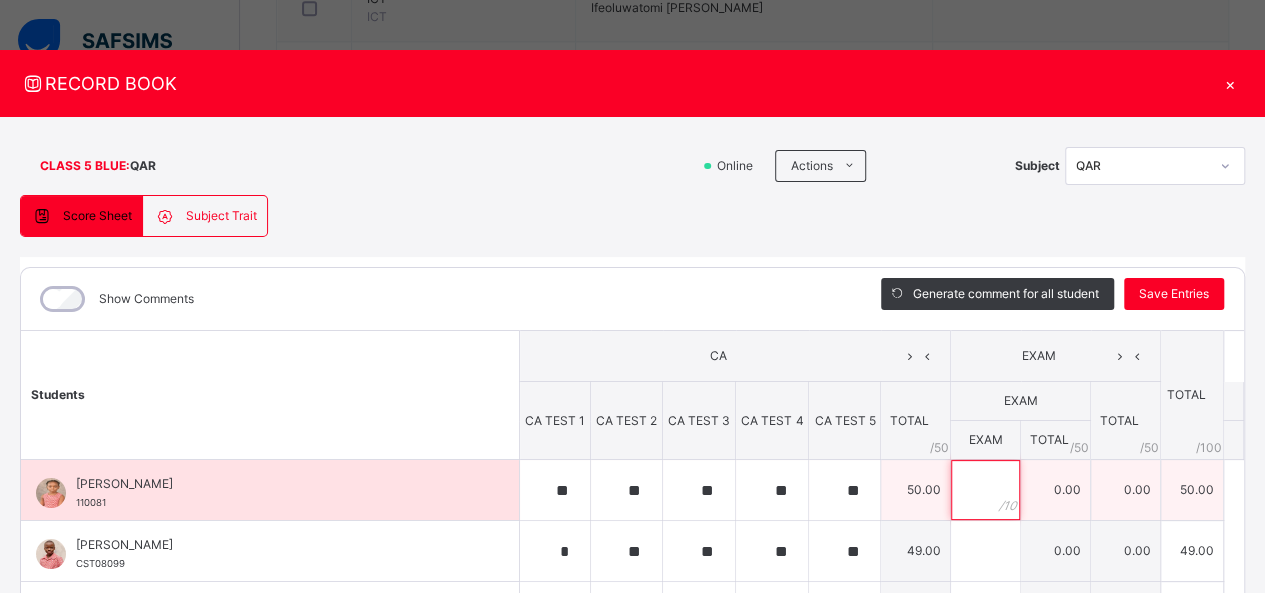 click at bounding box center [985, 490] 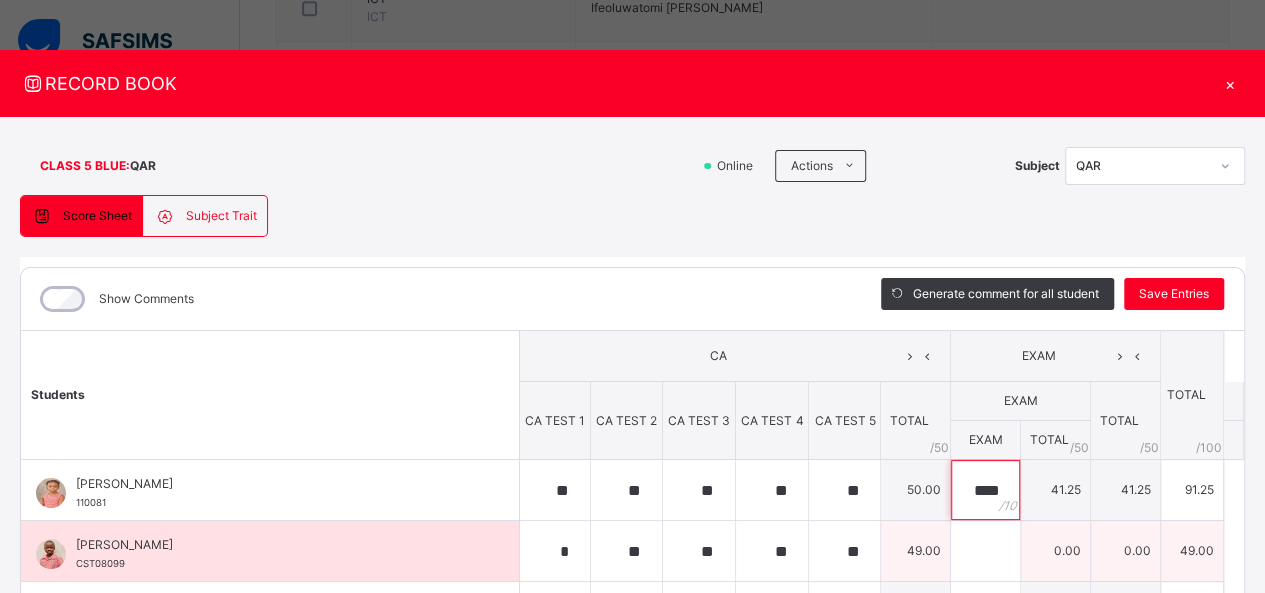 type on "****" 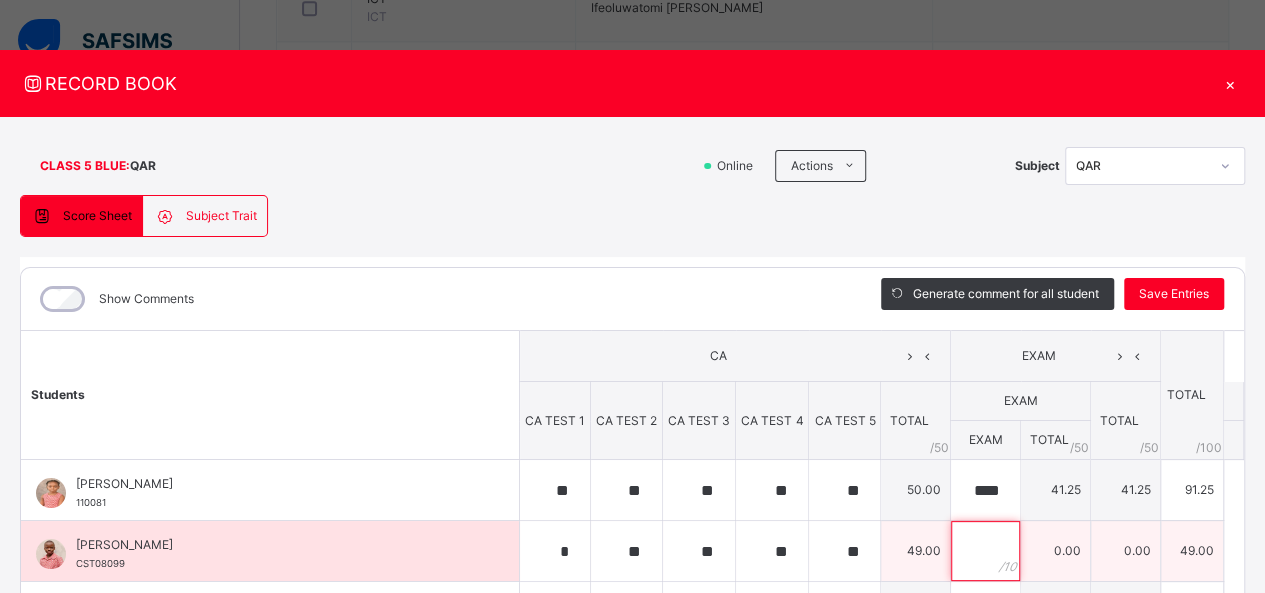 click at bounding box center (985, 551) 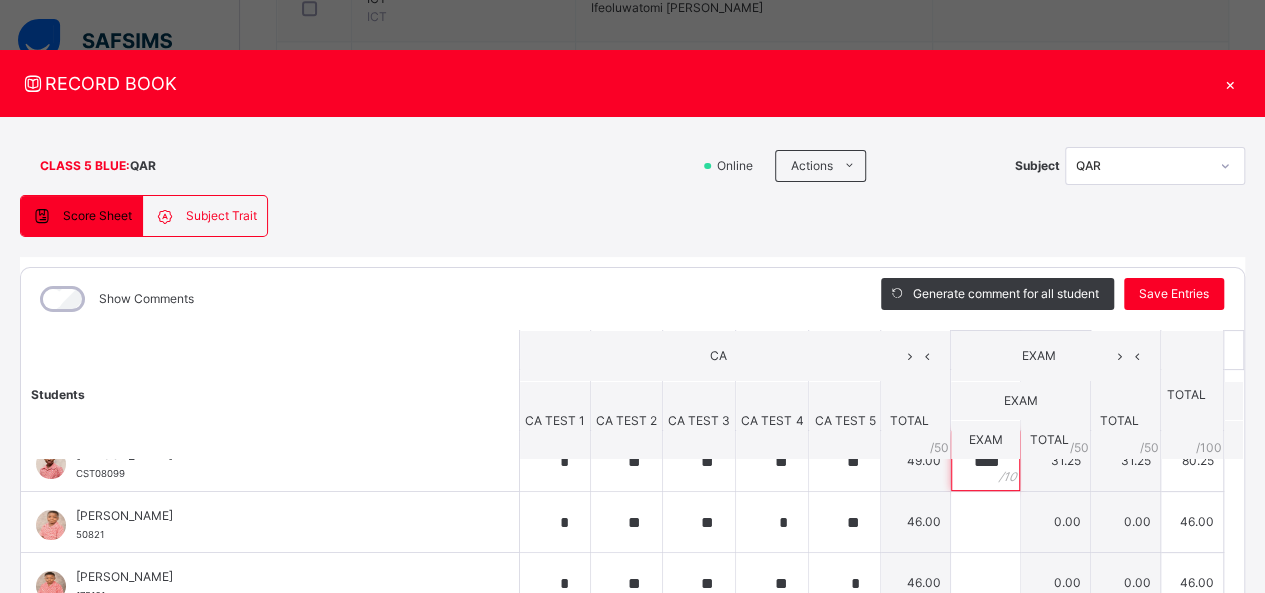 scroll, scrollTop: 92, scrollLeft: 0, axis: vertical 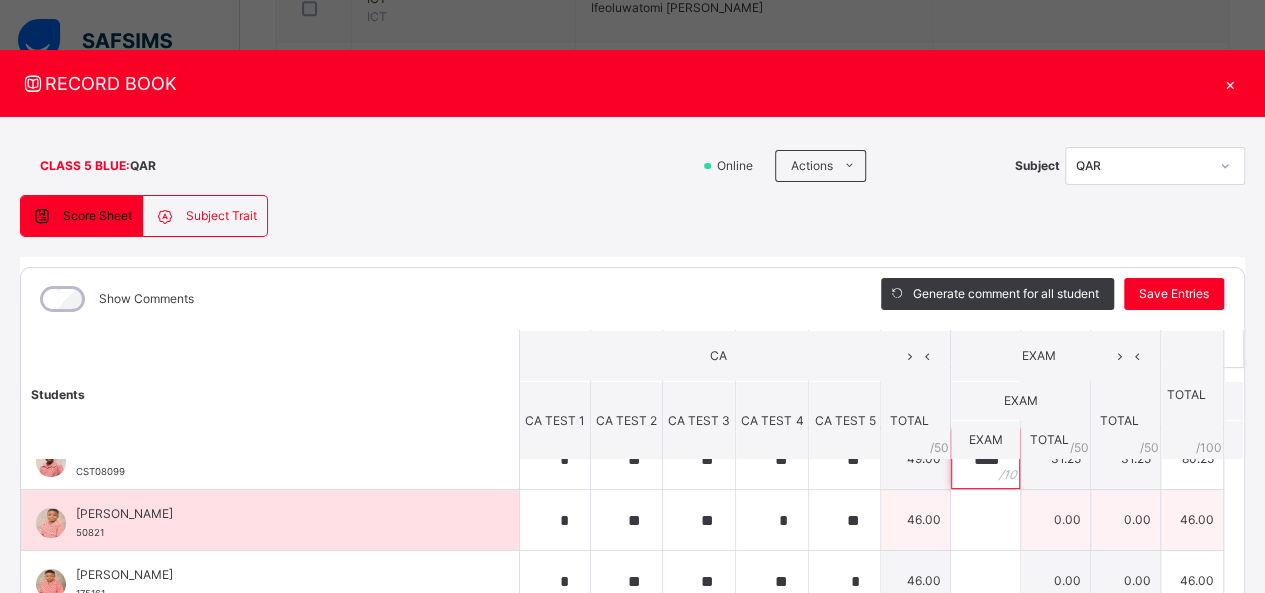 type on "****" 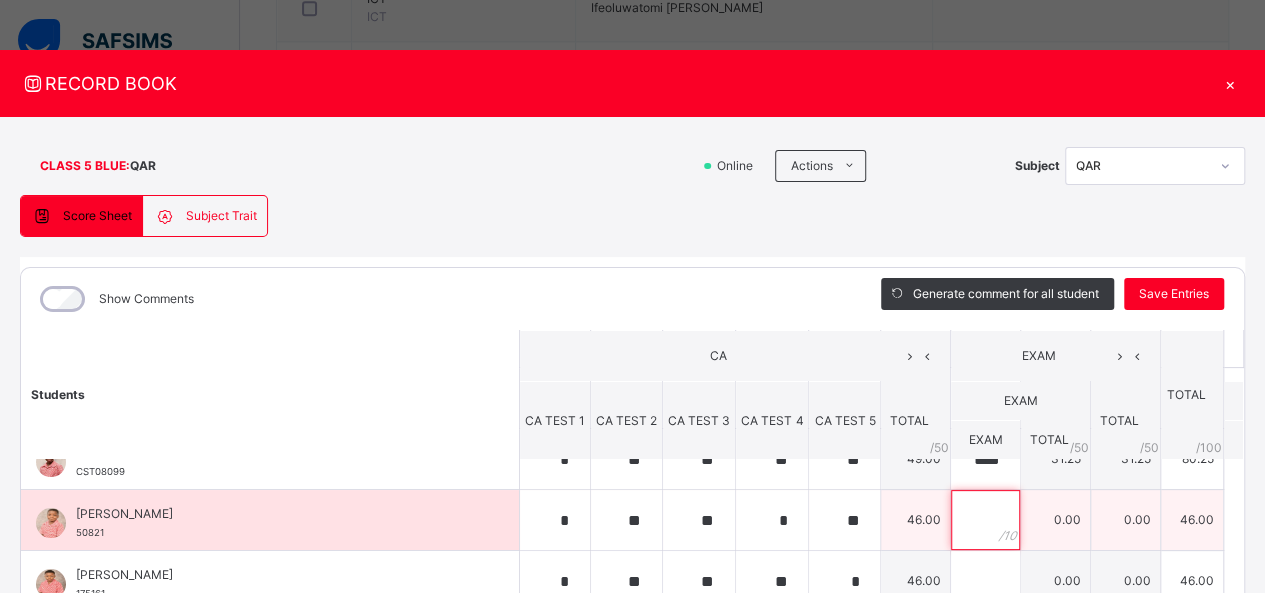 click at bounding box center (985, 520) 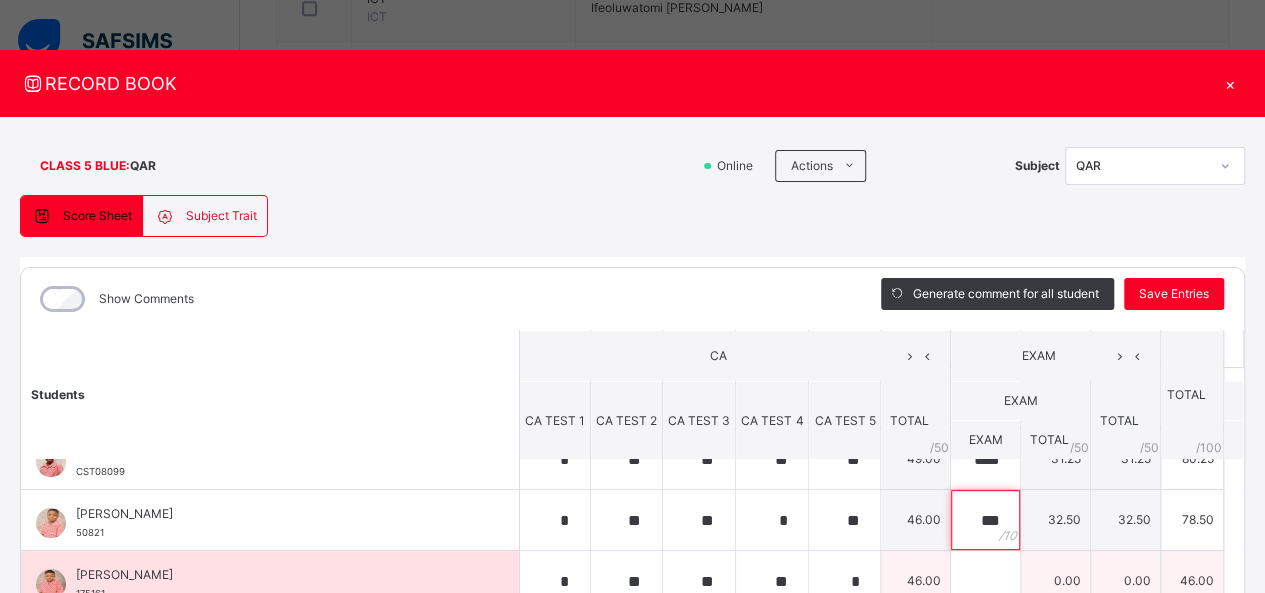 type on "***" 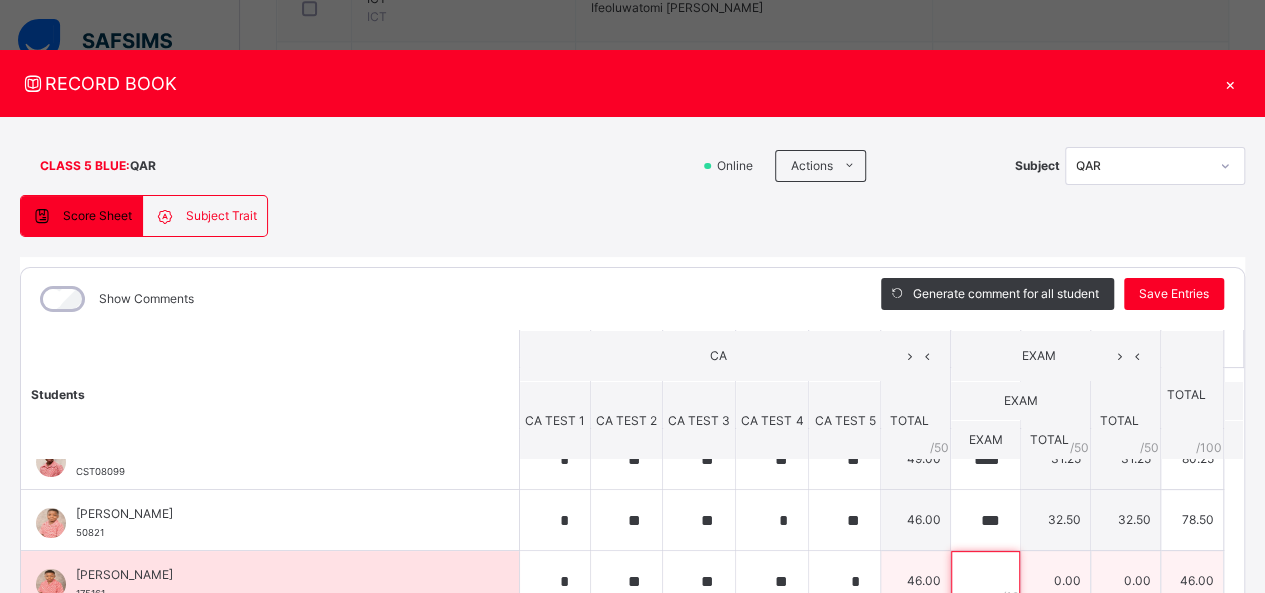 click at bounding box center [985, 581] 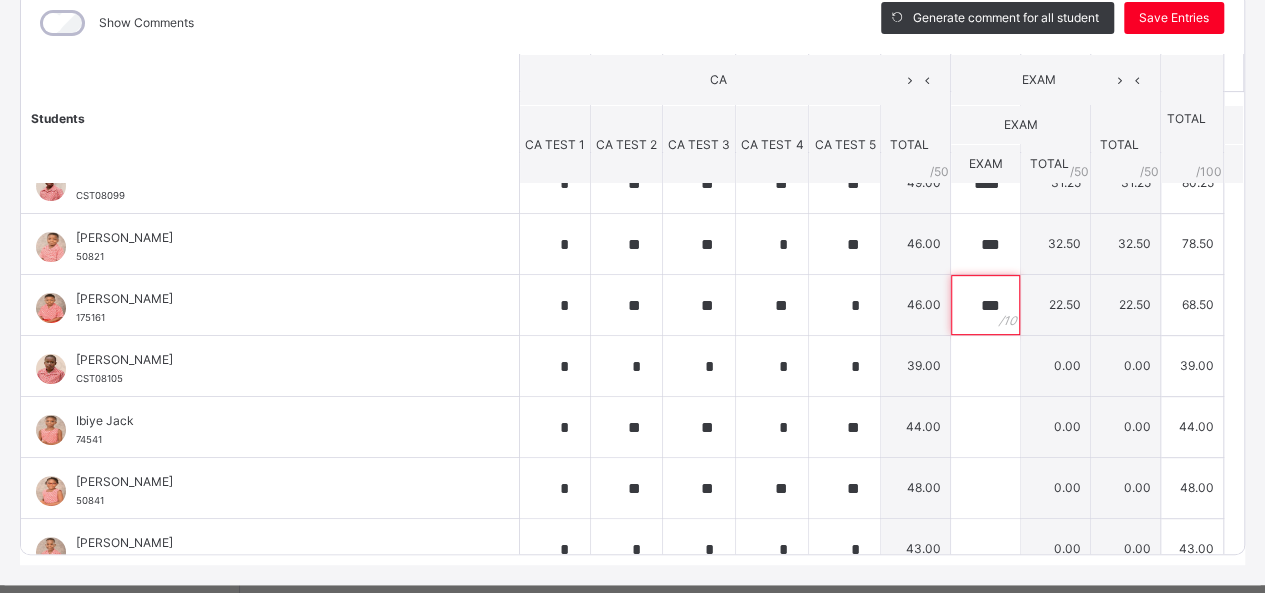 scroll, scrollTop: 316, scrollLeft: 0, axis: vertical 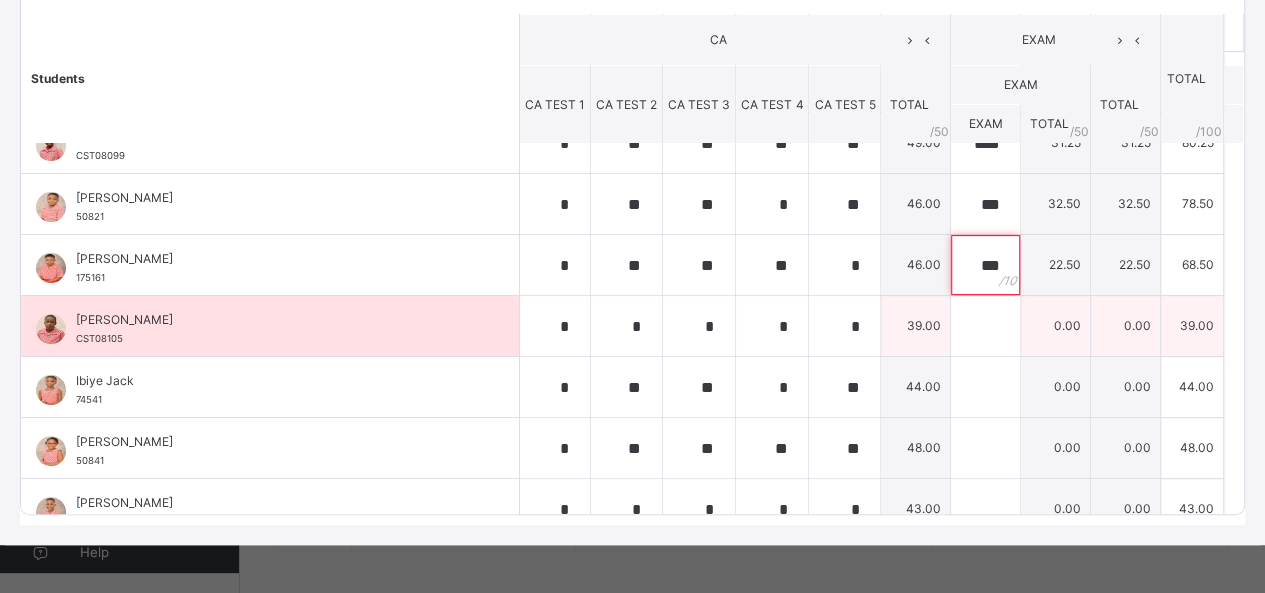 type on "***" 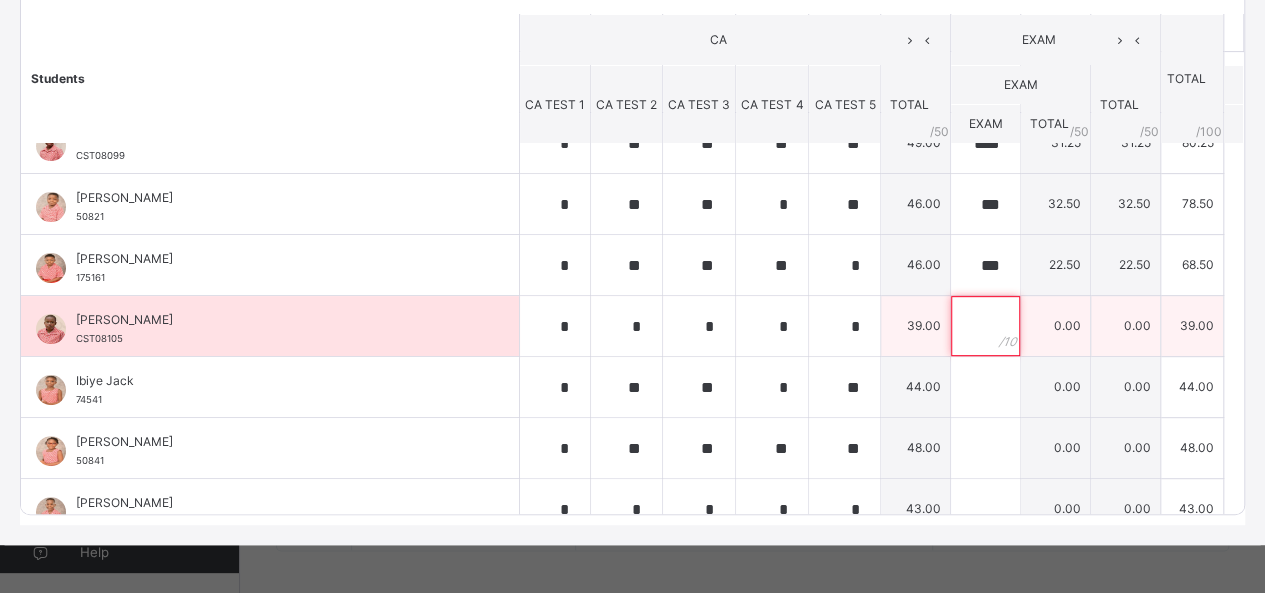 click at bounding box center (985, 326) 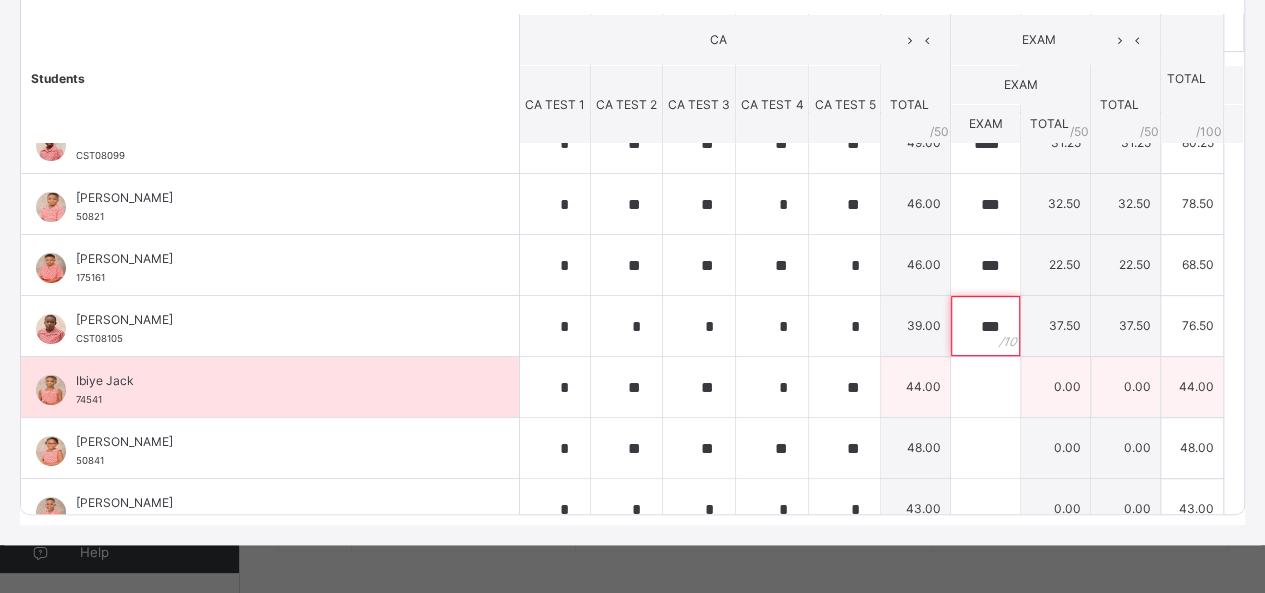 type on "***" 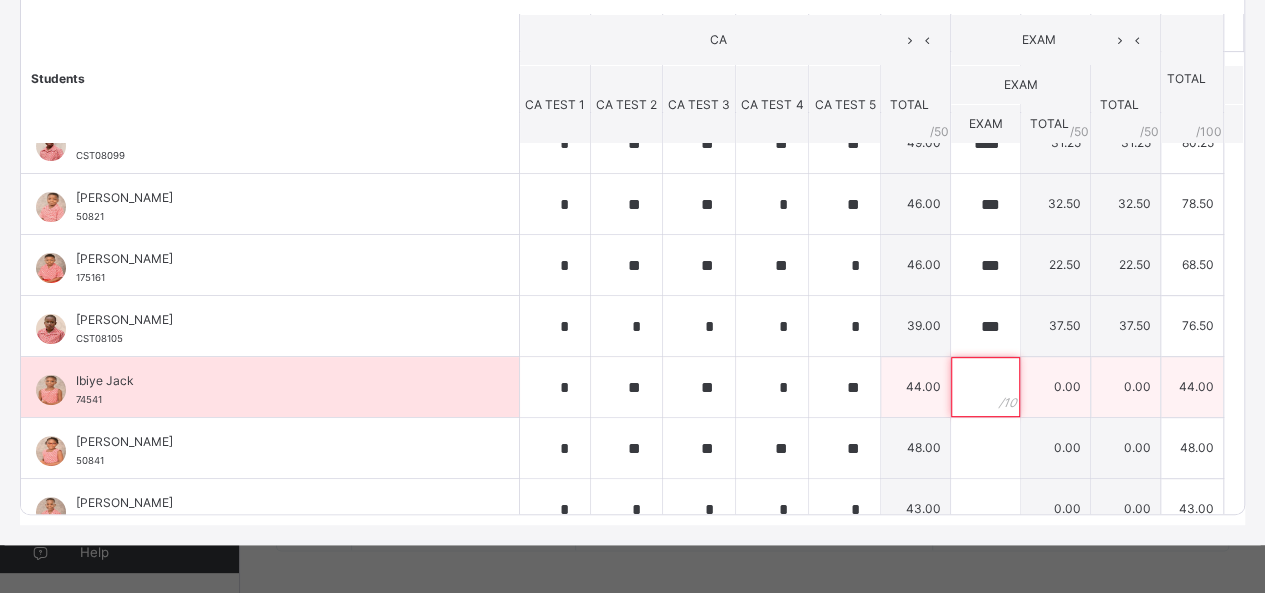 click at bounding box center (985, 387) 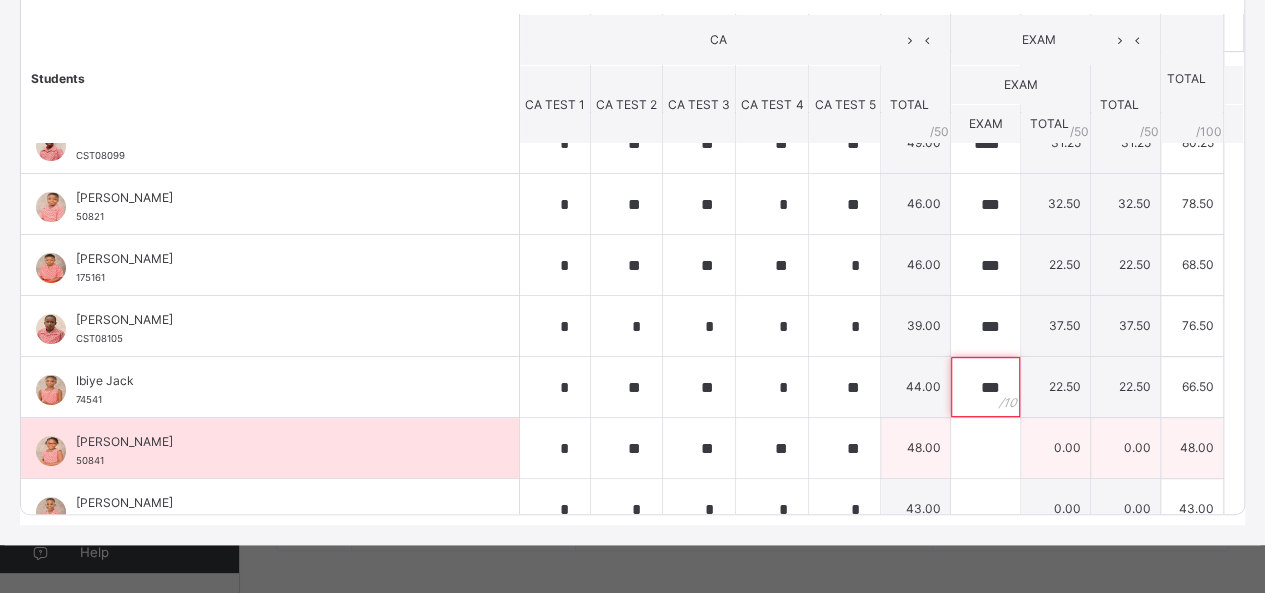 type on "***" 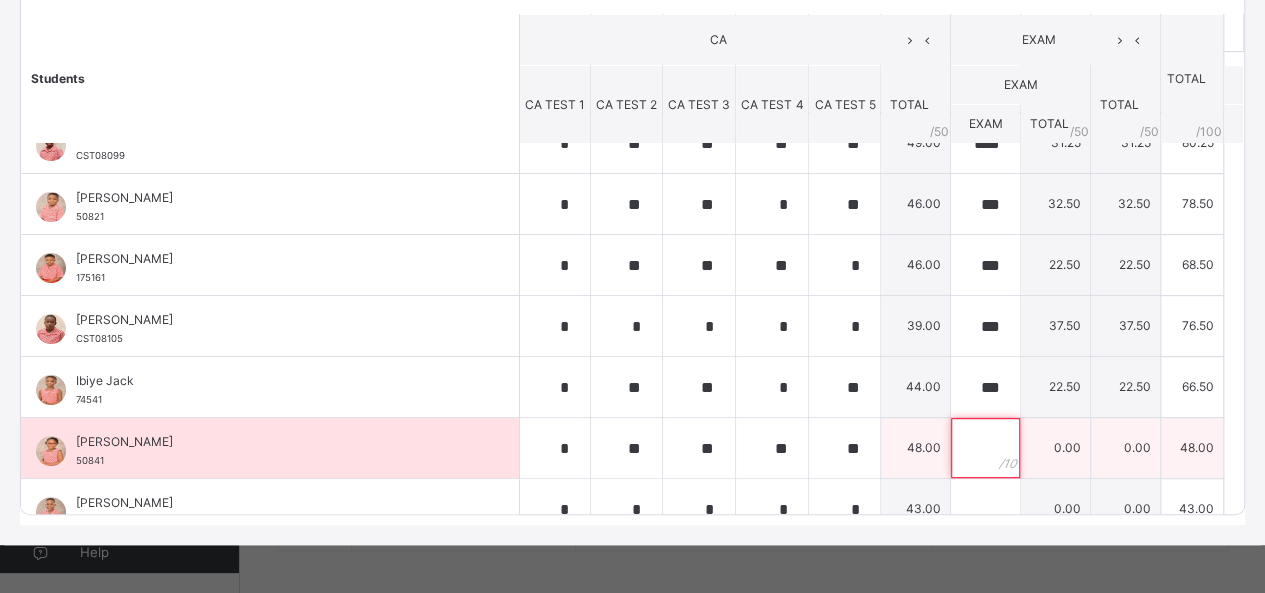 click at bounding box center [985, 448] 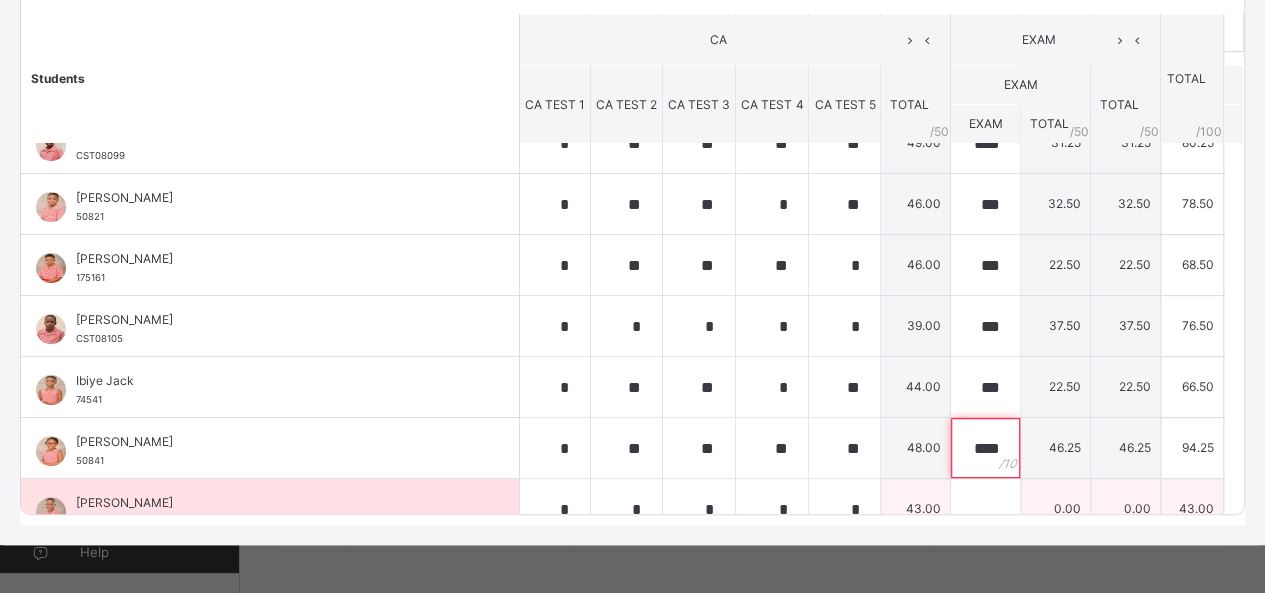 type on "****" 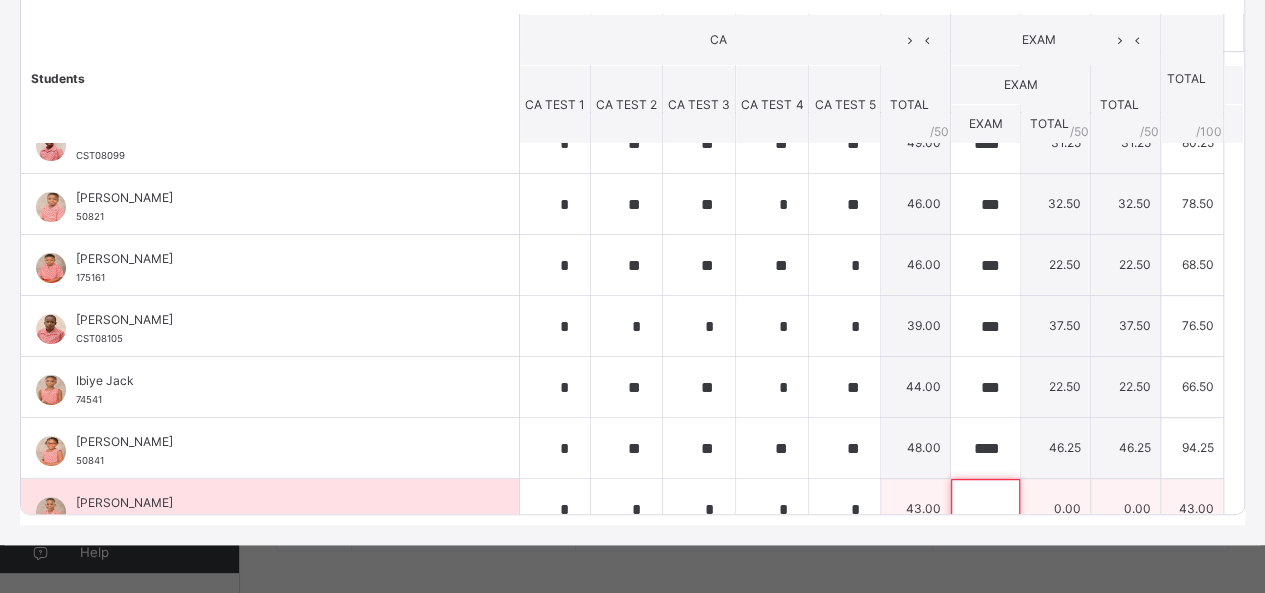 click at bounding box center [985, 509] 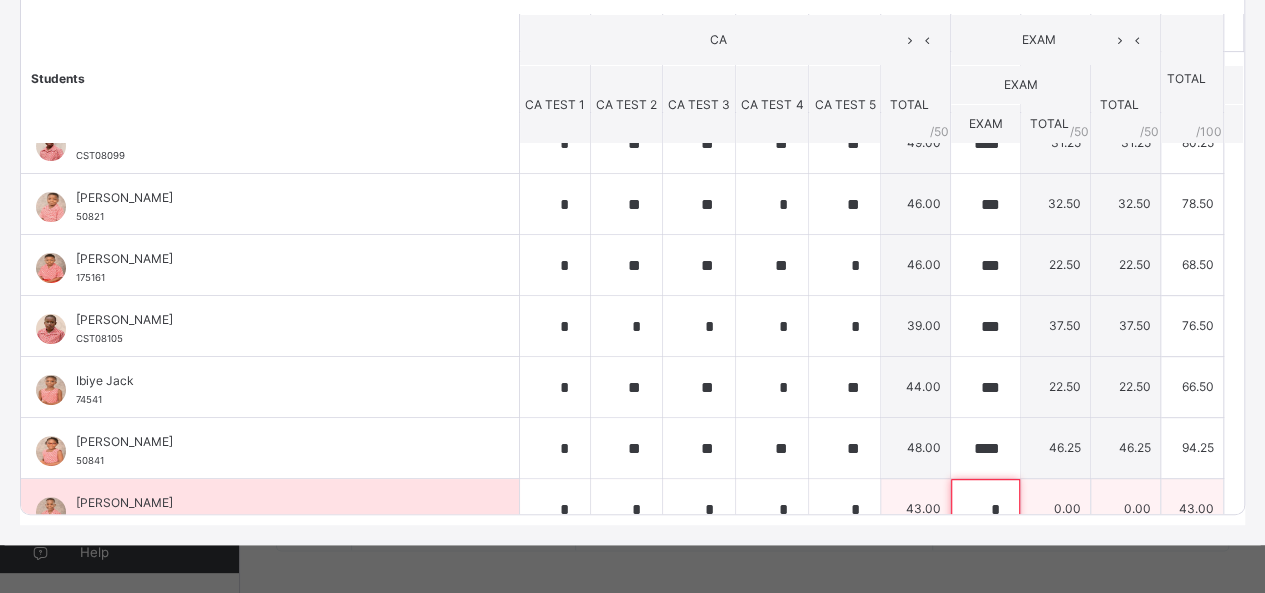scroll, scrollTop: 93, scrollLeft: 0, axis: vertical 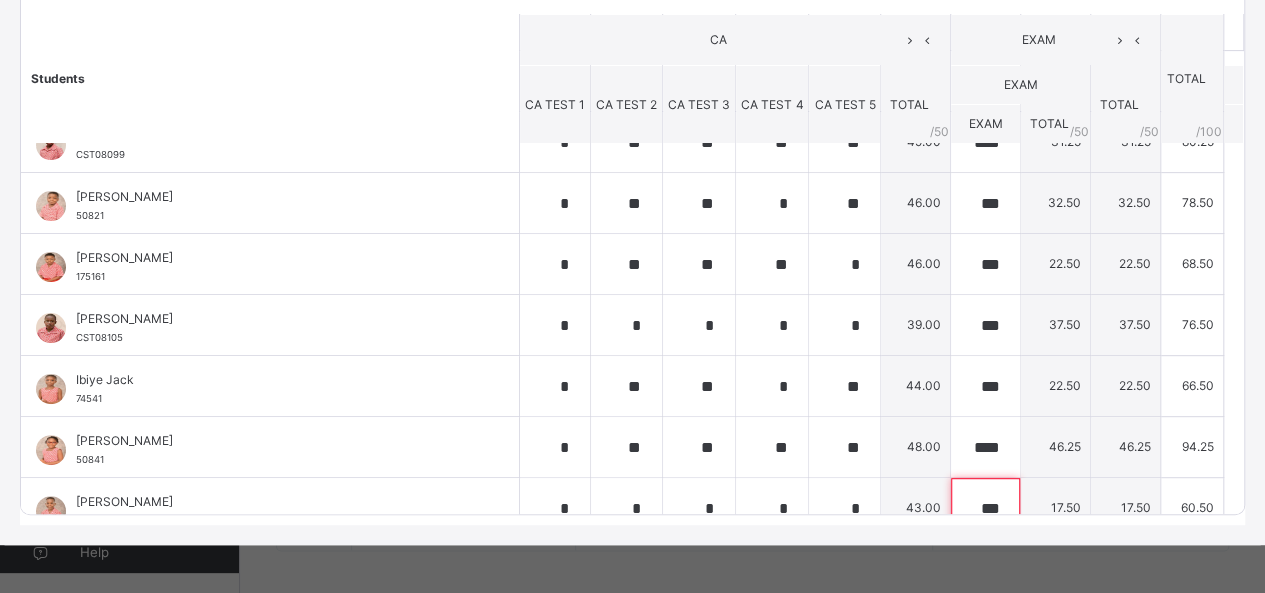 type on "***" 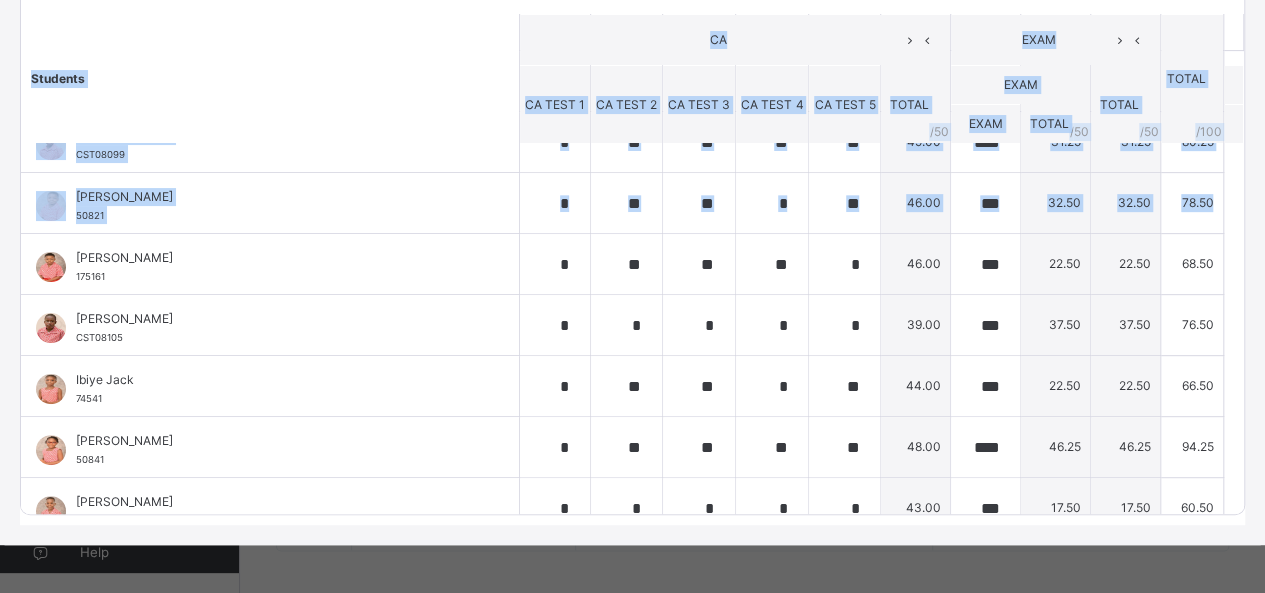 drag, startPoint x: 1218, startPoint y: 172, endPoint x: 1222, endPoint y: 221, distance: 49.162994 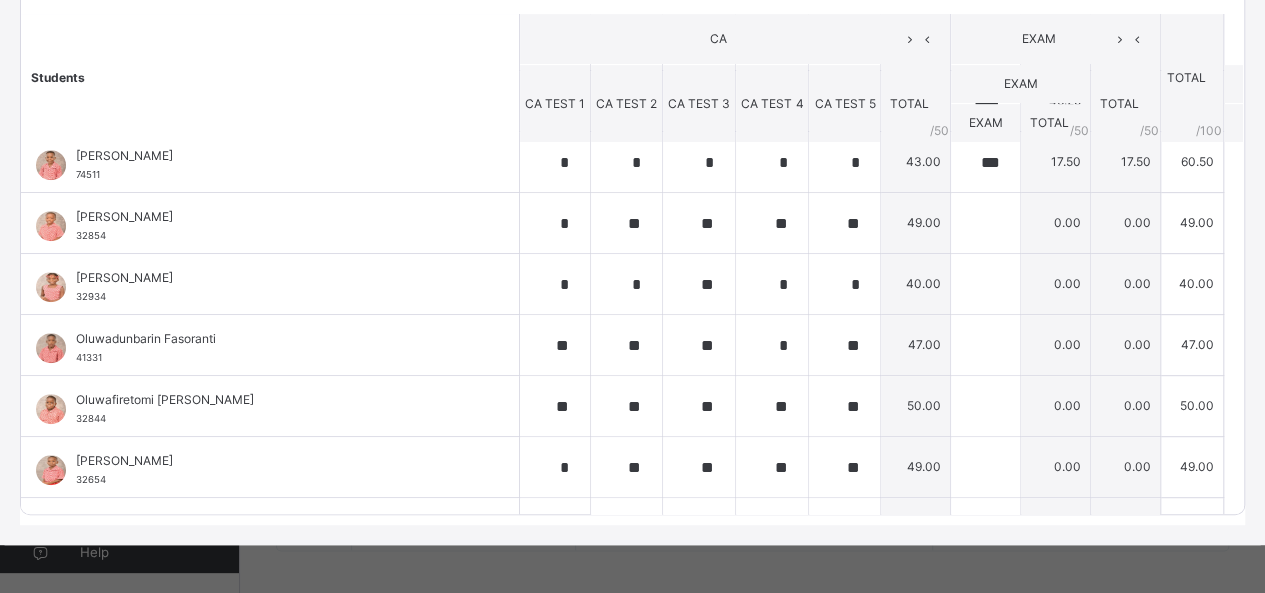 scroll, scrollTop: 453, scrollLeft: 0, axis: vertical 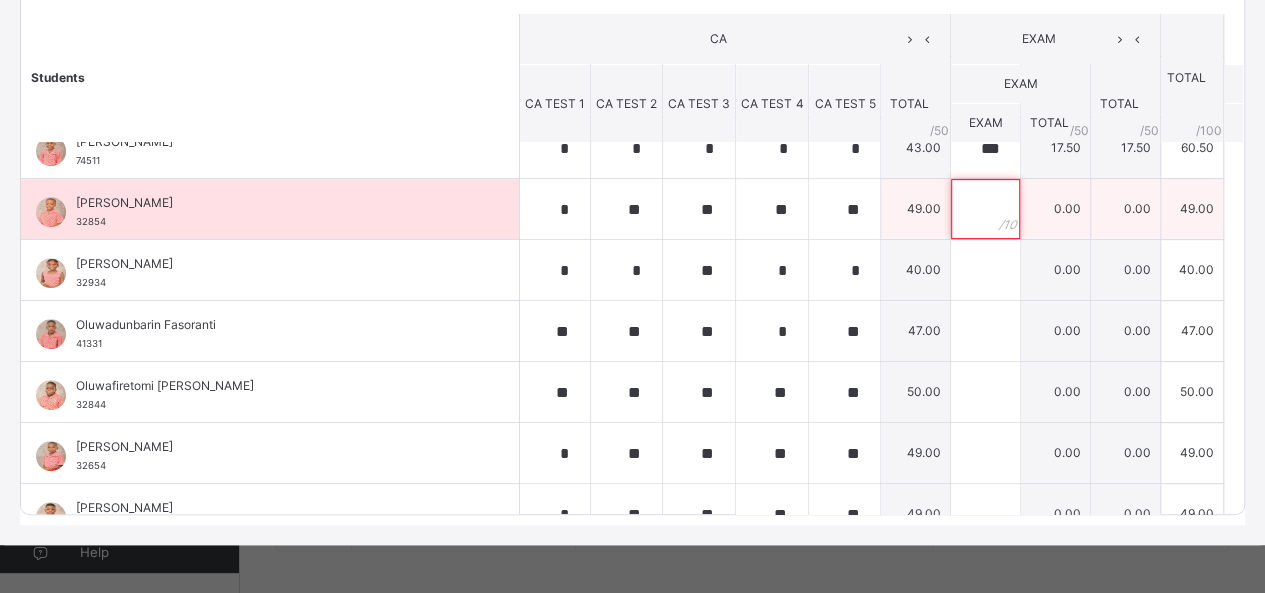 click at bounding box center (985, 209) 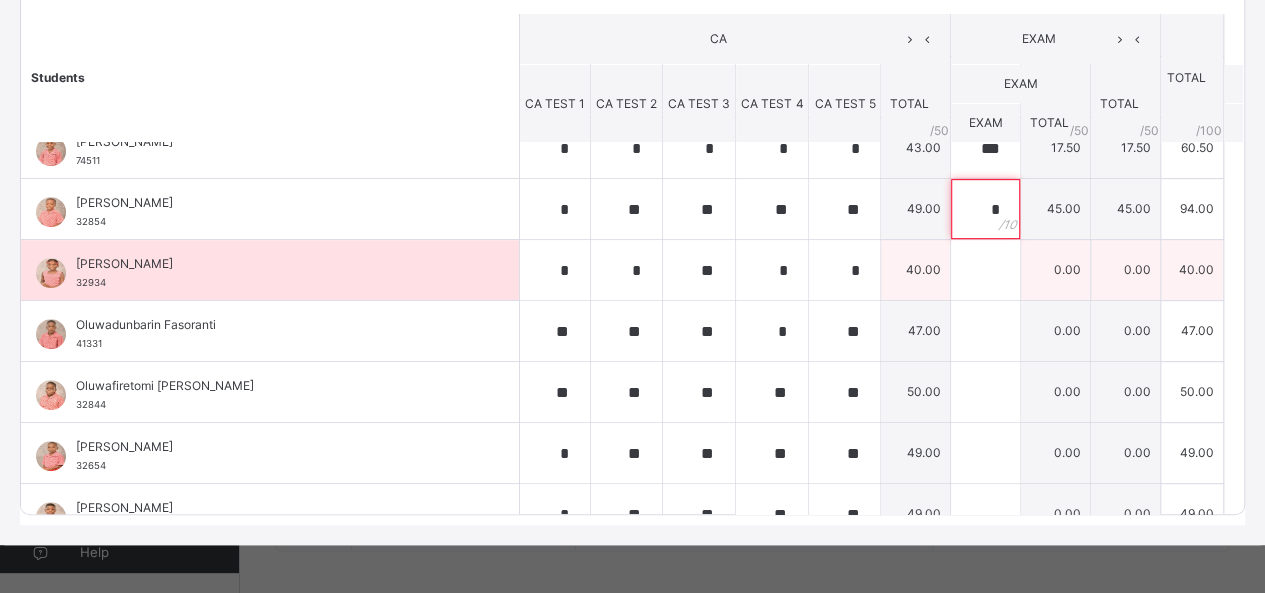 type on "*" 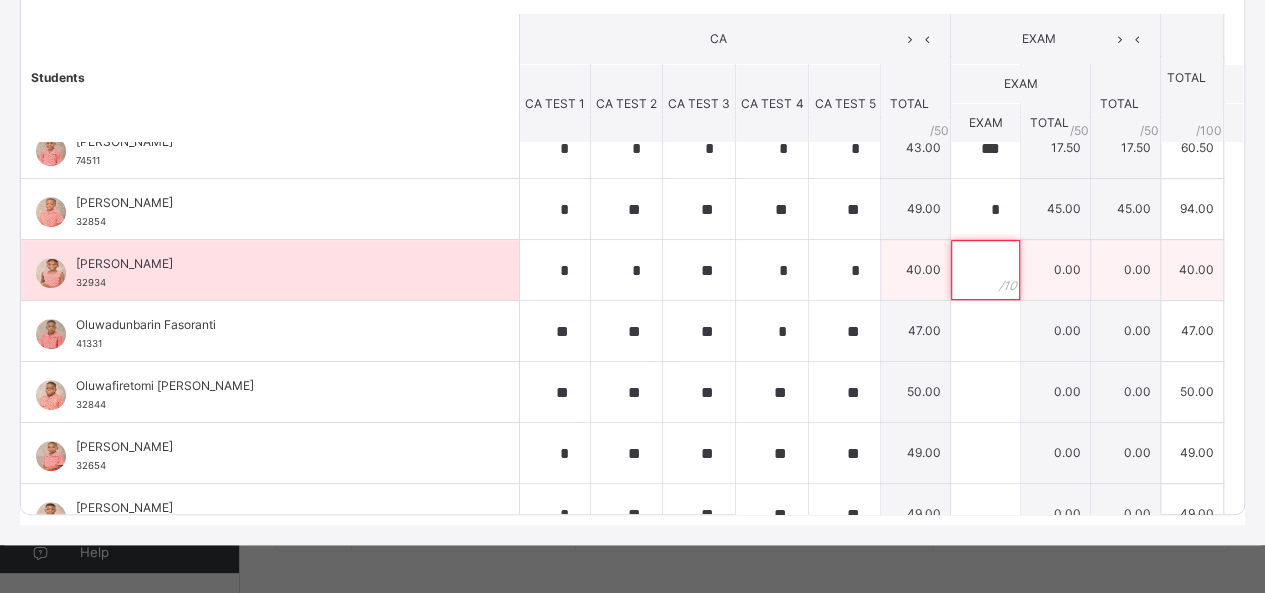 click at bounding box center [985, 270] 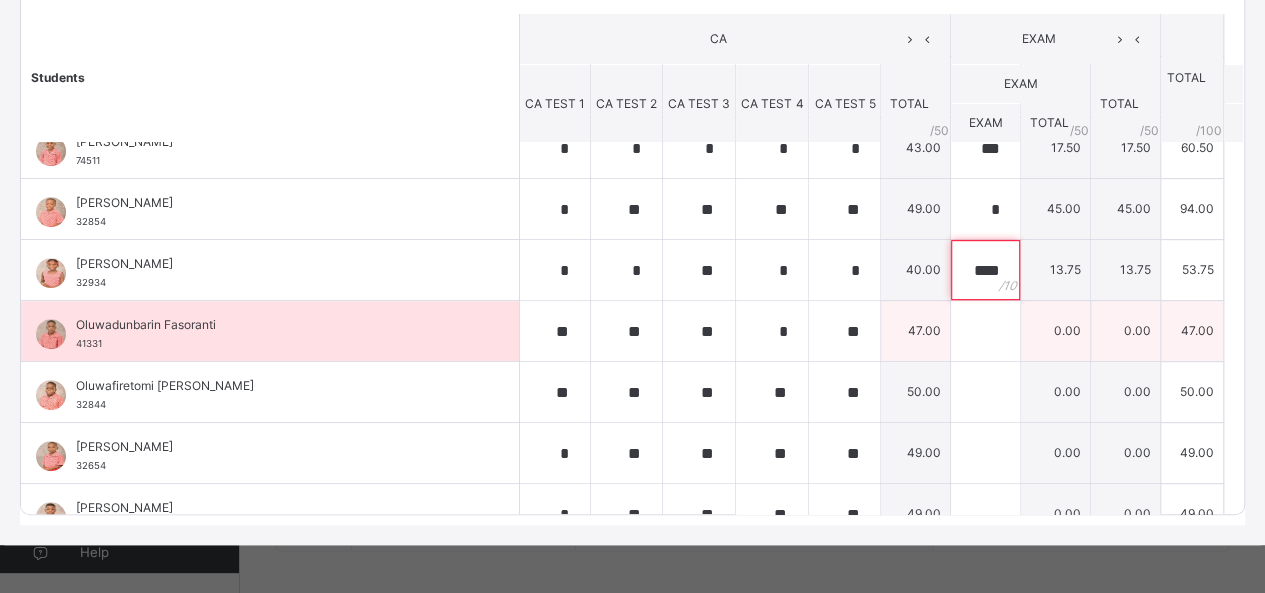 type on "****" 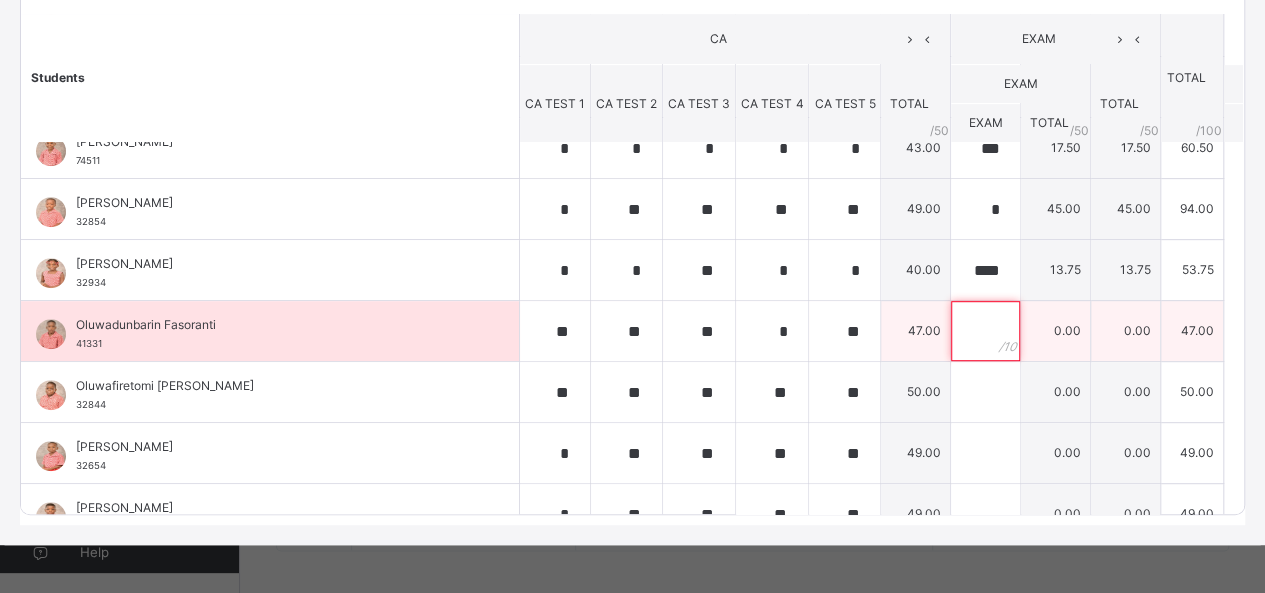 click at bounding box center [985, 331] 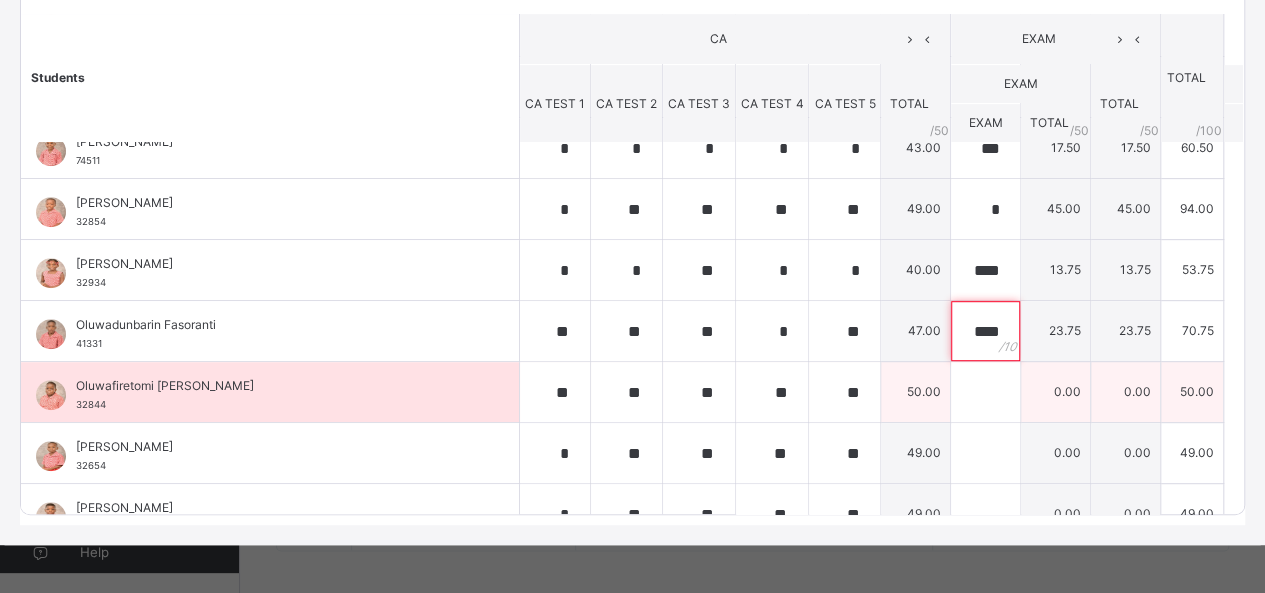 type on "****" 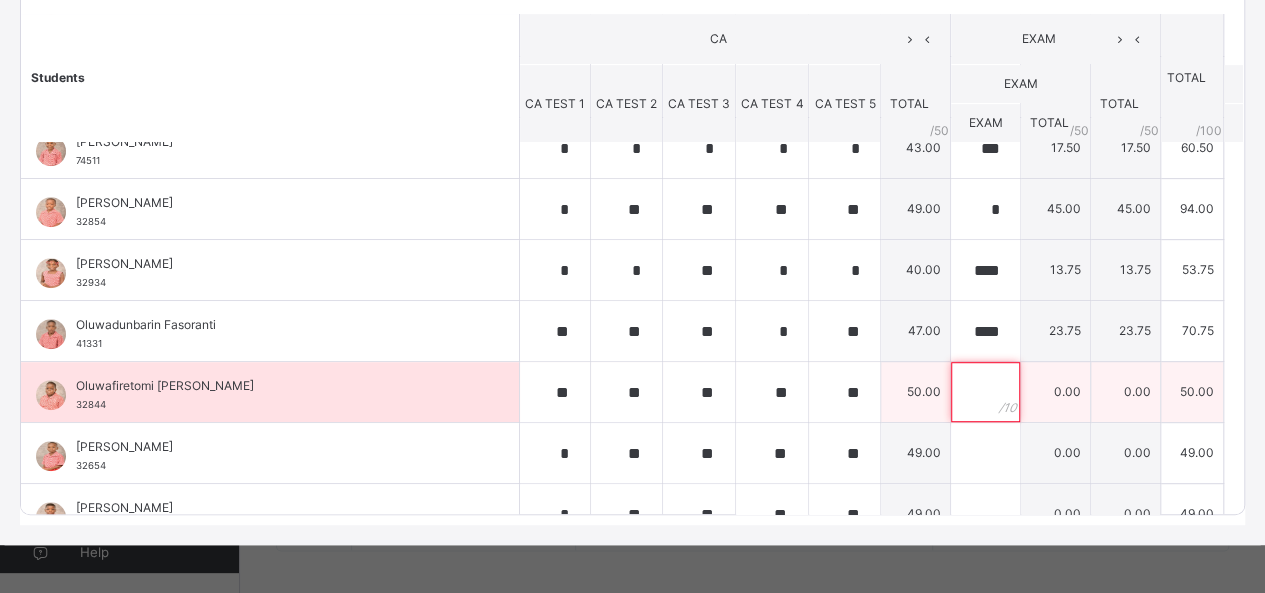 click at bounding box center [985, 392] 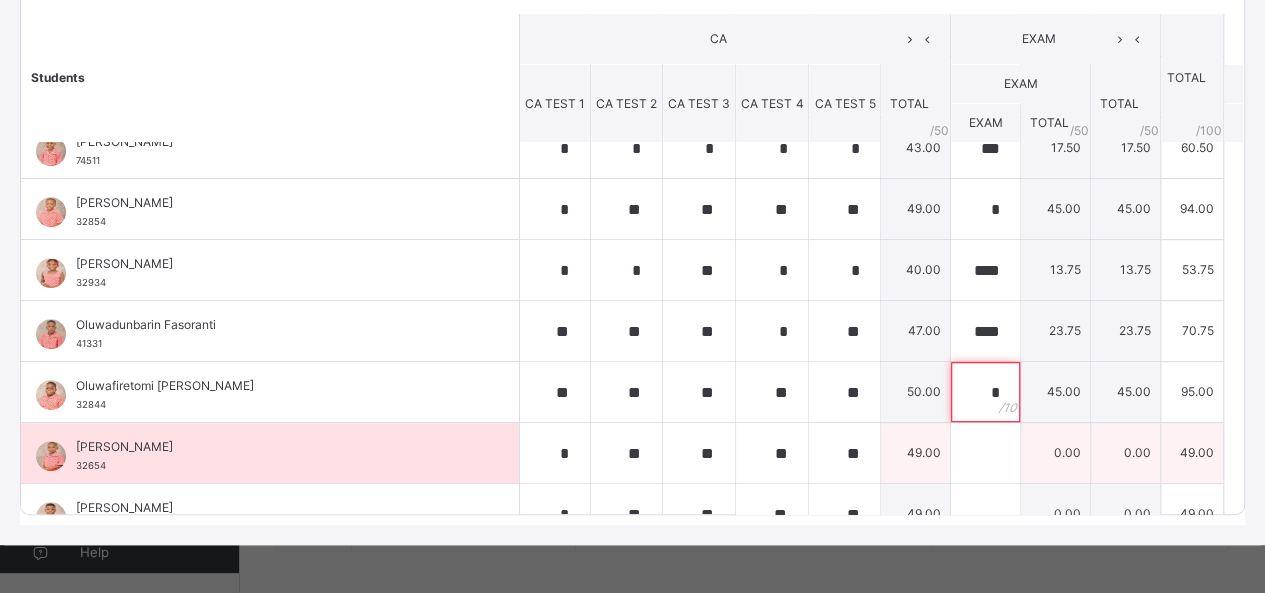 type on "*" 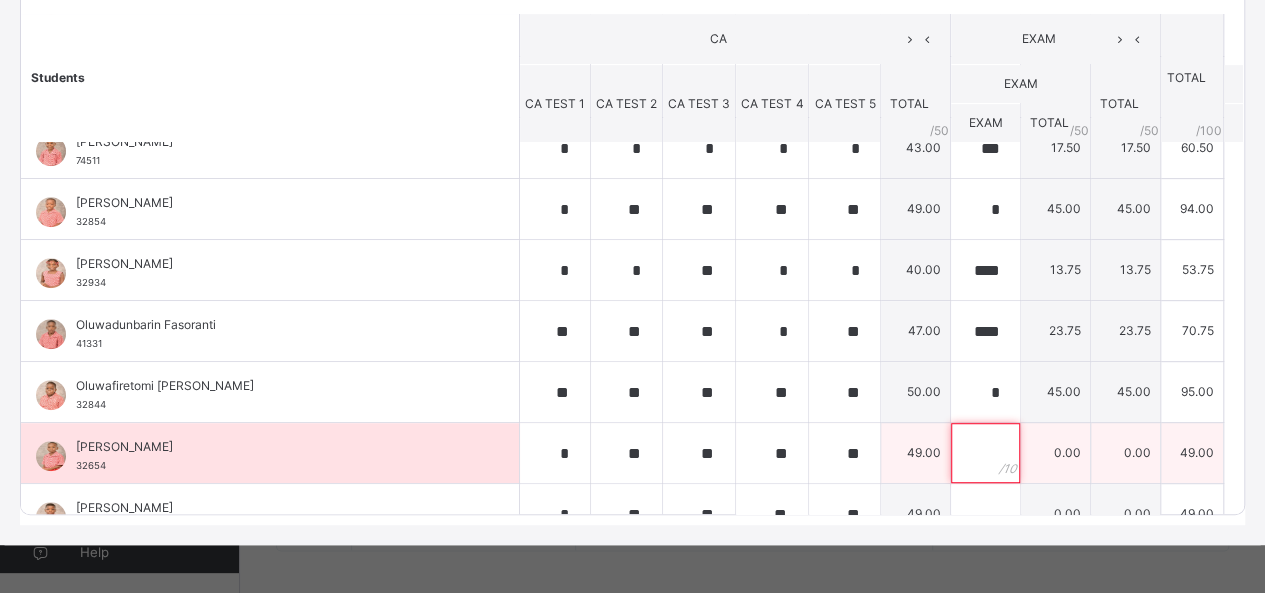click at bounding box center (985, 453) 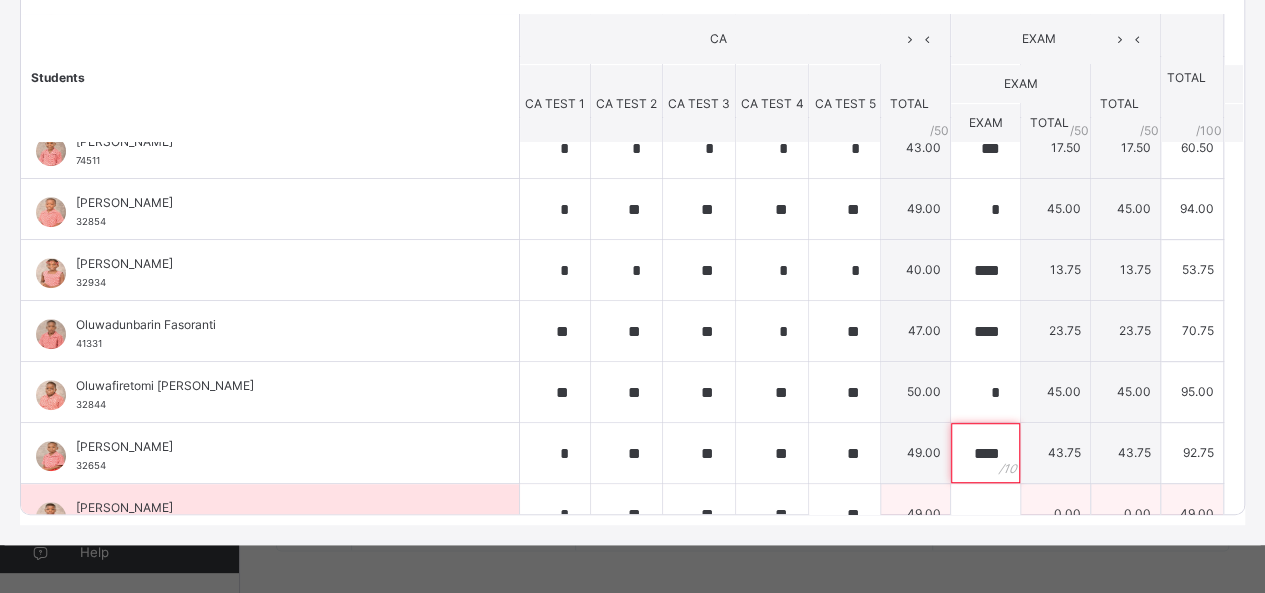 type on "****" 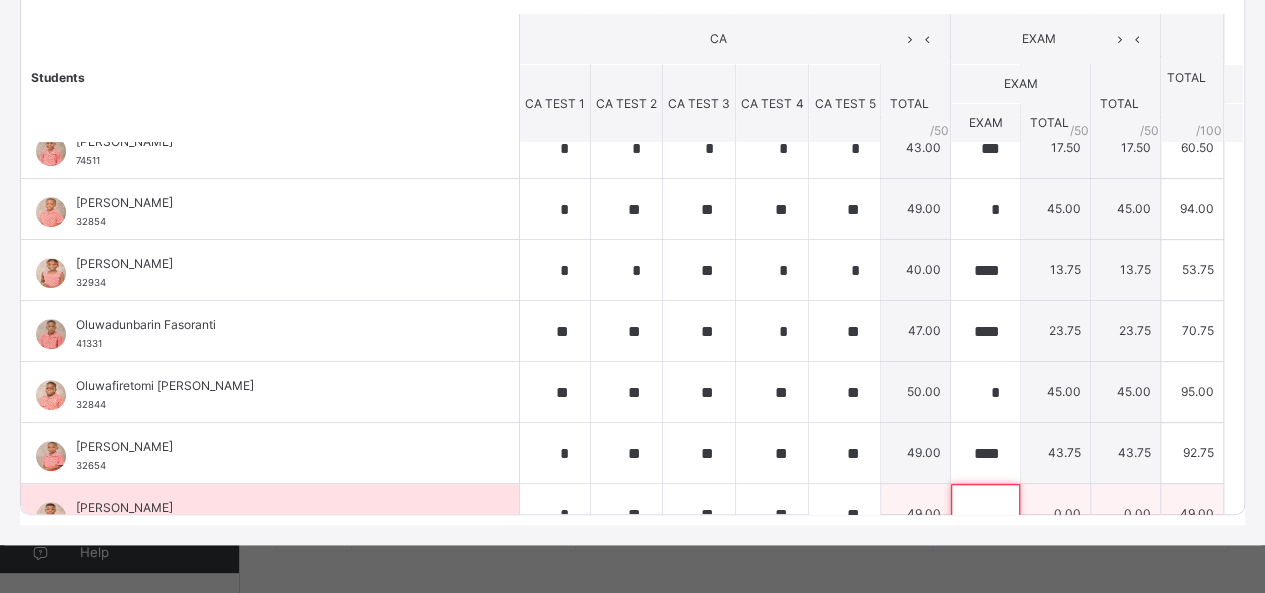 click at bounding box center (985, 514) 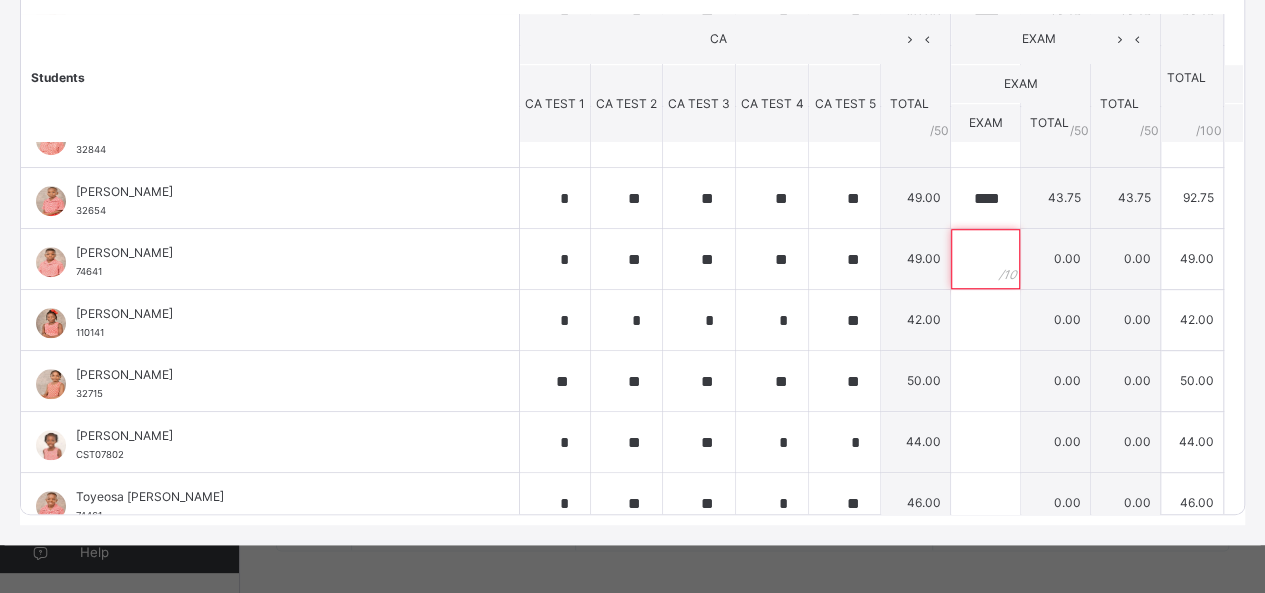 scroll, scrollTop: 720, scrollLeft: 0, axis: vertical 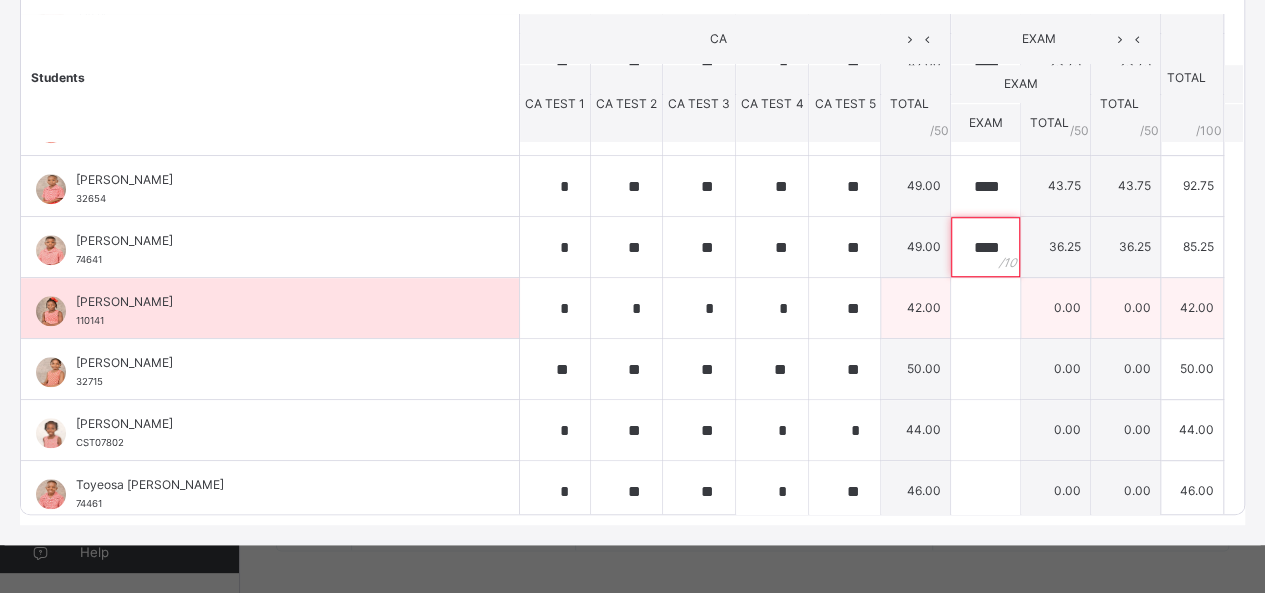 type on "****" 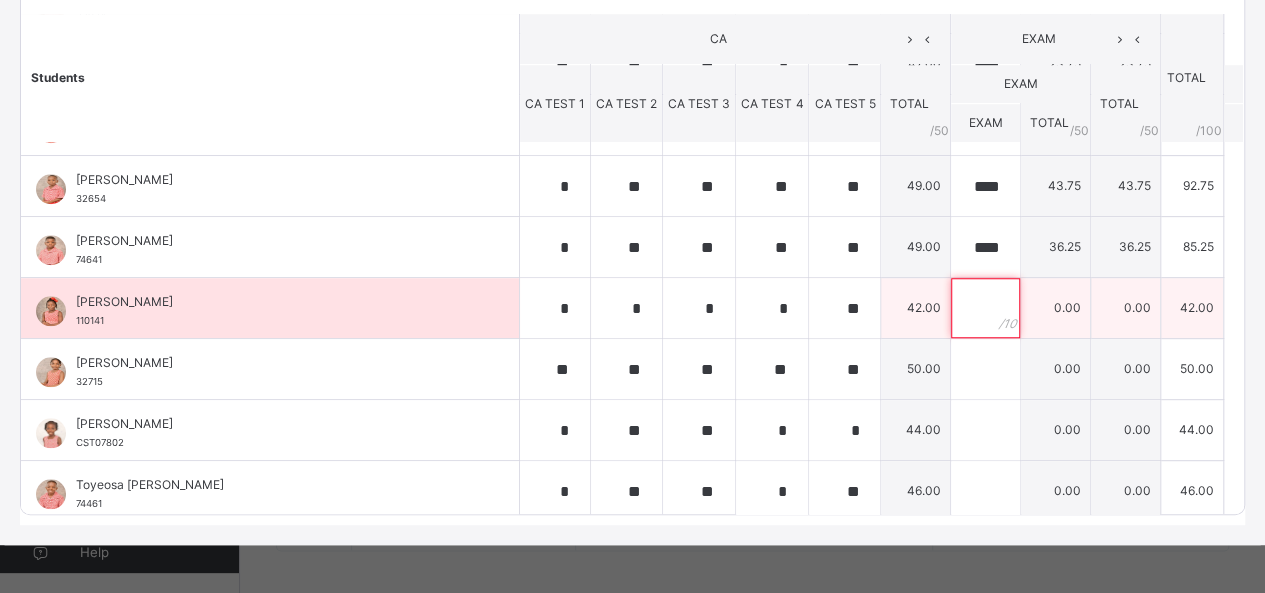 click at bounding box center (985, 308) 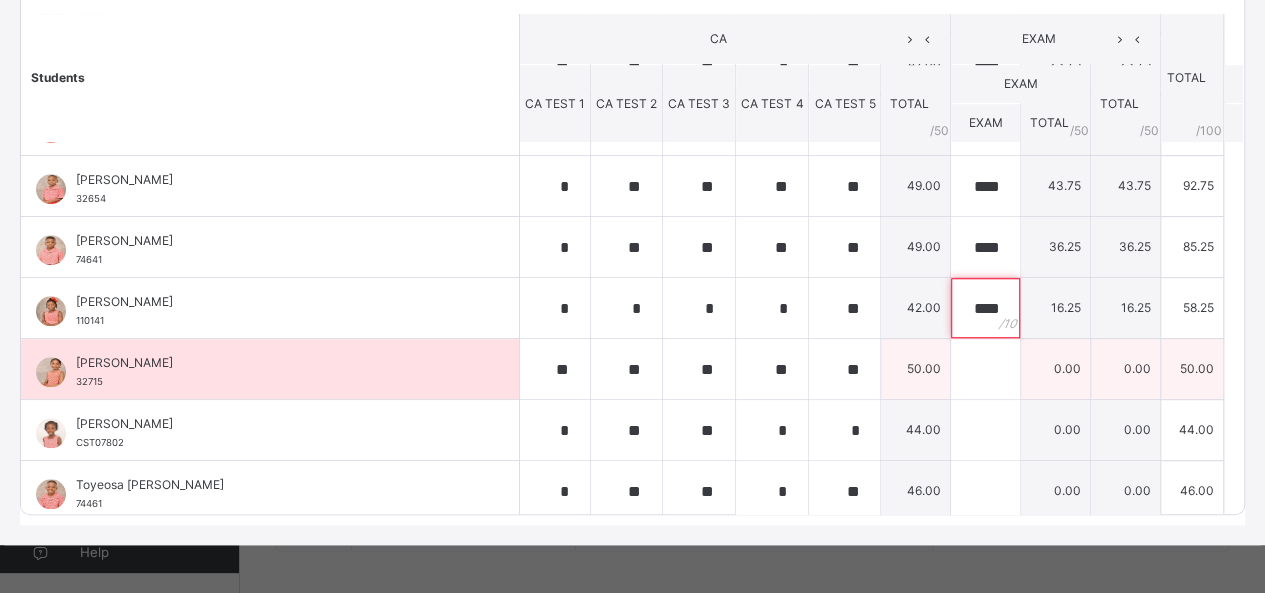 type on "****" 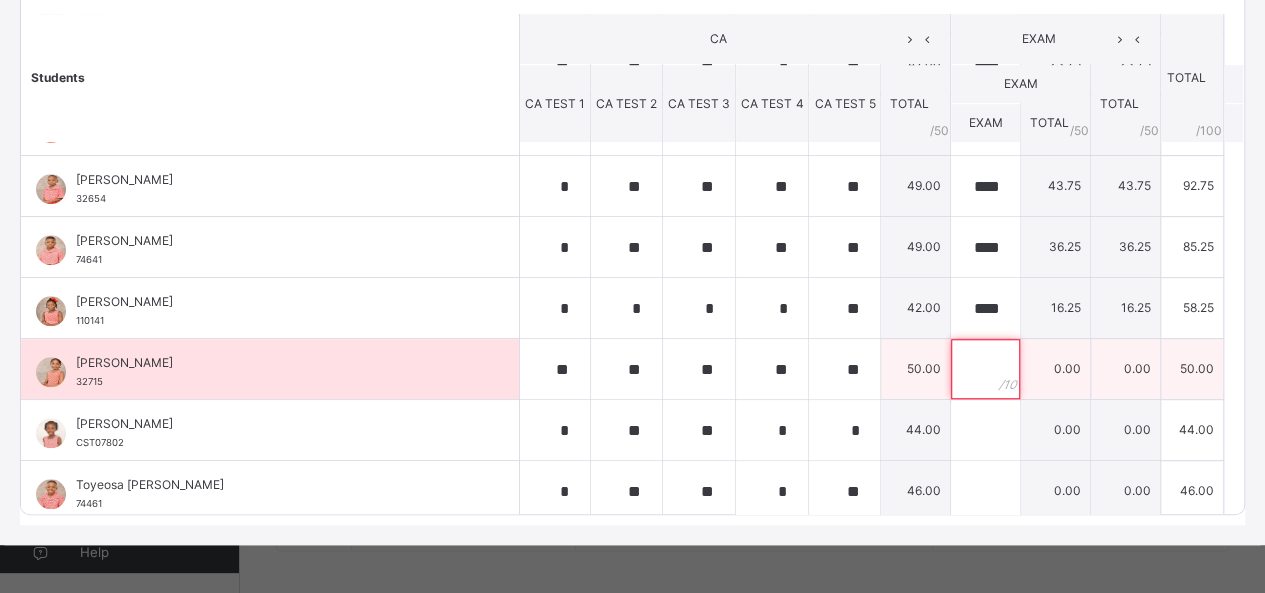 click at bounding box center (985, 369) 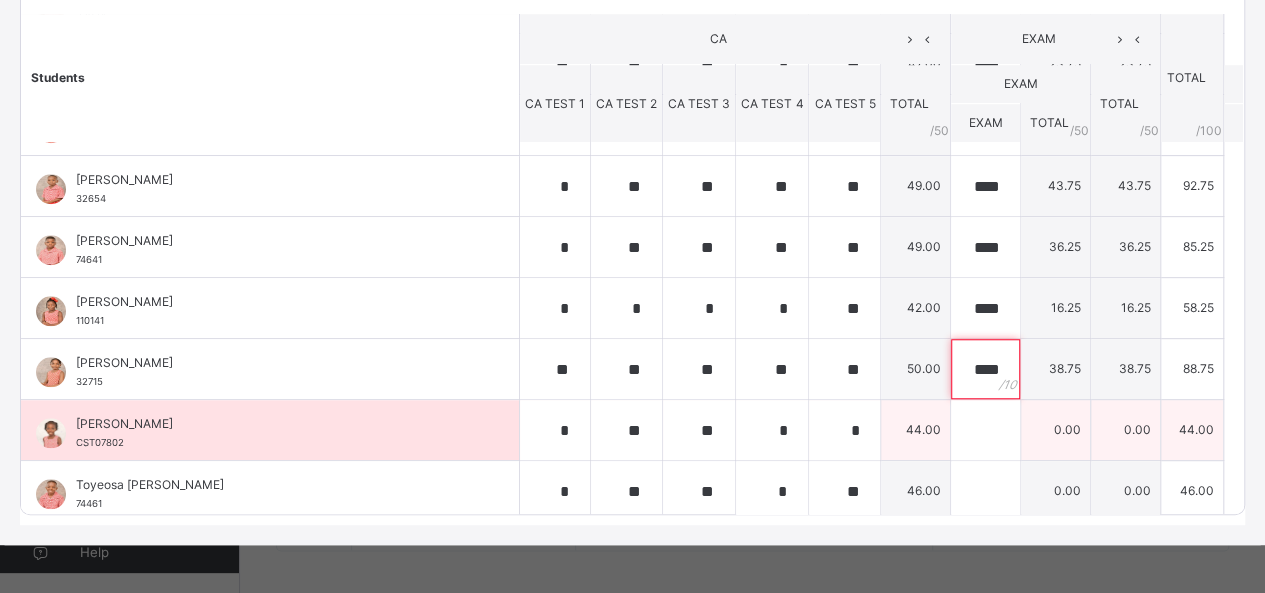 type on "****" 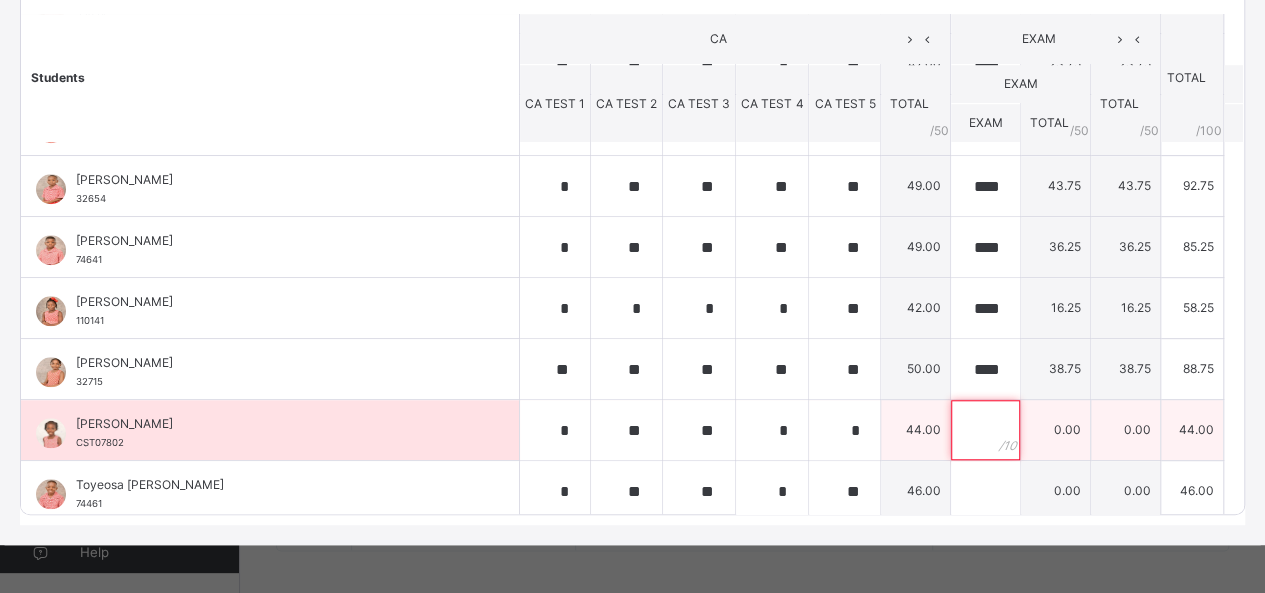 click at bounding box center (985, 430) 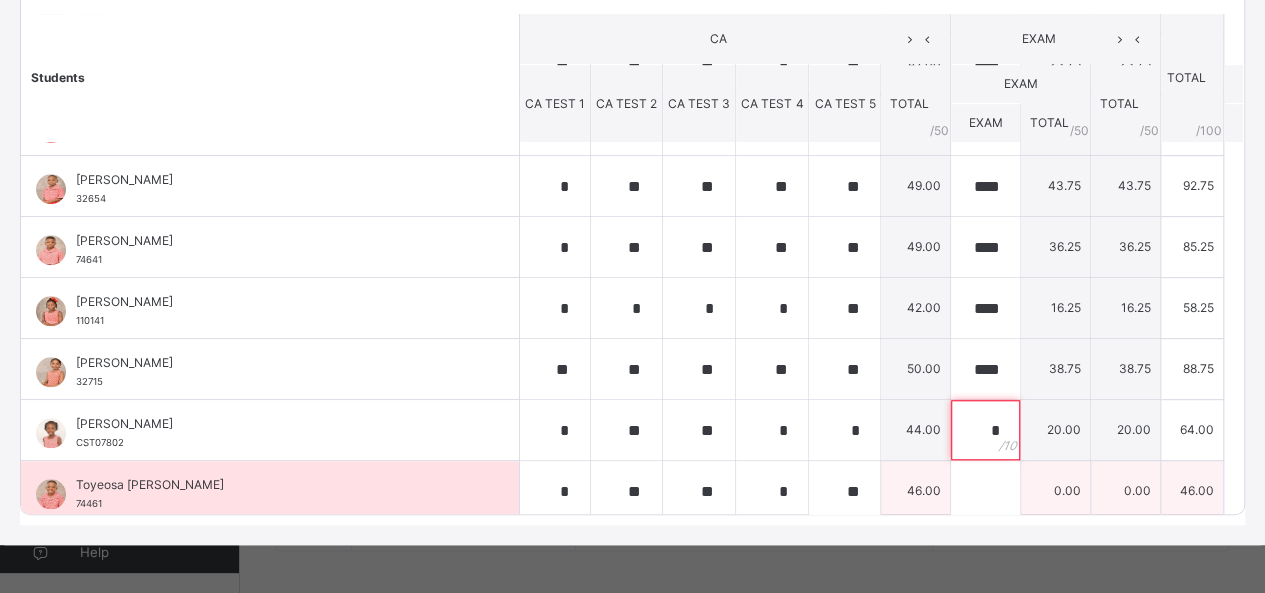 type on "*" 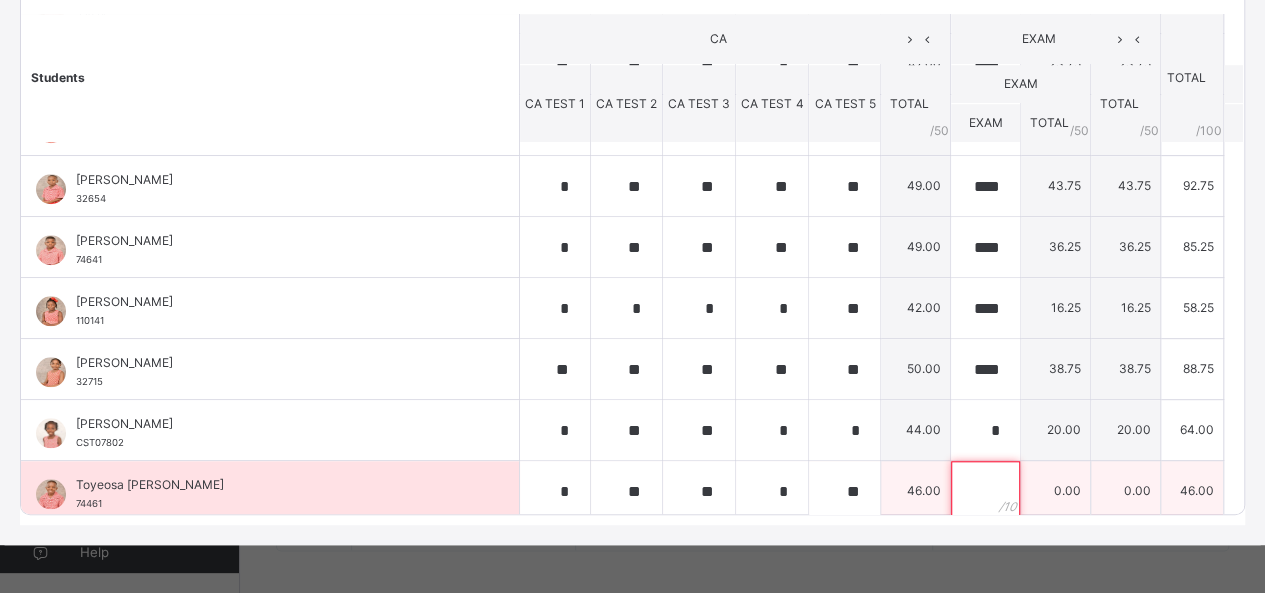 click at bounding box center (985, 491) 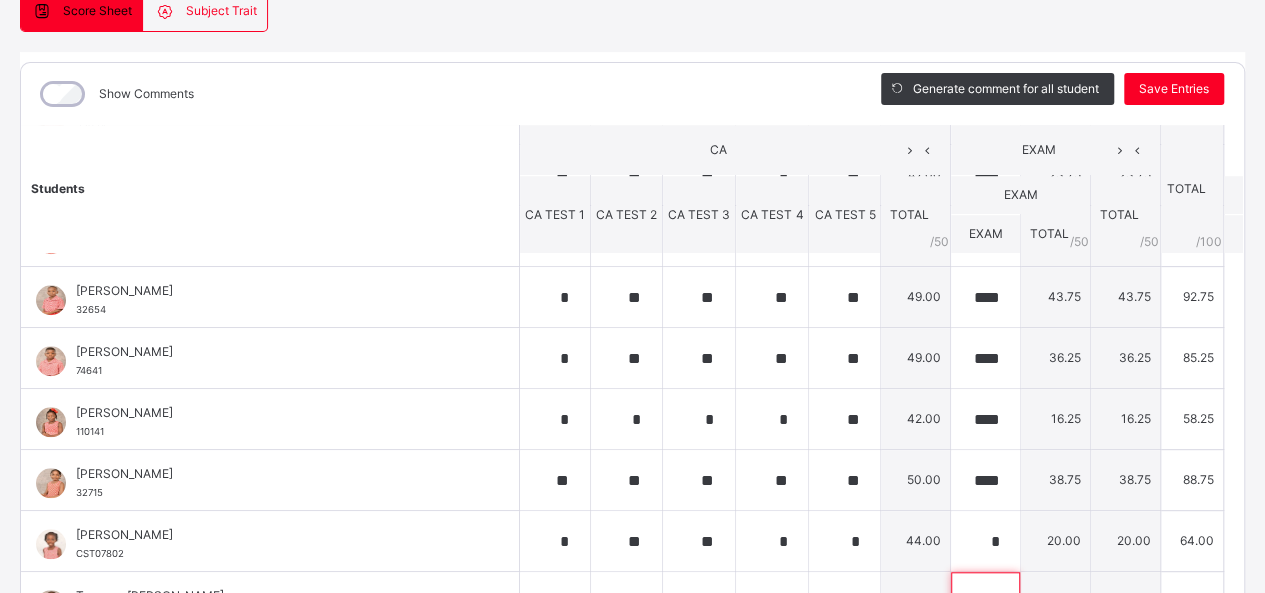 scroll, scrollTop: 195, scrollLeft: 0, axis: vertical 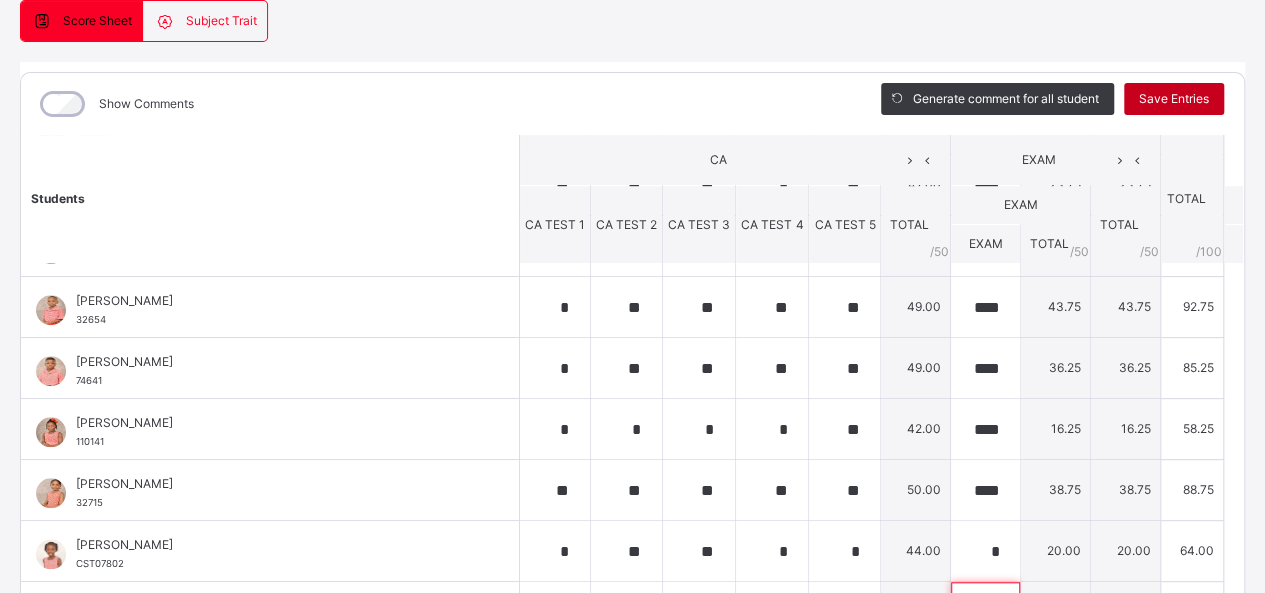 type on "****" 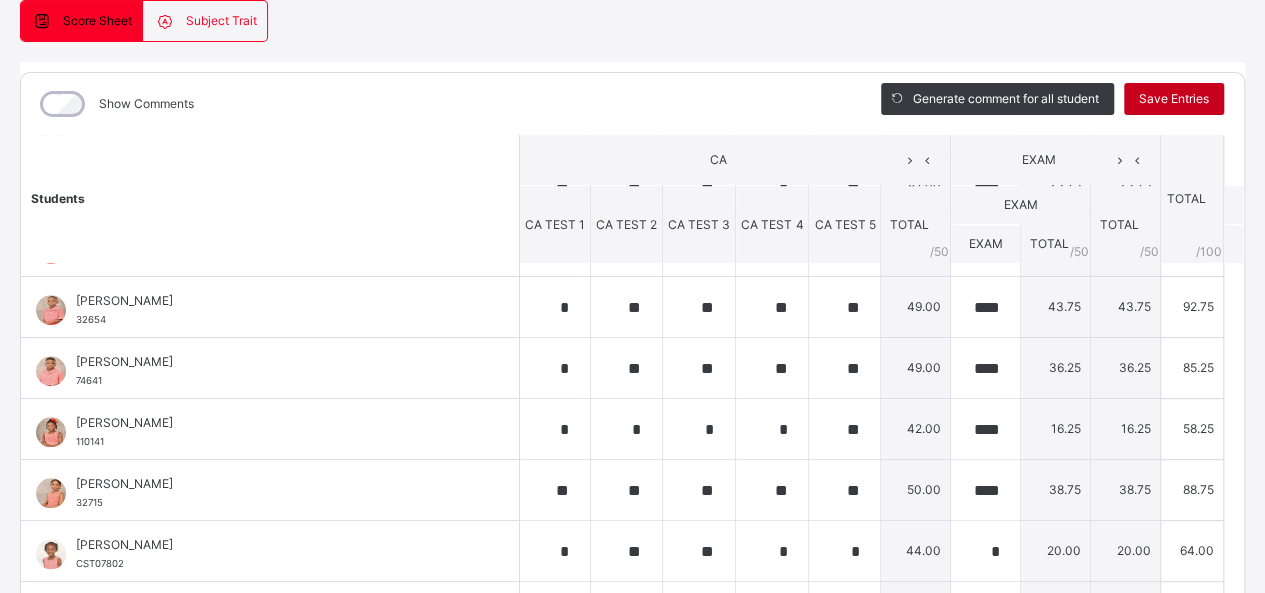 click on "Save Entries" at bounding box center (1174, 99) 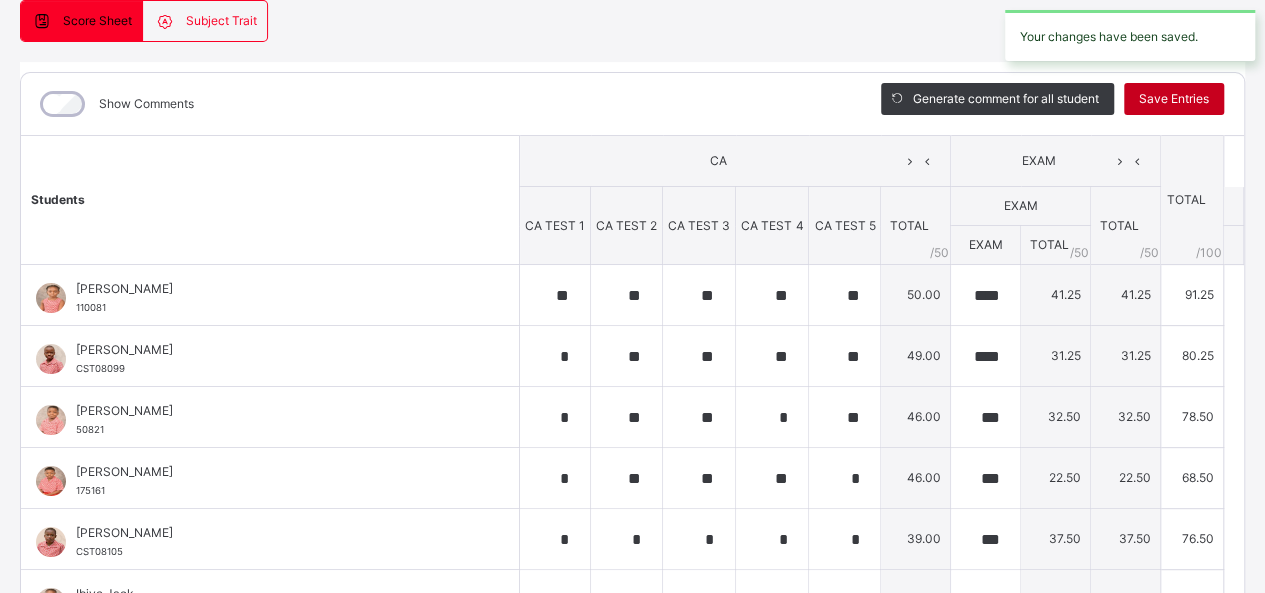 type on "**" 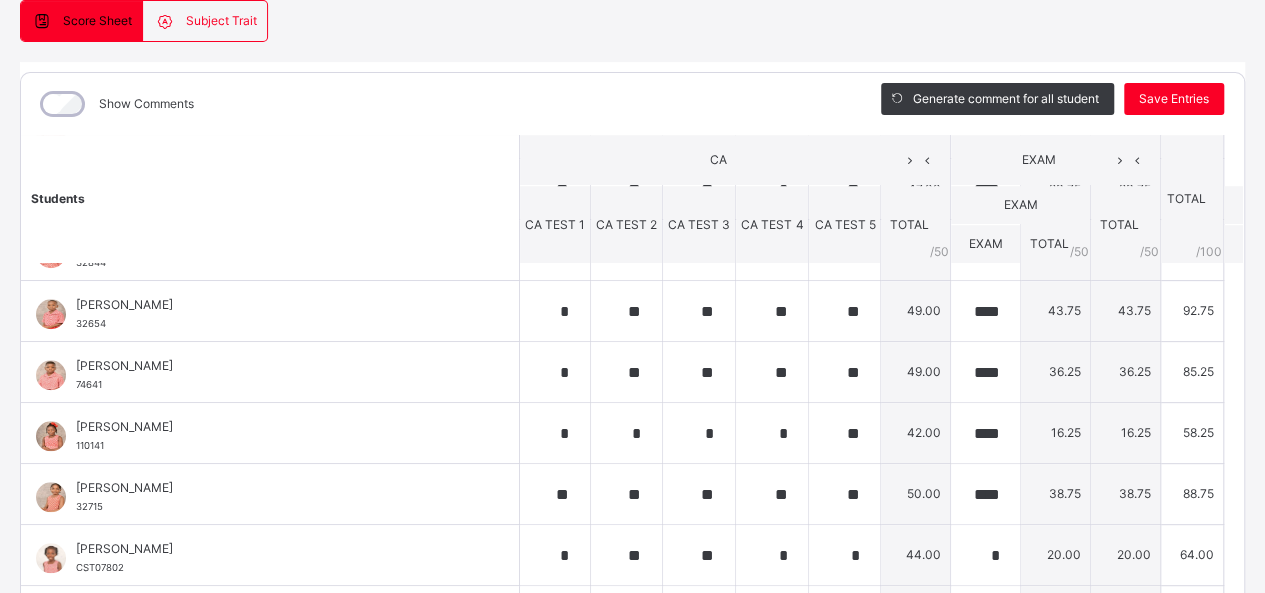 scroll, scrollTop: 720, scrollLeft: 0, axis: vertical 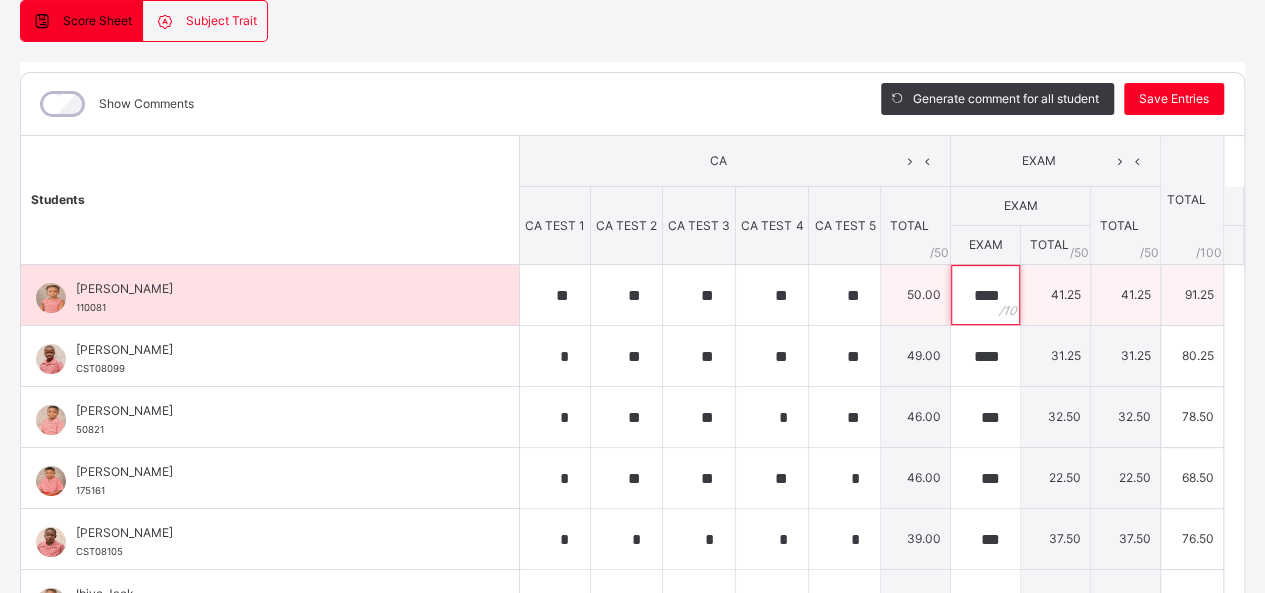 click on "****" at bounding box center (985, 295) 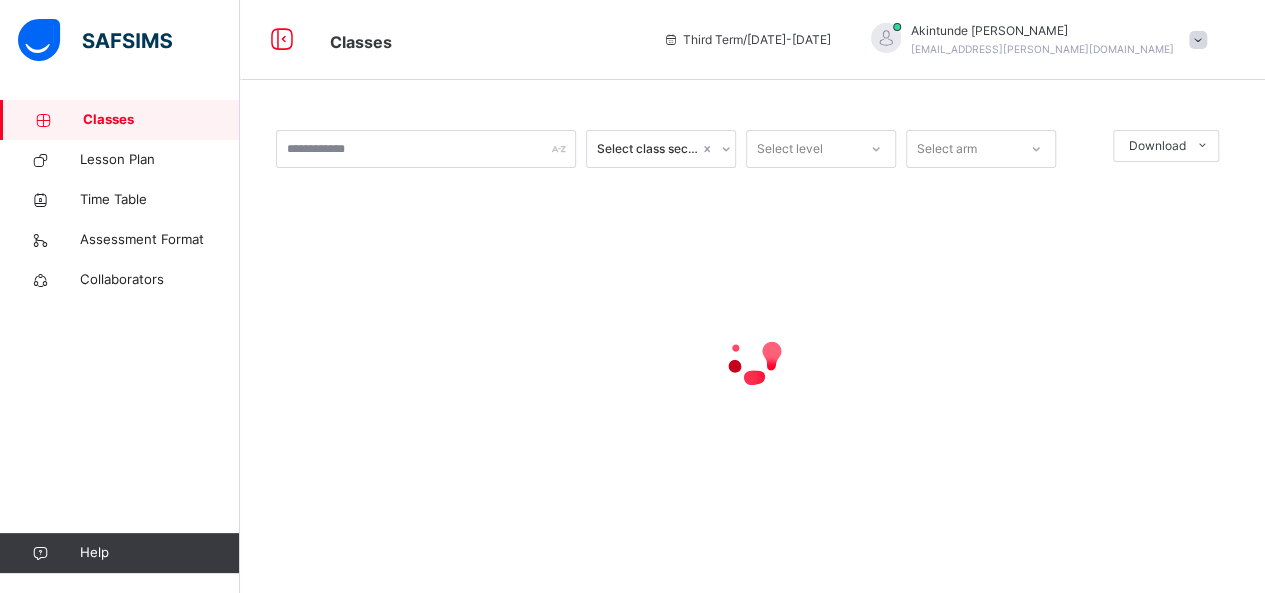 scroll, scrollTop: 0, scrollLeft: 0, axis: both 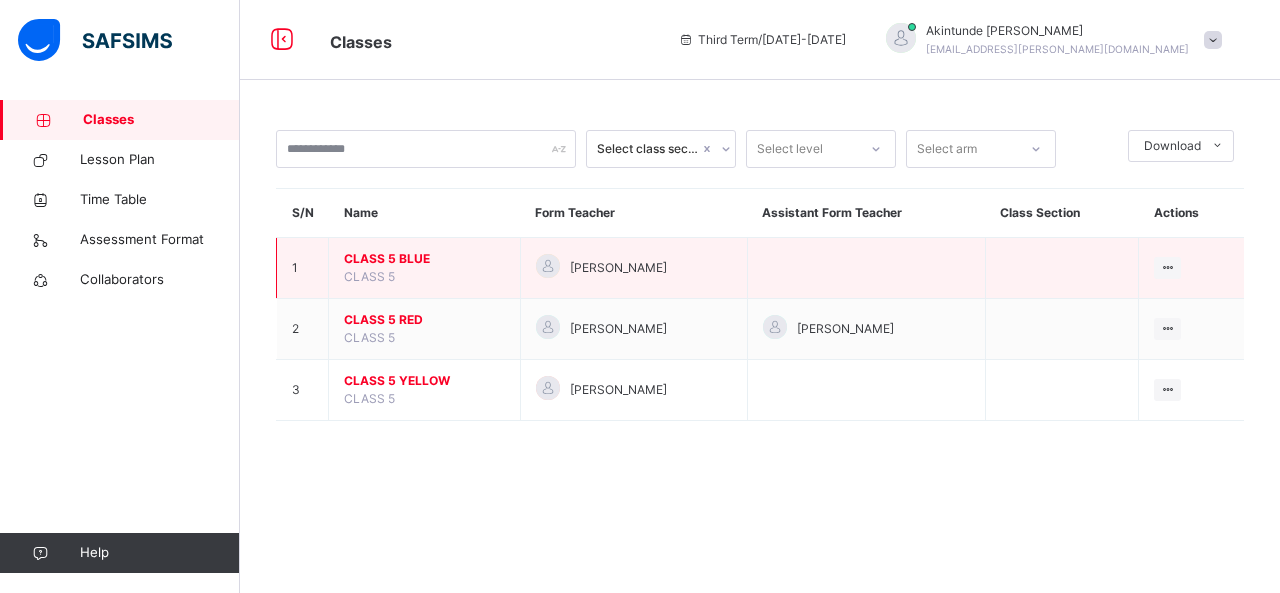 click on "CLASS 5   BLUE" at bounding box center (424, 259) 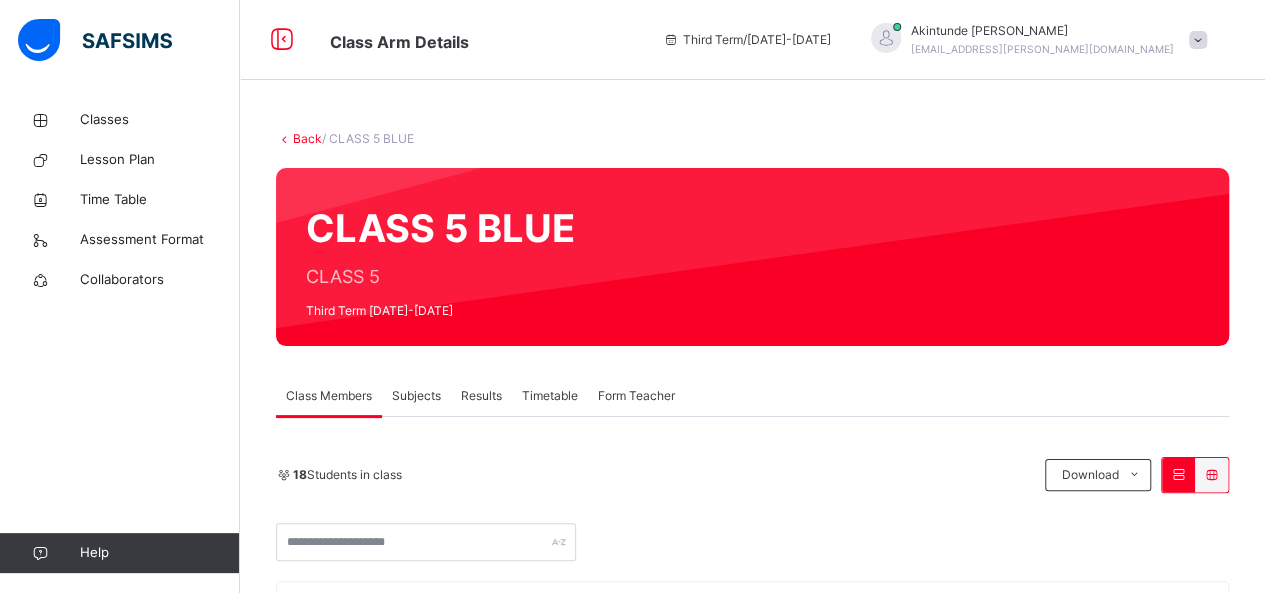 click on "Subjects" at bounding box center (416, 396) 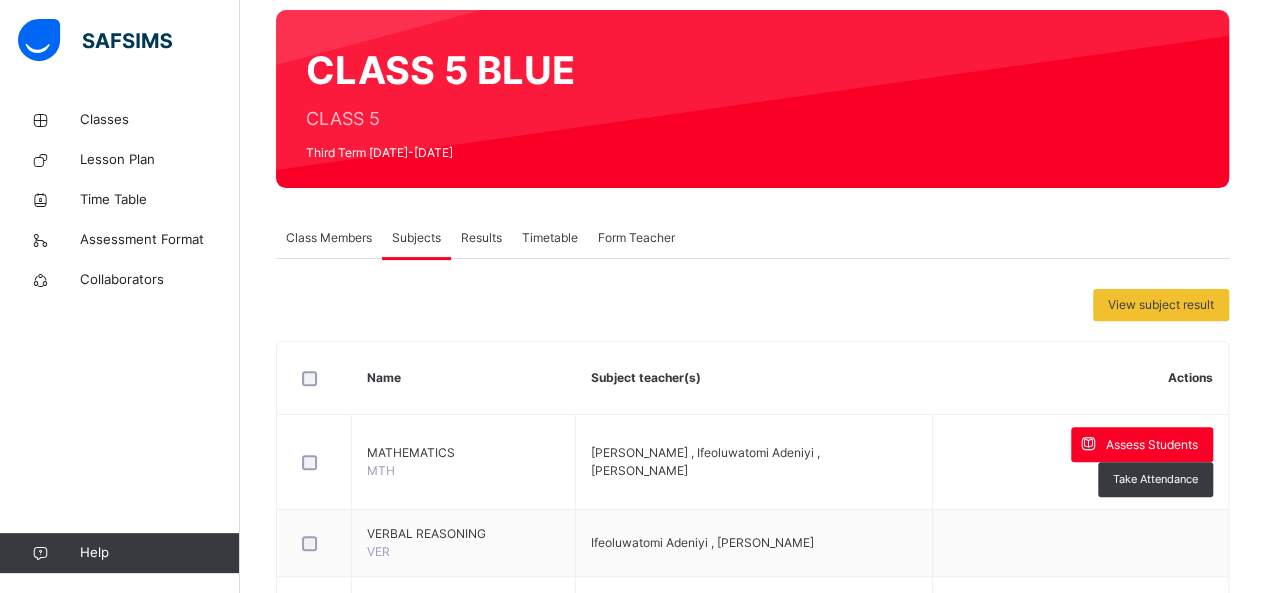 scroll, scrollTop: 170, scrollLeft: 0, axis: vertical 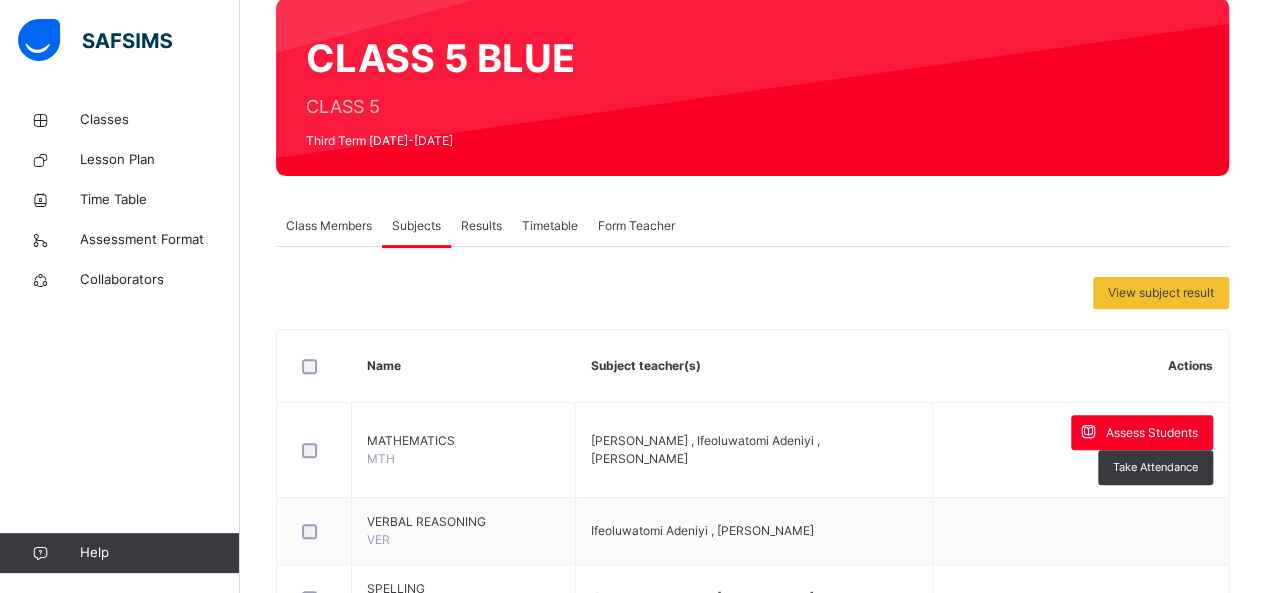 click on "Subjects" at bounding box center (416, 226) 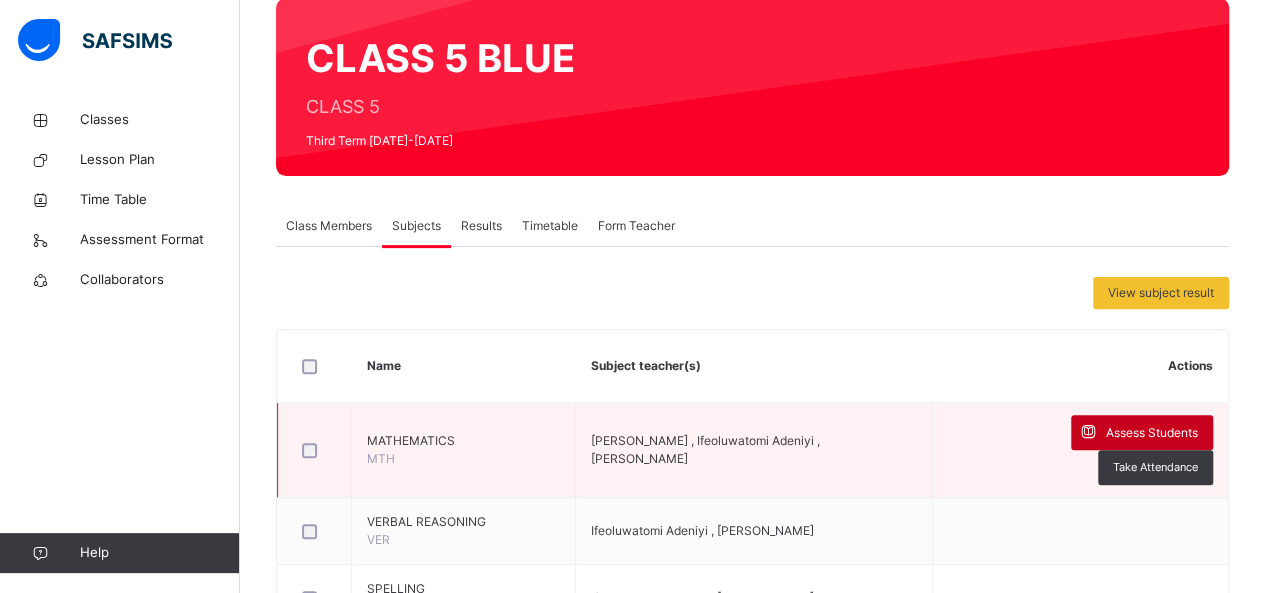 click on "Assess Students" at bounding box center [1152, 433] 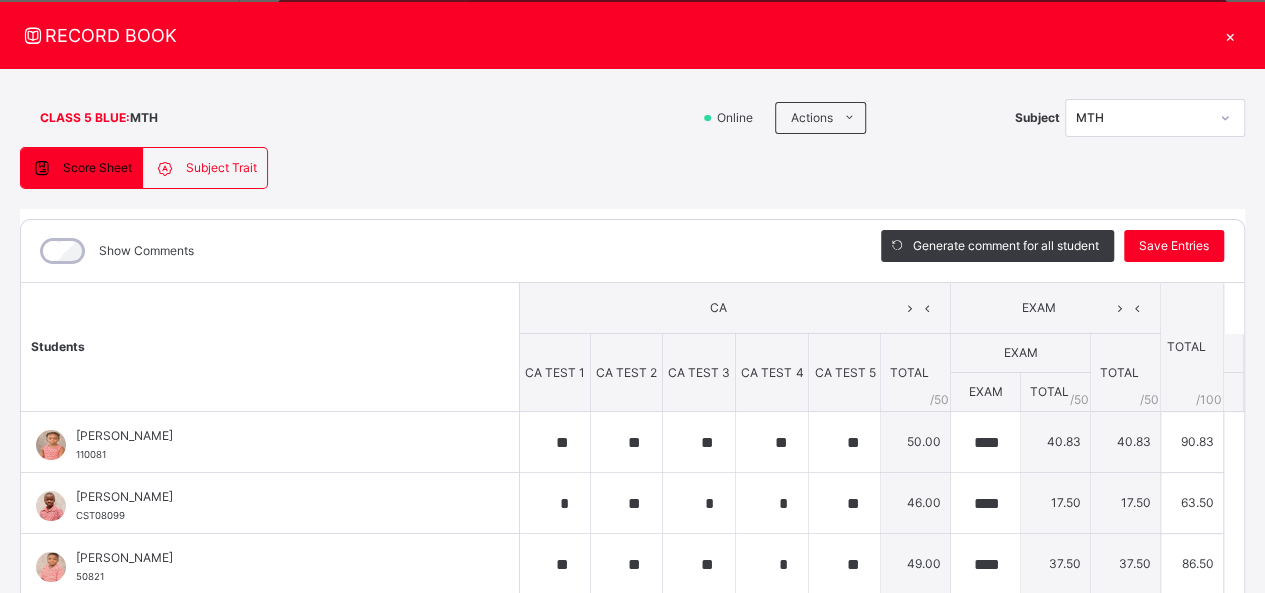 scroll, scrollTop: 50, scrollLeft: 0, axis: vertical 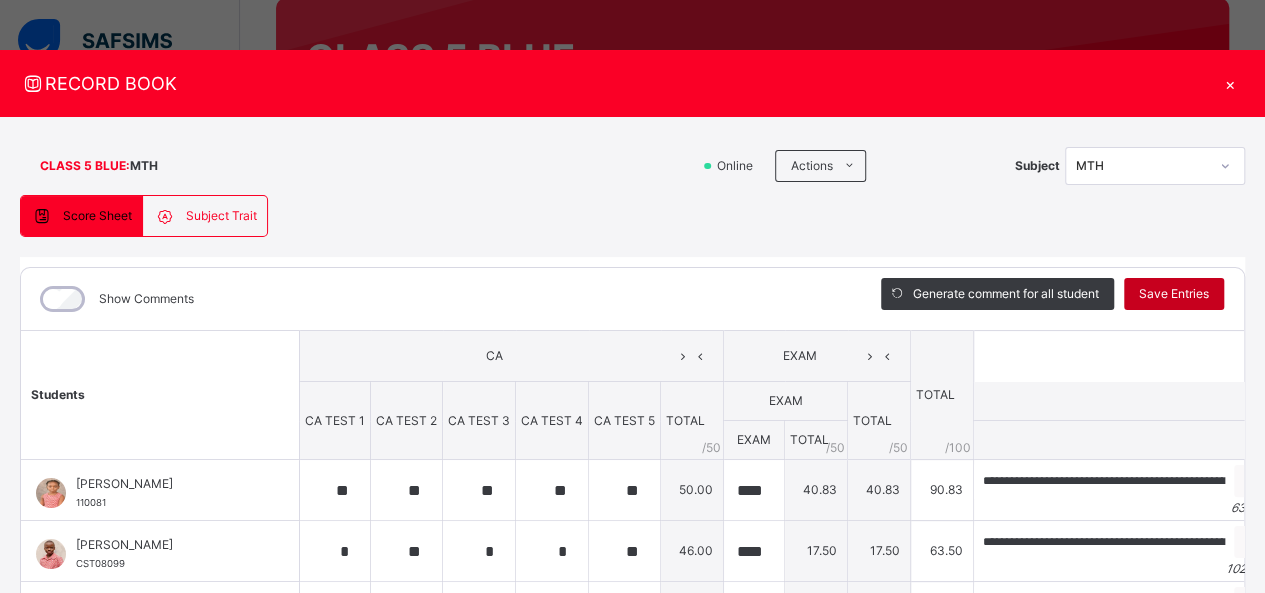 click on "Save Entries" at bounding box center (1174, 294) 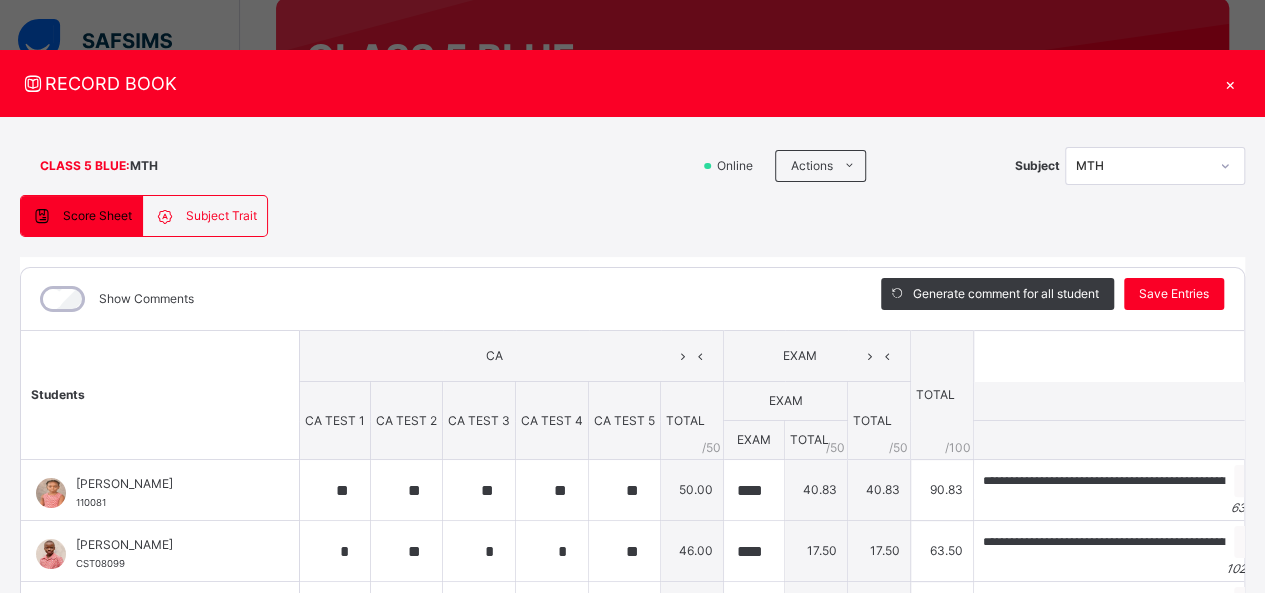 scroll, scrollTop: 0, scrollLeft: 0, axis: both 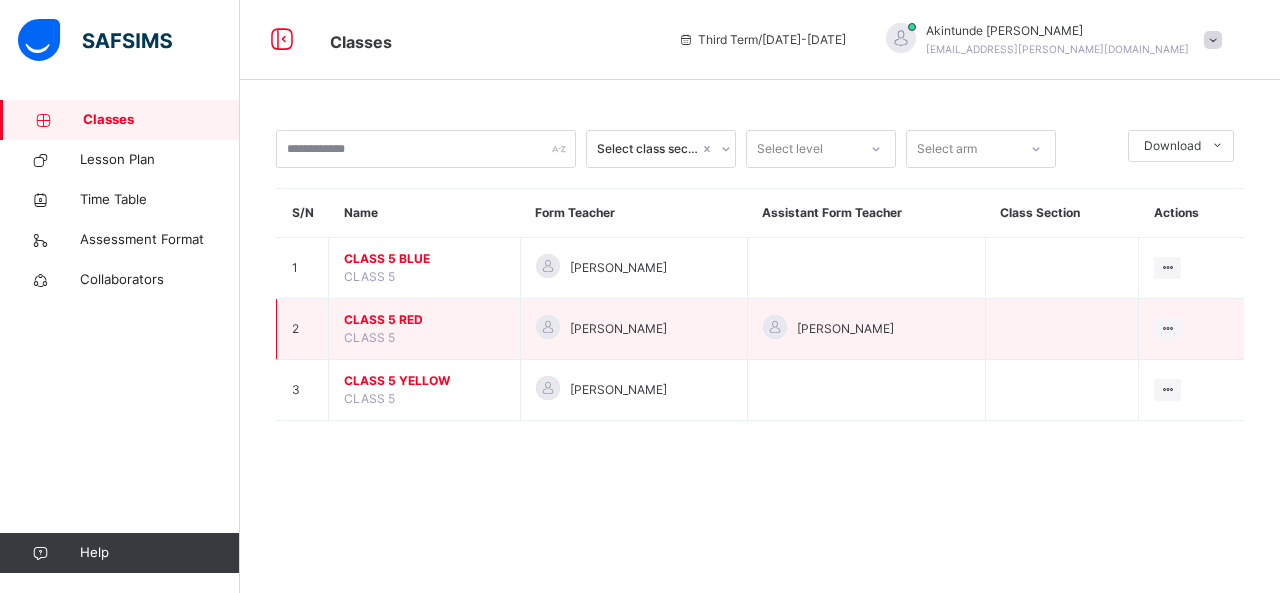 click on "CLASS 5   RED" at bounding box center [424, 320] 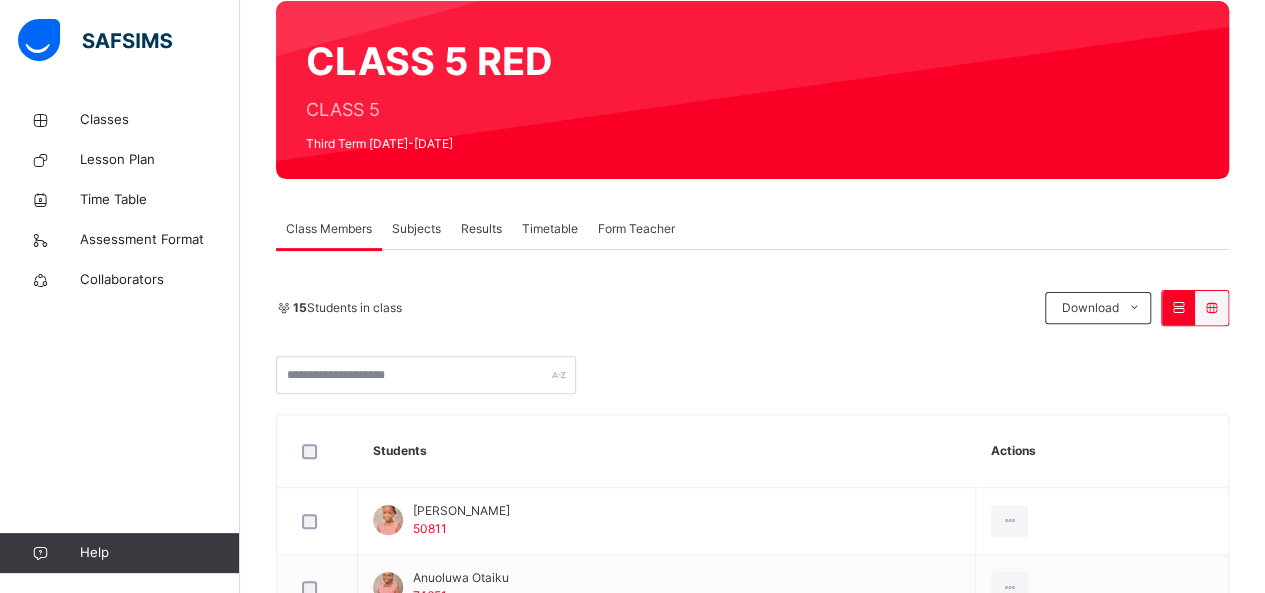 scroll, scrollTop: 197, scrollLeft: 0, axis: vertical 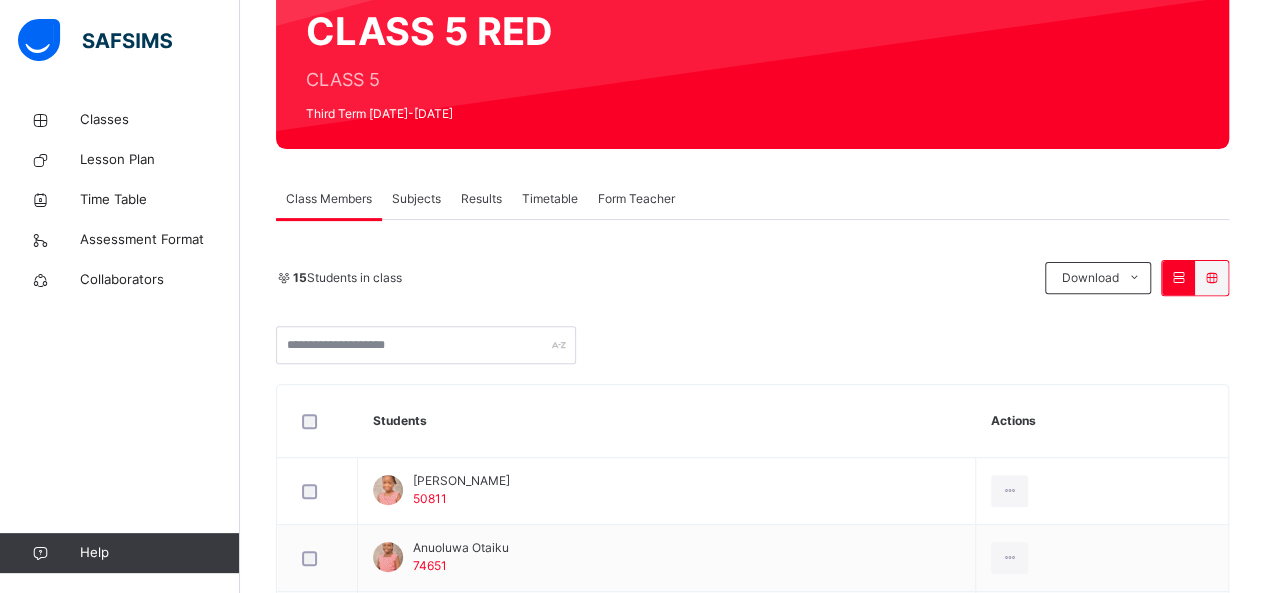 click on "Subjects" at bounding box center [416, 199] 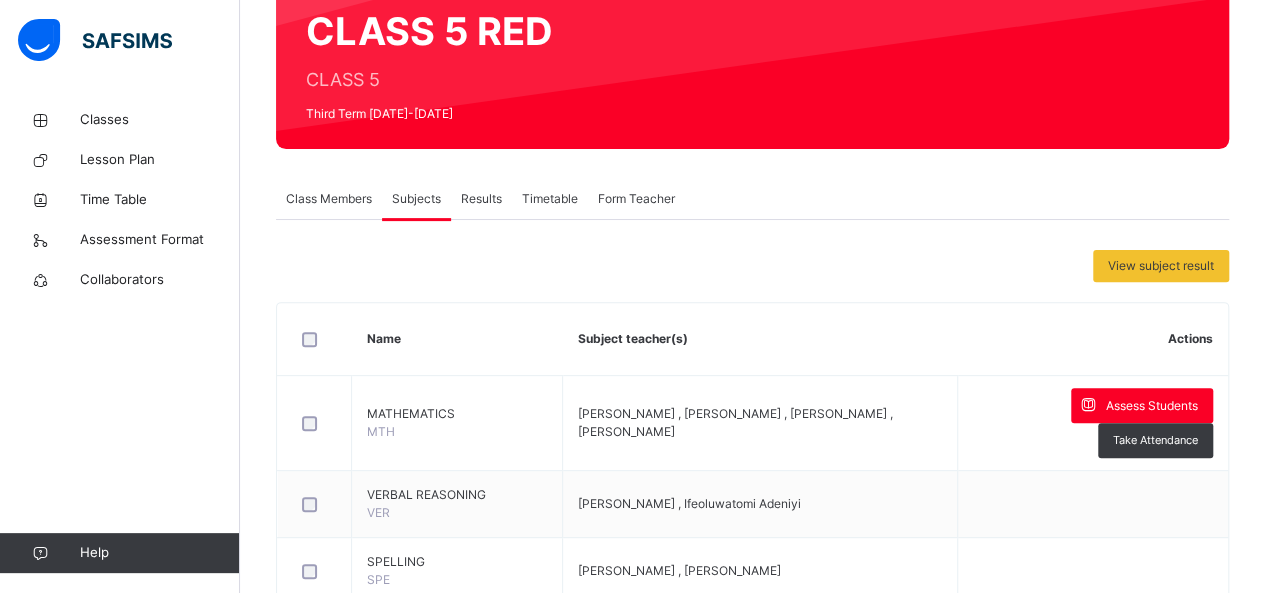 click on "Results" at bounding box center [481, 199] 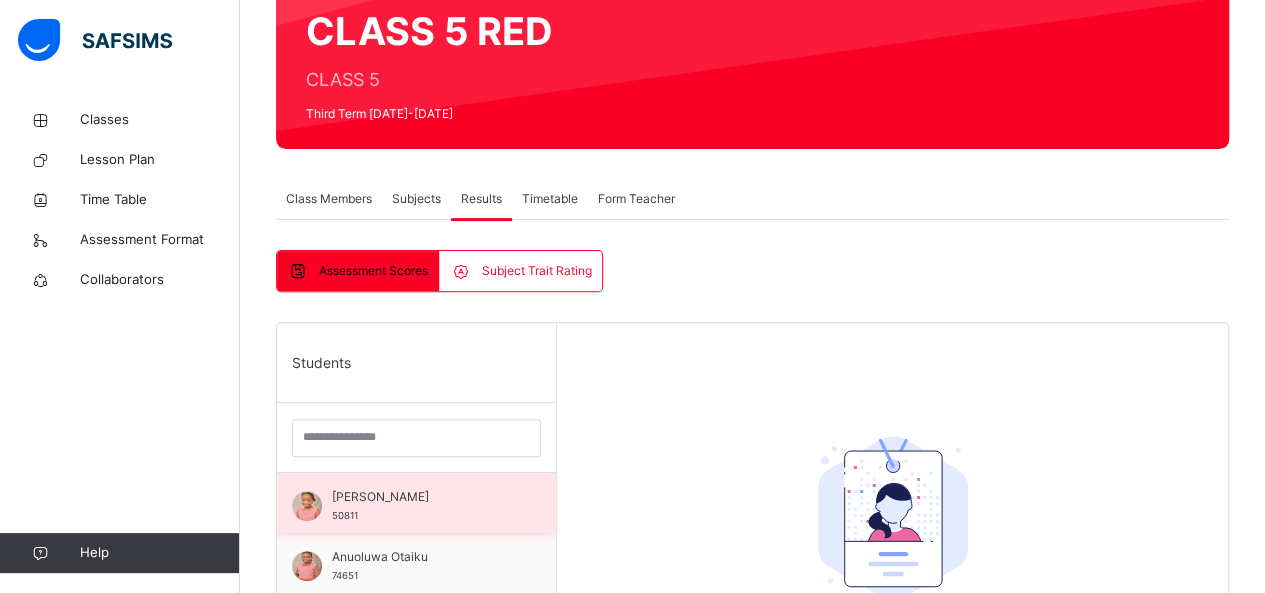 click on "[PERSON_NAME]" at bounding box center (421, 497) 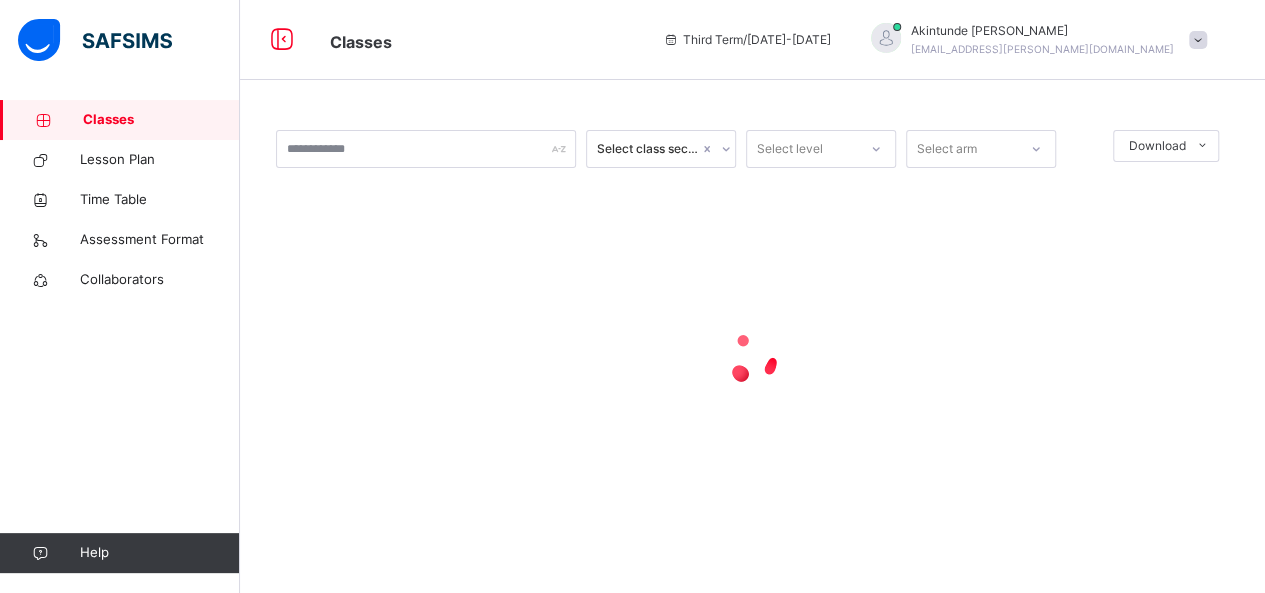 scroll, scrollTop: 0, scrollLeft: 0, axis: both 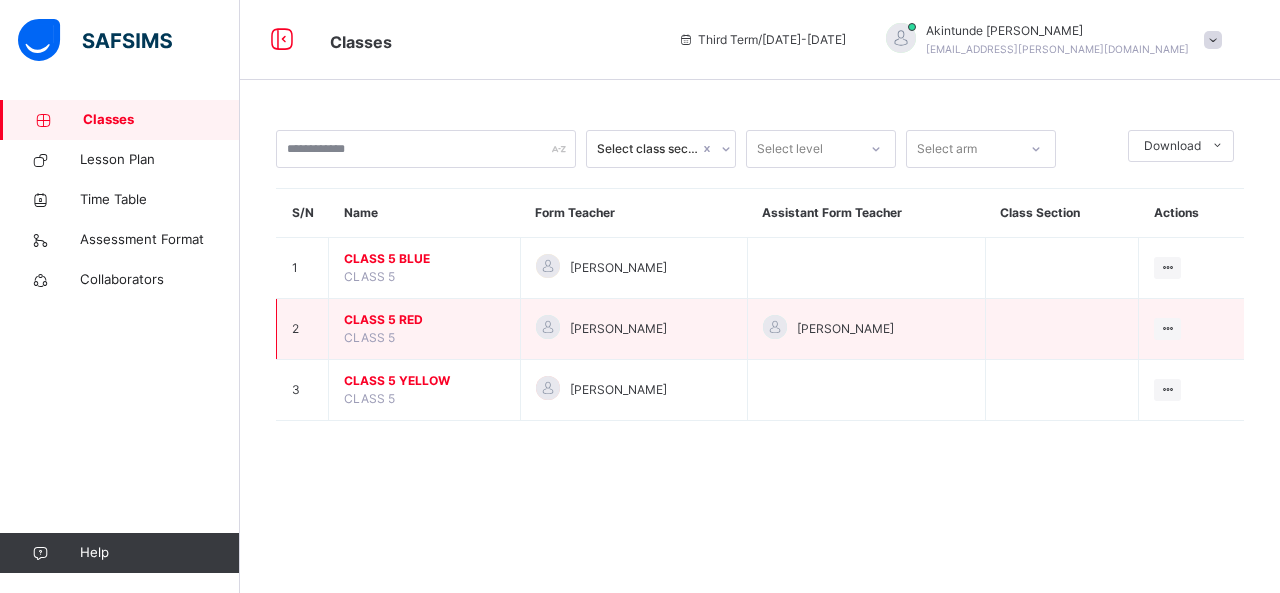 click on "CLASS 5   RED" at bounding box center (424, 320) 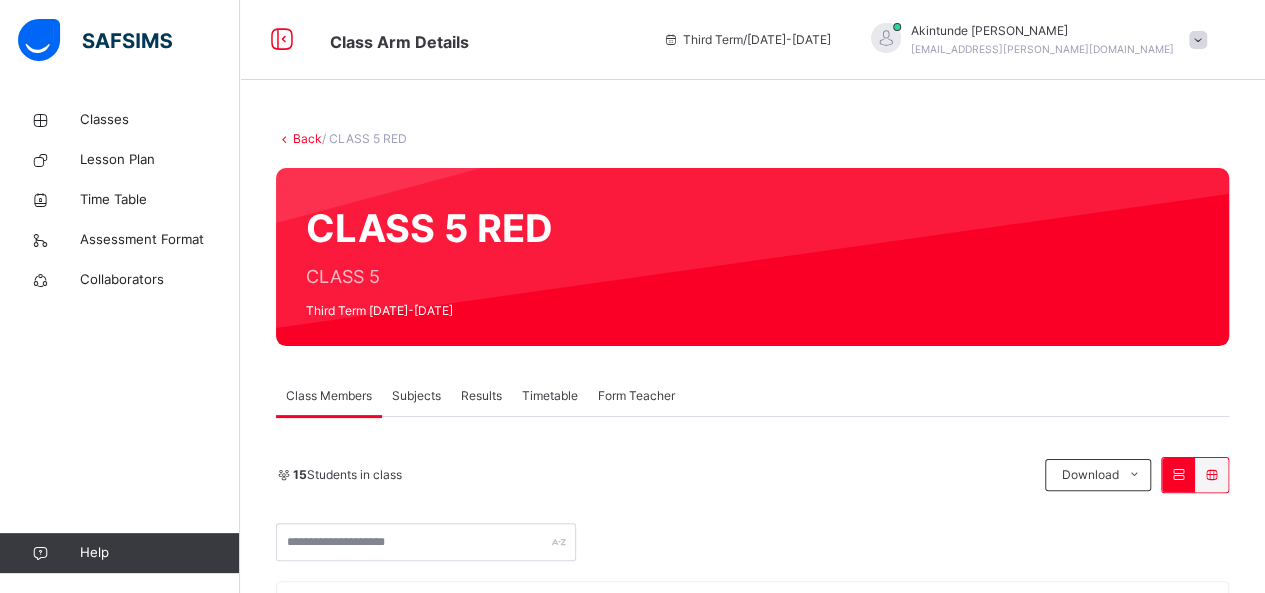 click on "Subjects" at bounding box center (416, 396) 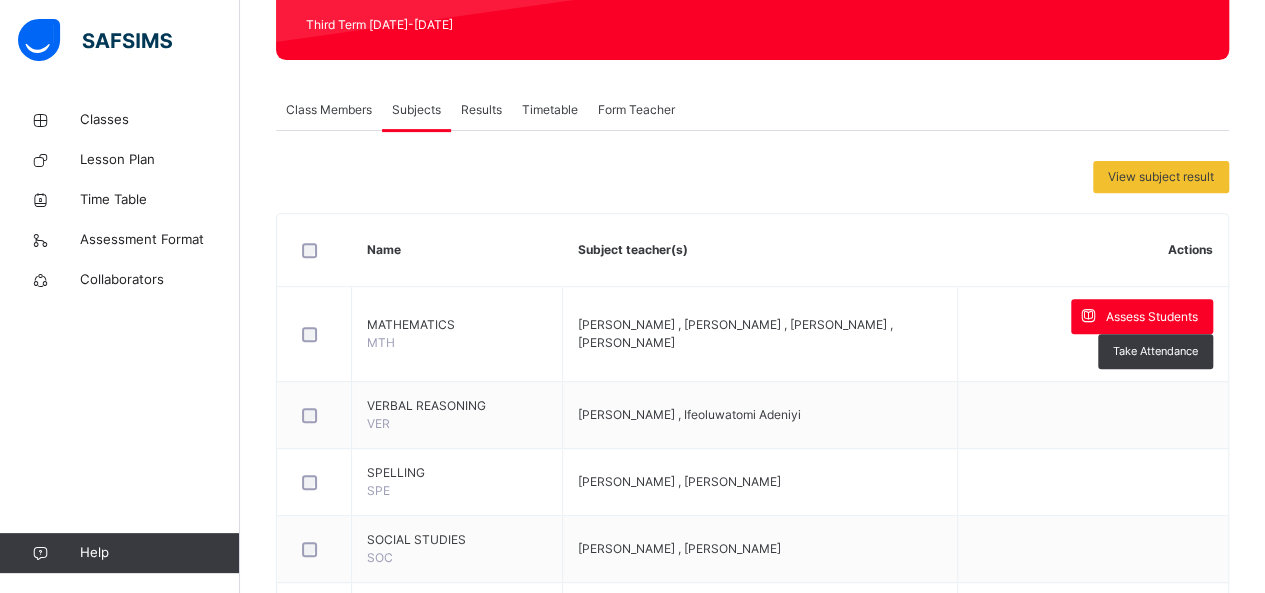 scroll, scrollTop: 294, scrollLeft: 0, axis: vertical 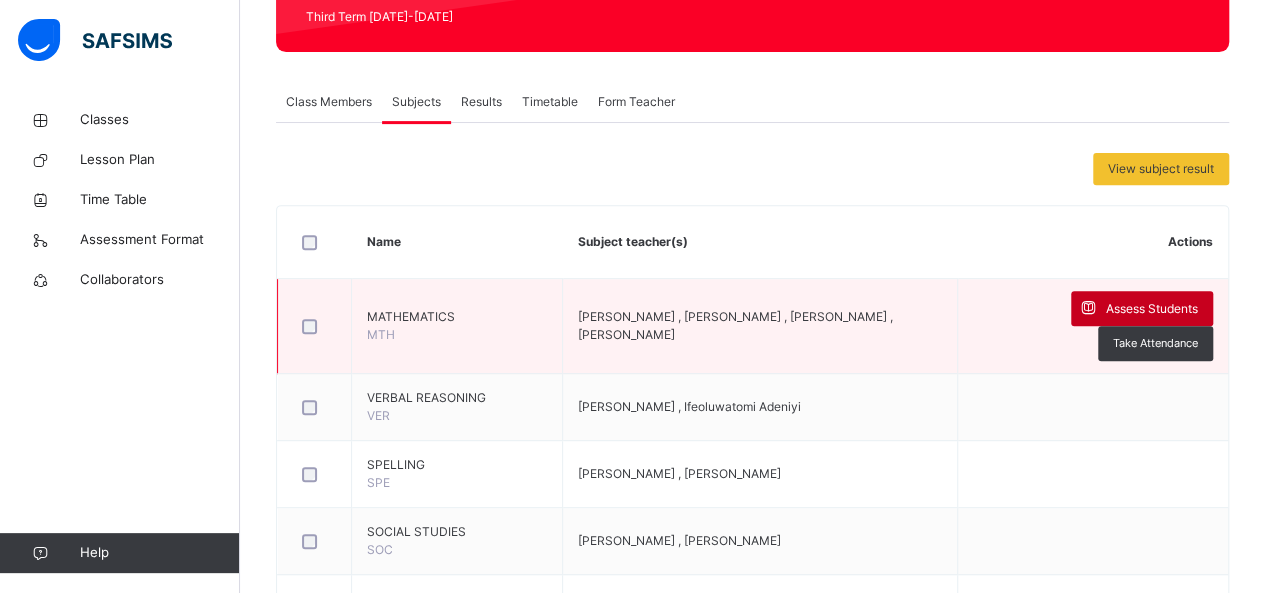 click on "Assess Students" at bounding box center (1152, 309) 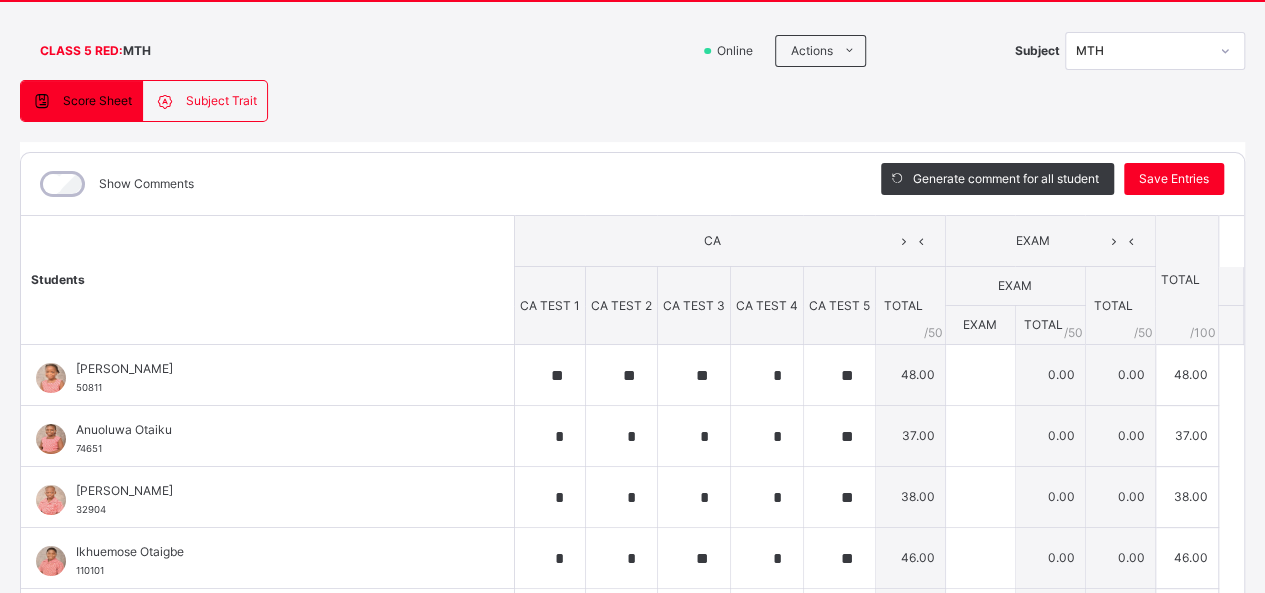 scroll, scrollTop: 116, scrollLeft: 0, axis: vertical 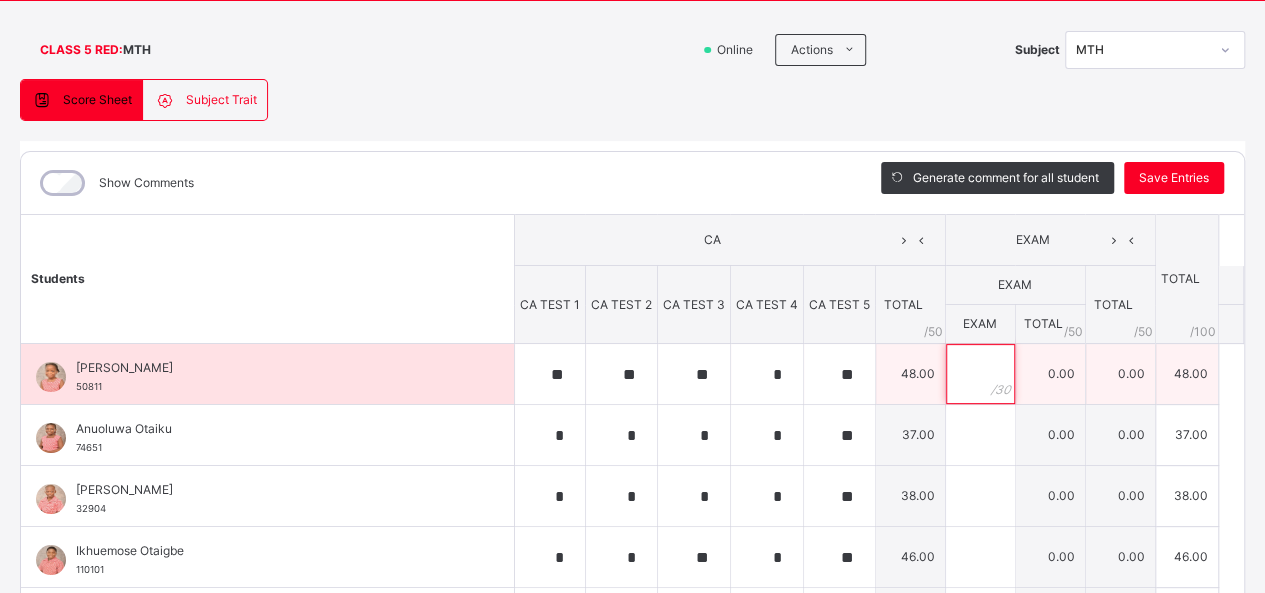 click at bounding box center (980, 374) 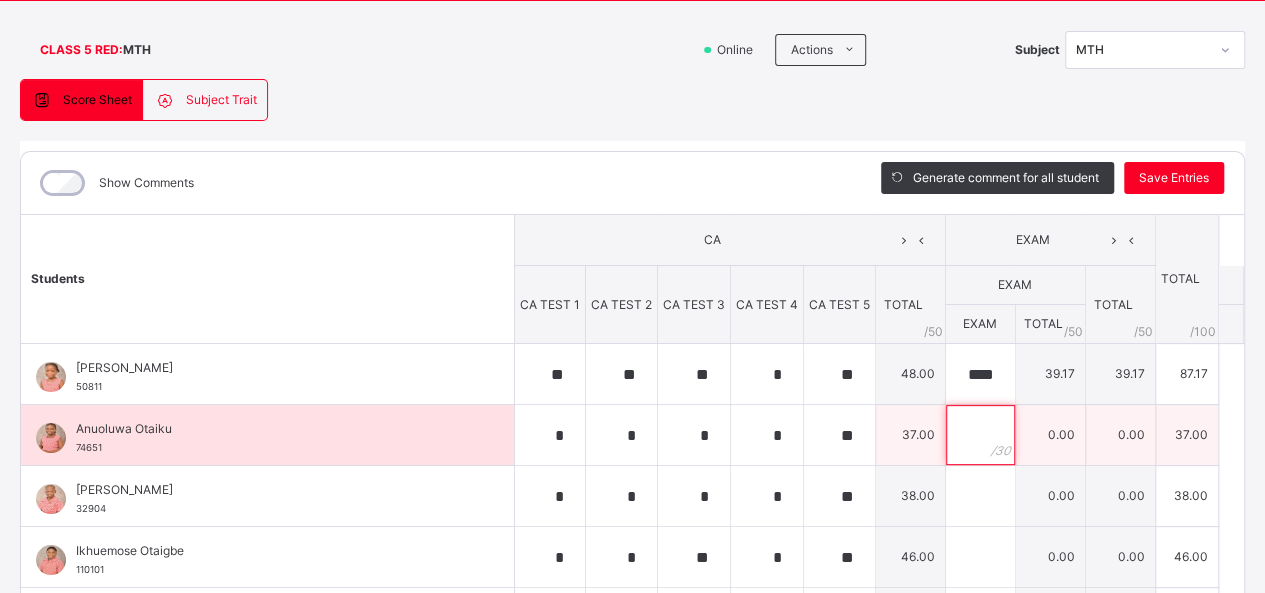 click at bounding box center [980, 435] 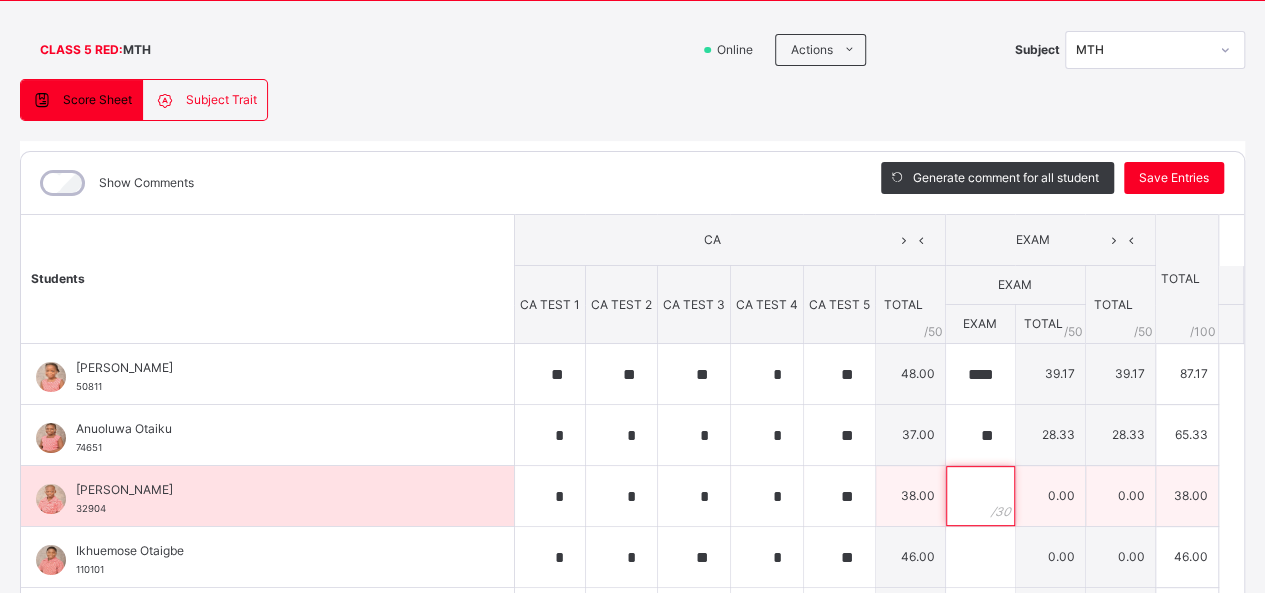 click at bounding box center (980, 496) 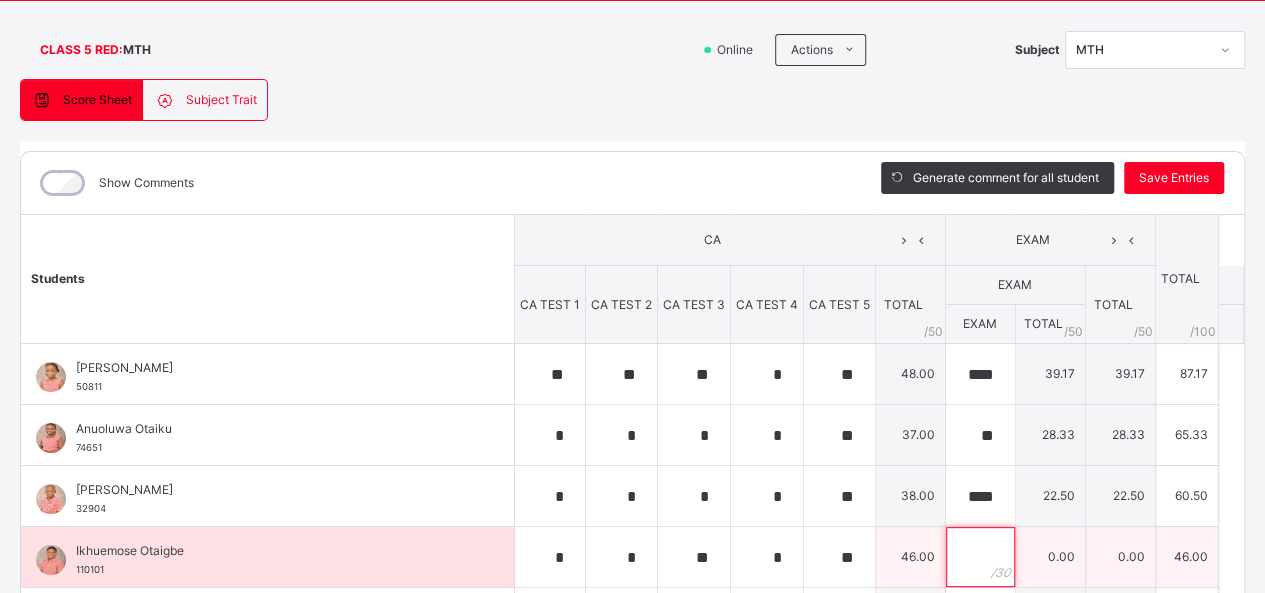 click at bounding box center [980, 557] 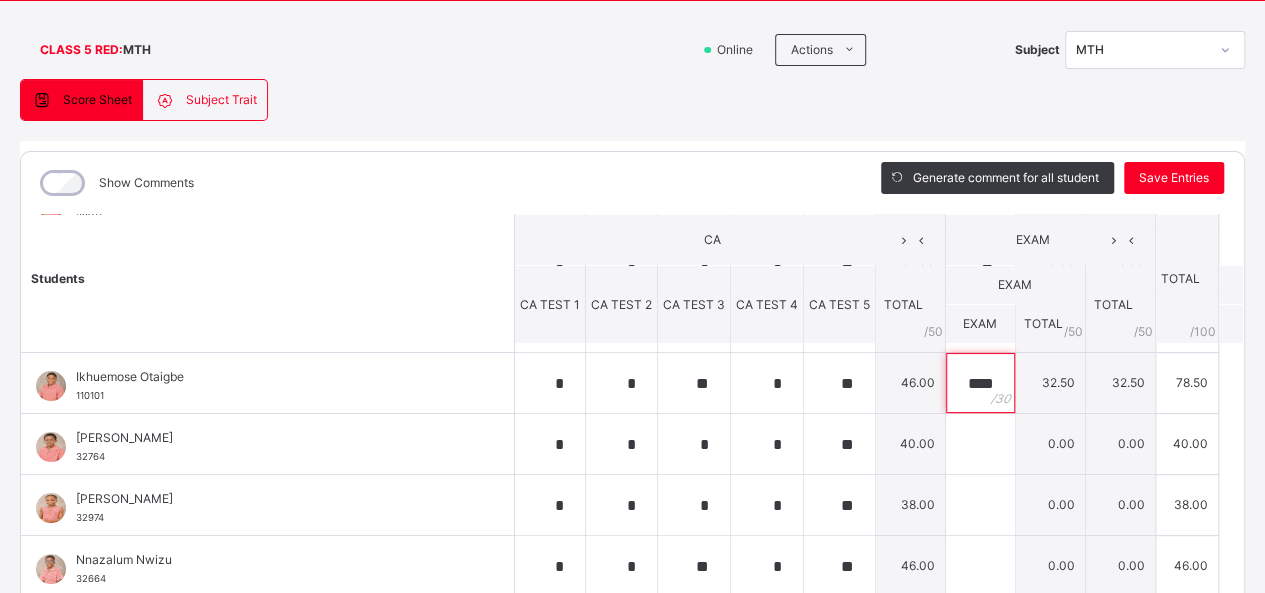 scroll, scrollTop: 186, scrollLeft: 0, axis: vertical 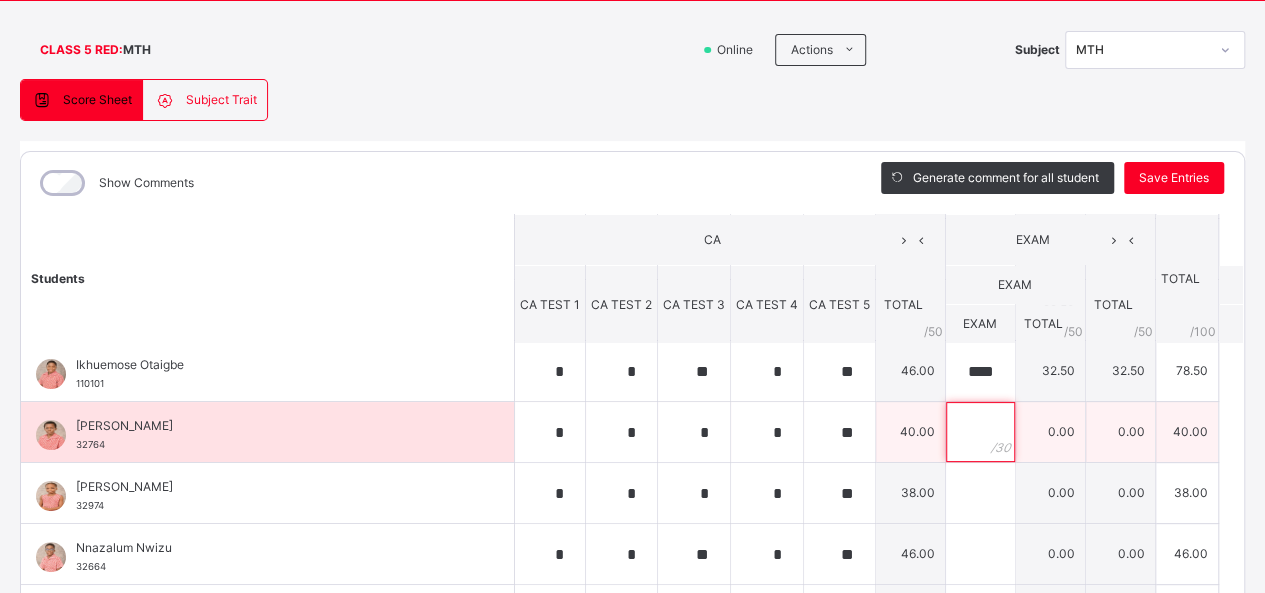 click at bounding box center (980, 432) 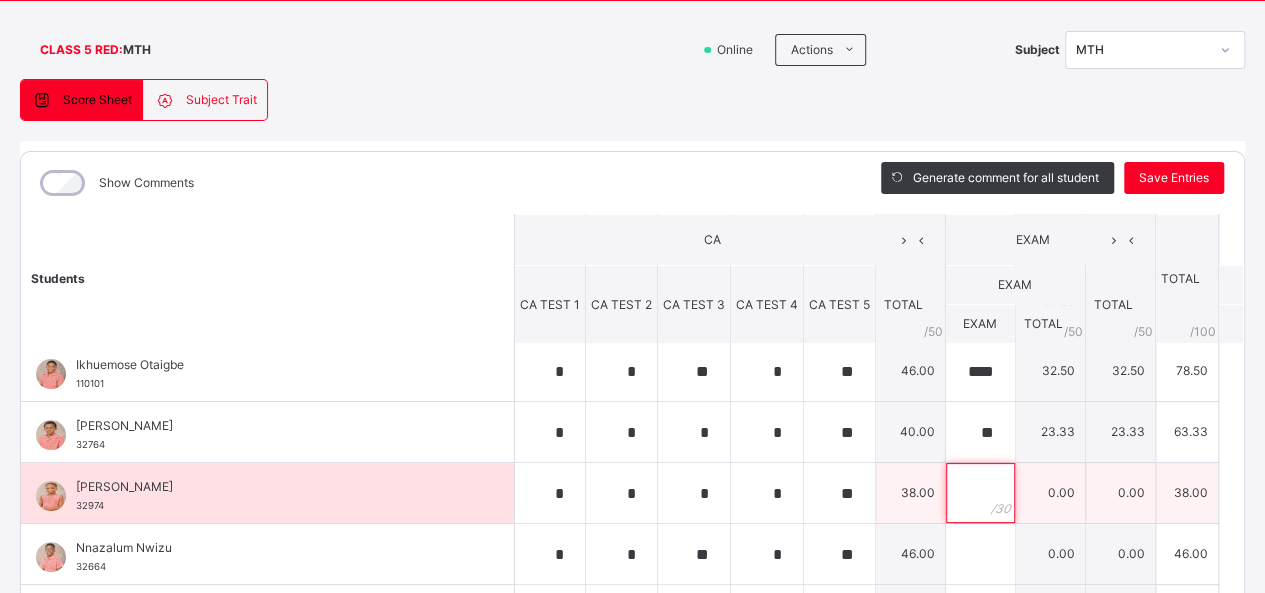 click at bounding box center (980, 493) 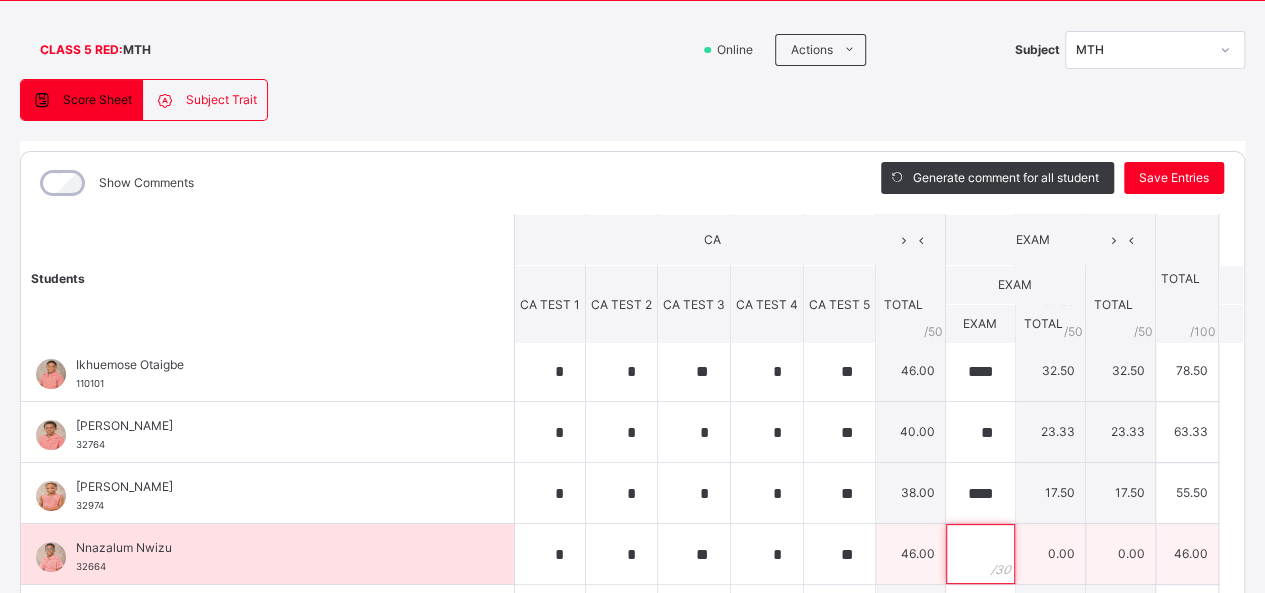 click at bounding box center [980, 554] 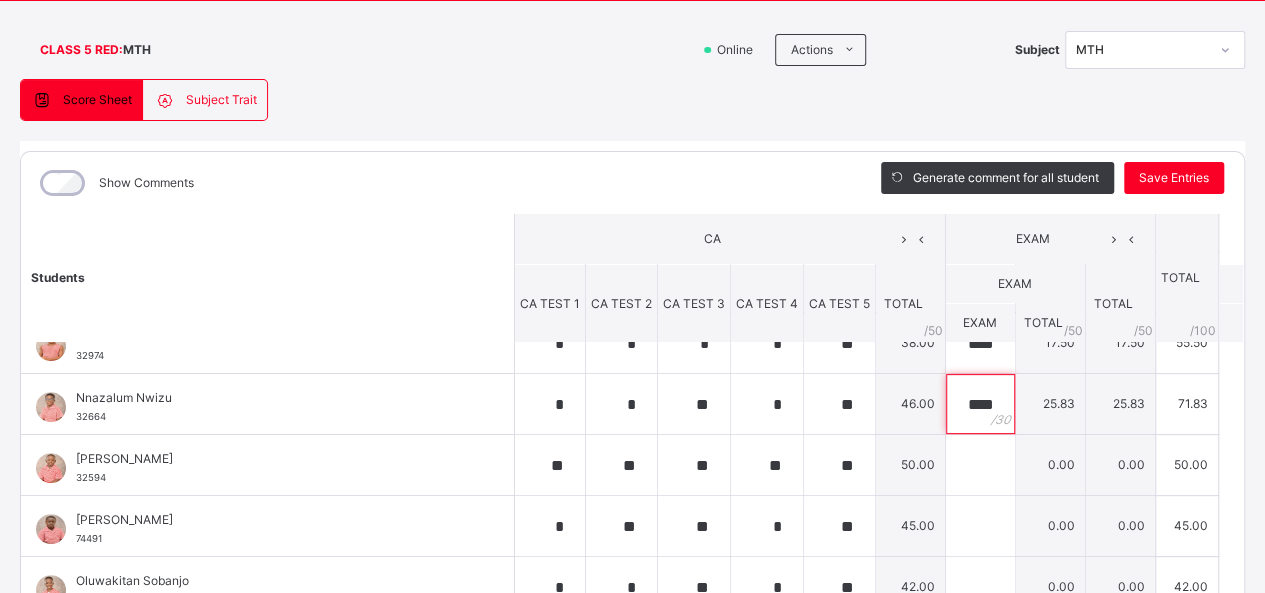 scroll, scrollTop: 344, scrollLeft: 0, axis: vertical 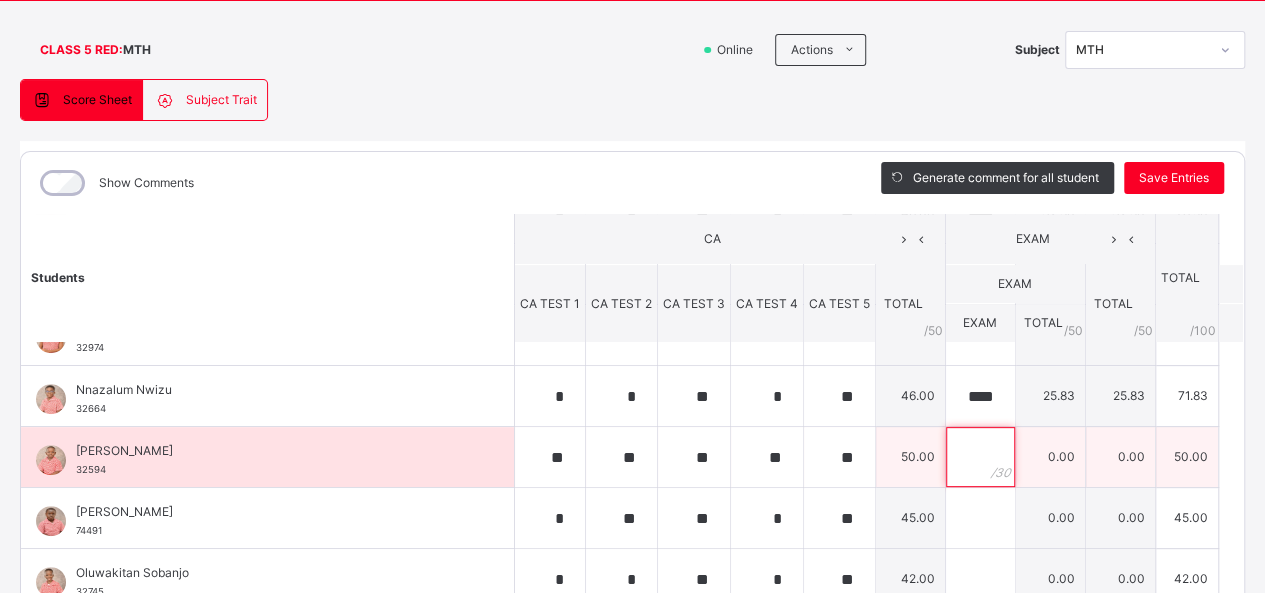 click at bounding box center (980, 457) 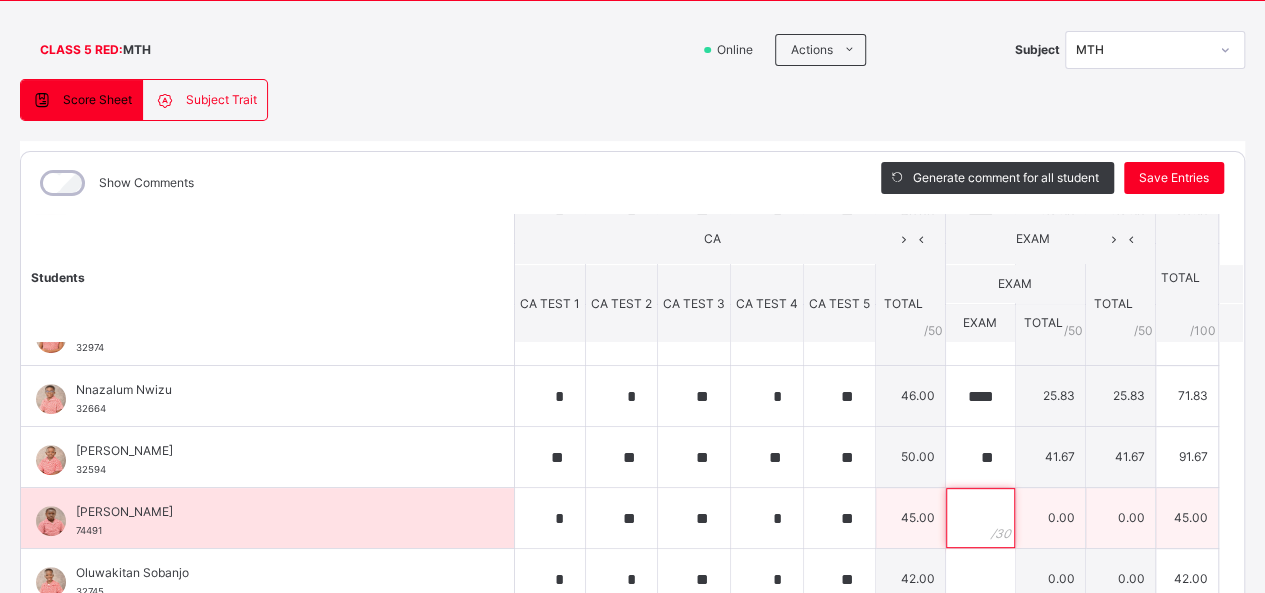 click at bounding box center (980, 518) 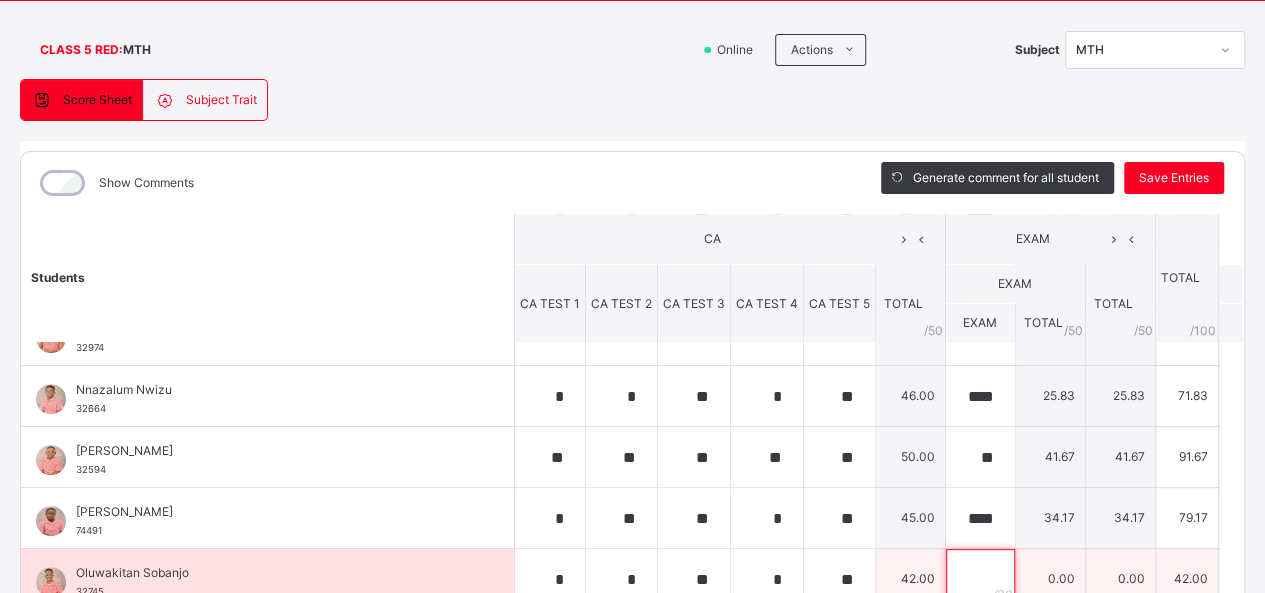 click at bounding box center (980, 579) 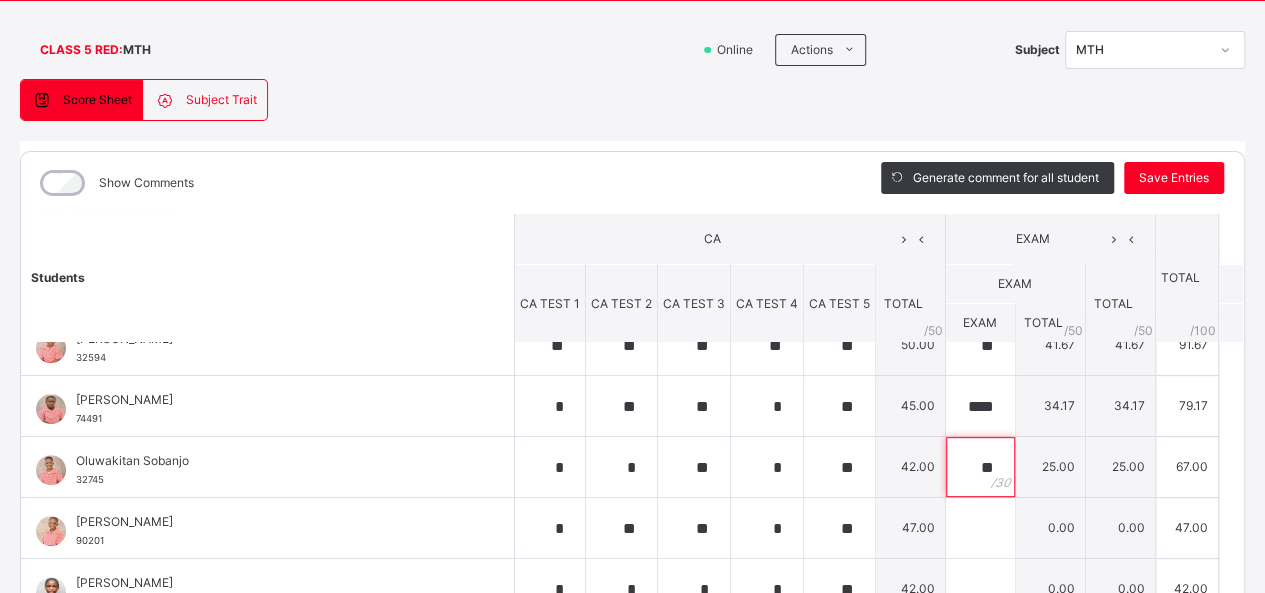 scroll, scrollTop: 538, scrollLeft: 0, axis: vertical 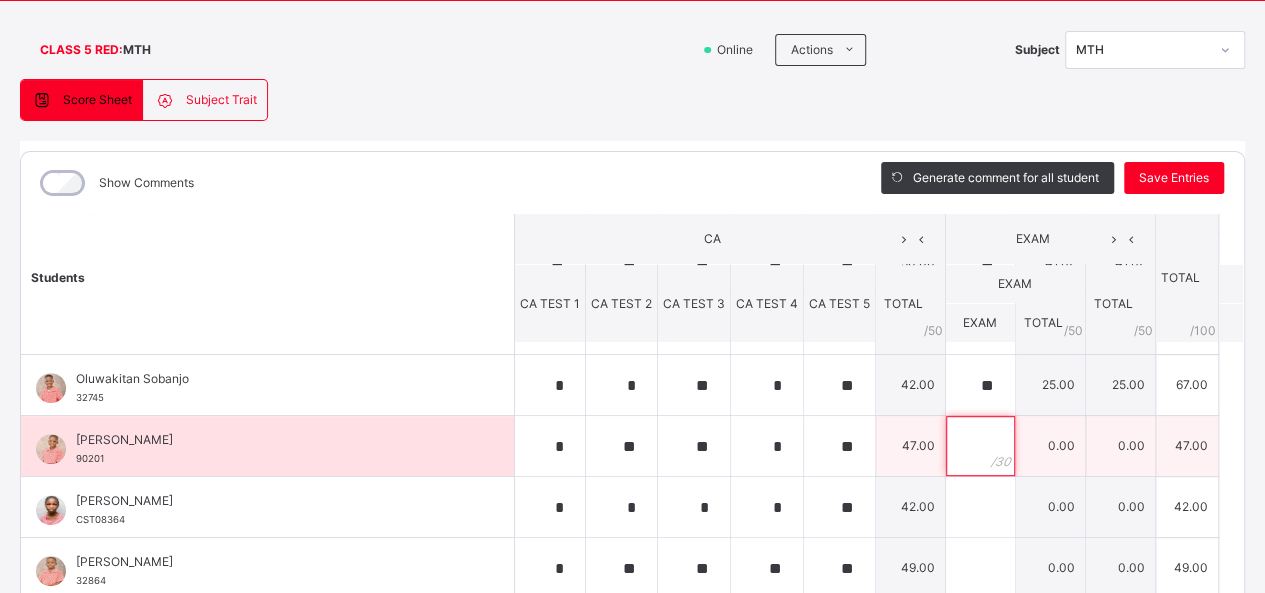 click at bounding box center [980, 446] 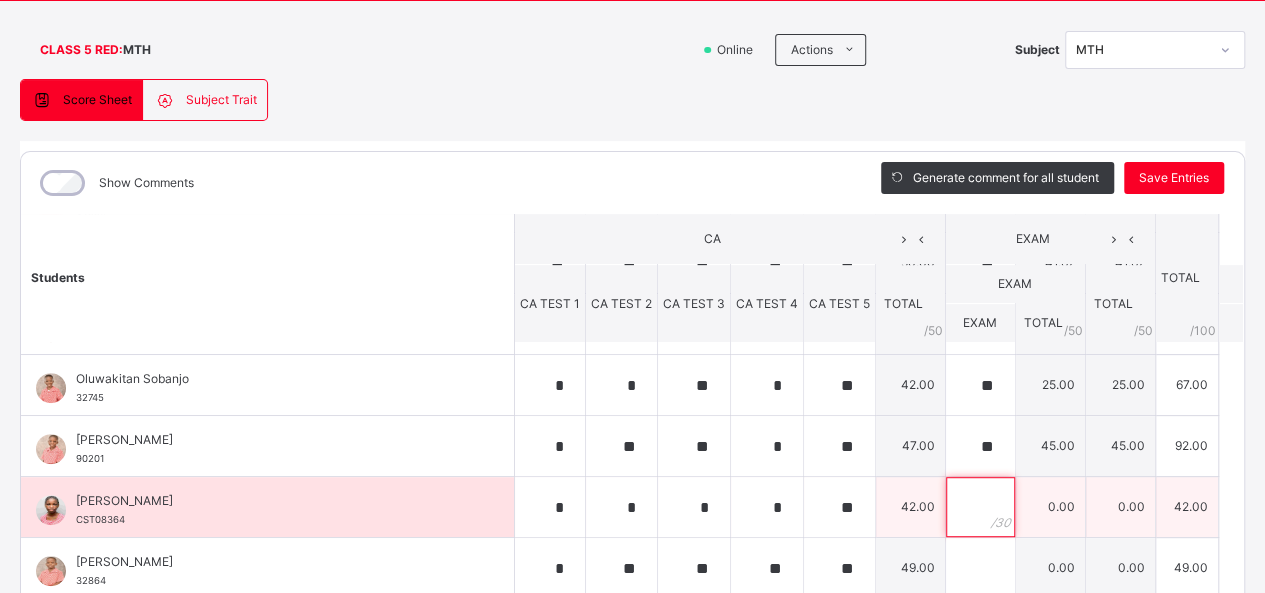 click at bounding box center [980, 507] 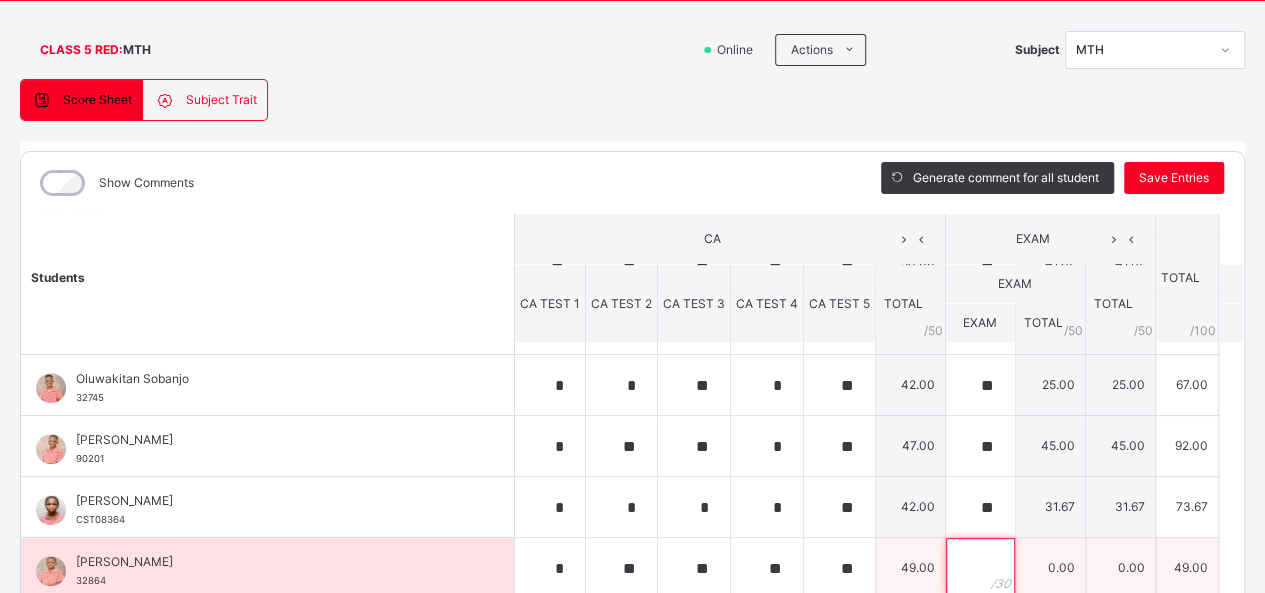 click at bounding box center (980, 568) 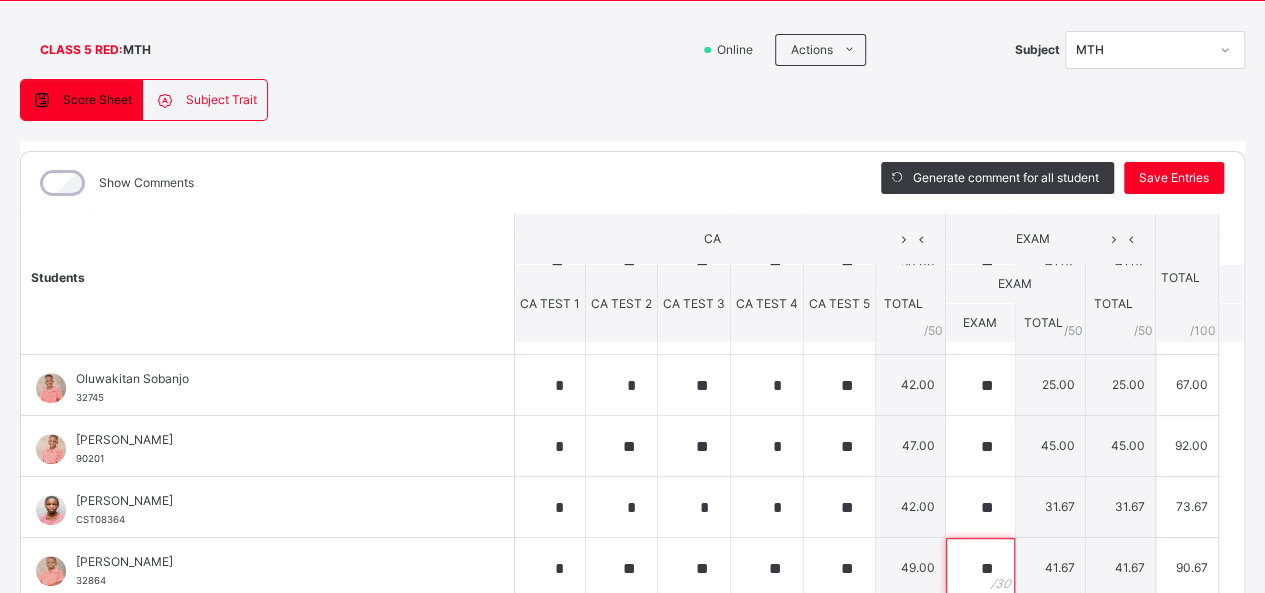 scroll, scrollTop: 334, scrollLeft: 0, axis: vertical 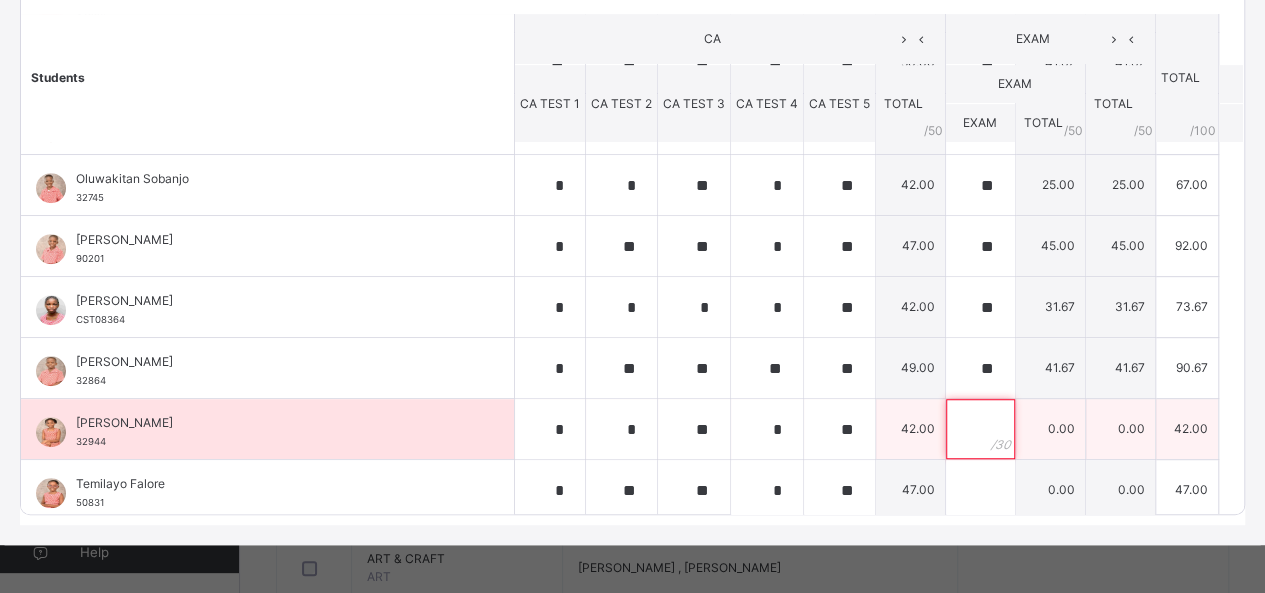 click at bounding box center (980, 429) 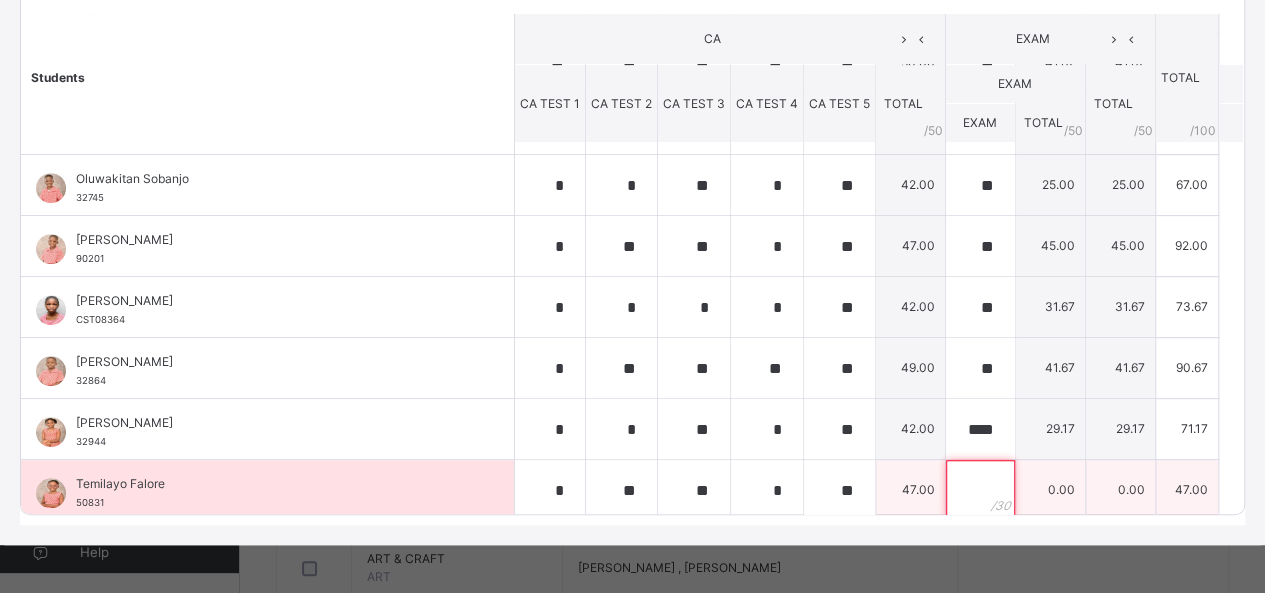 click at bounding box center [980, 490] 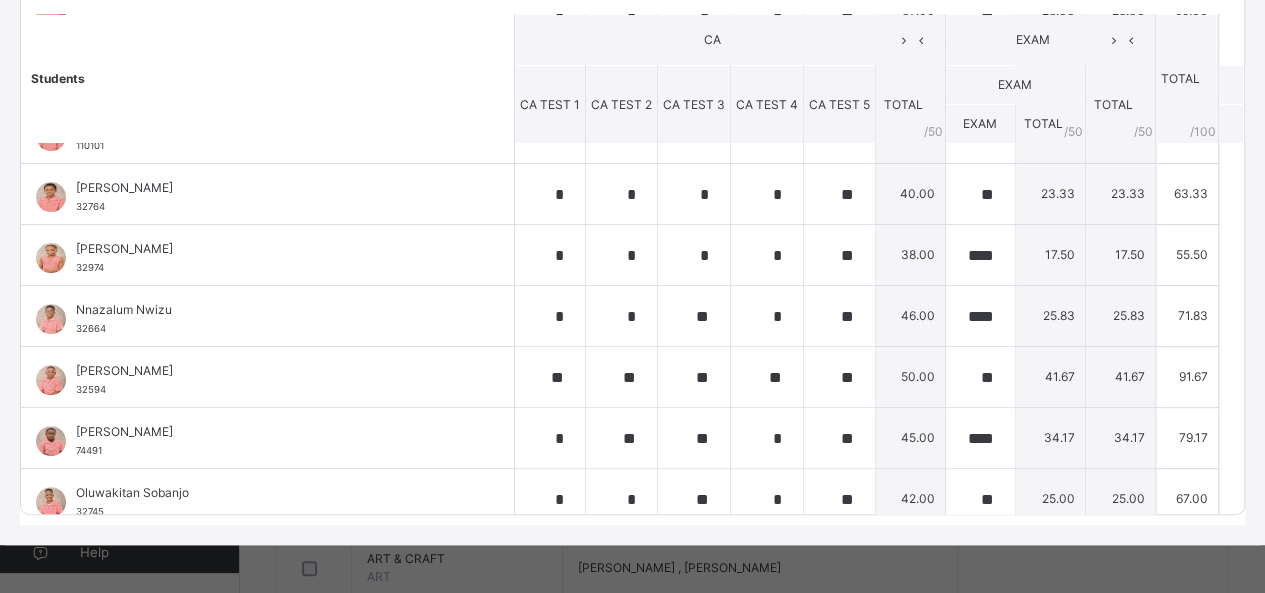 scroll, scrollTop: 0, scrollLeft: 0, axis: both 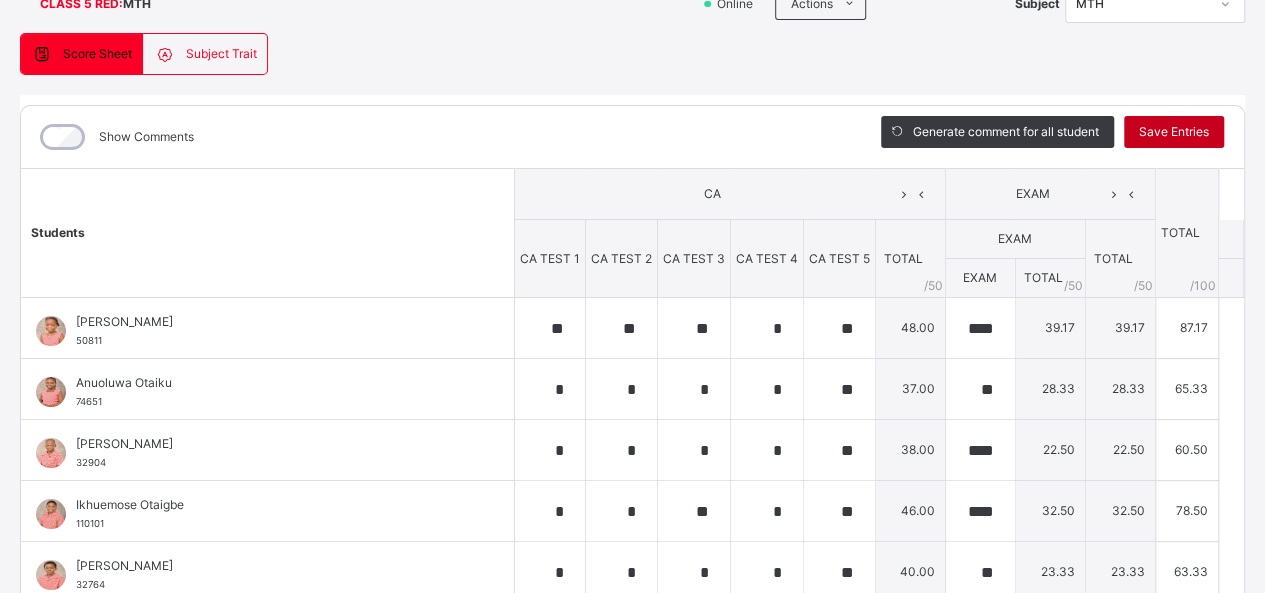 click on "Save Entries" at bounding box center [1174, 132] 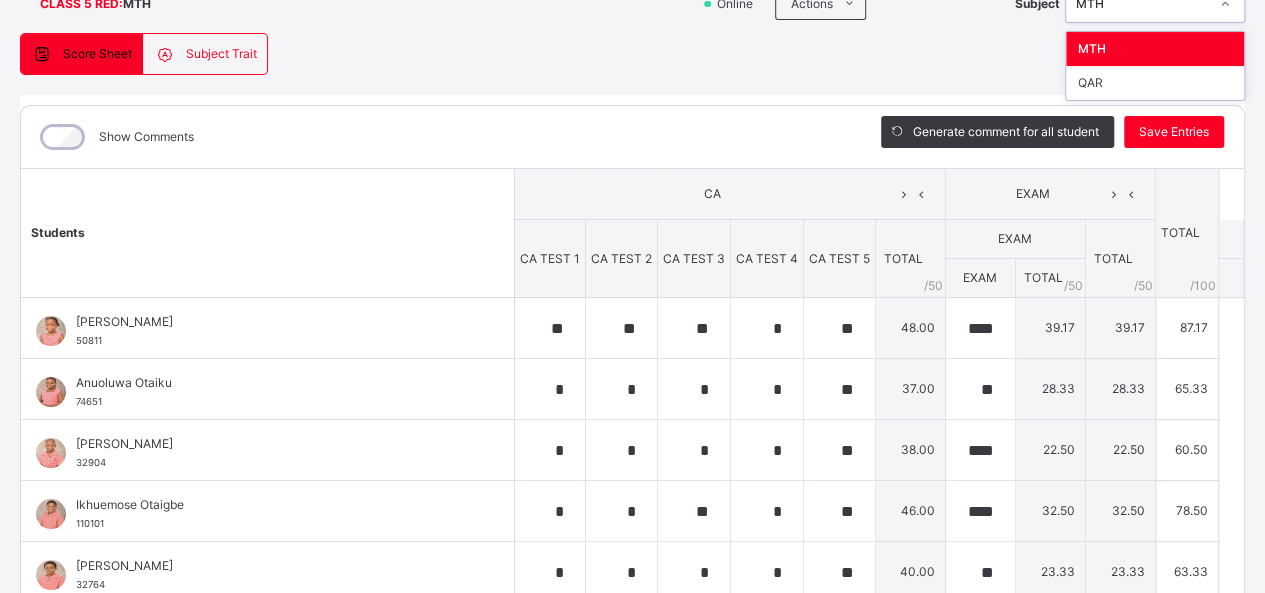 scroll, scrollTop: 157, scrollLeft: 0, axis: vertical 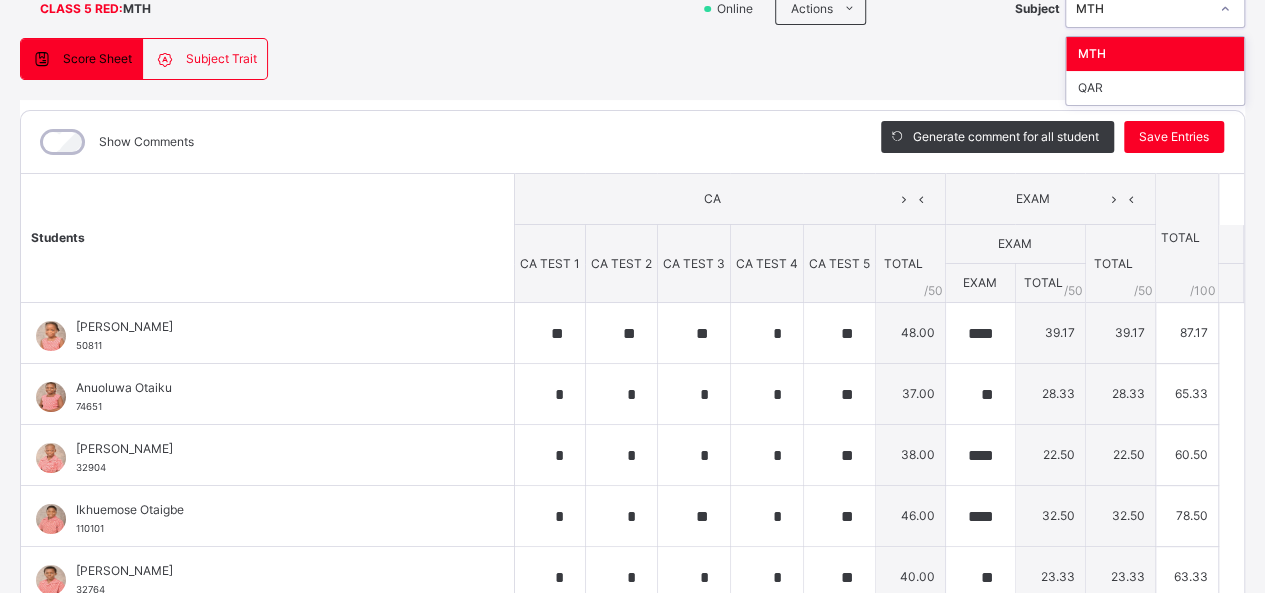 click 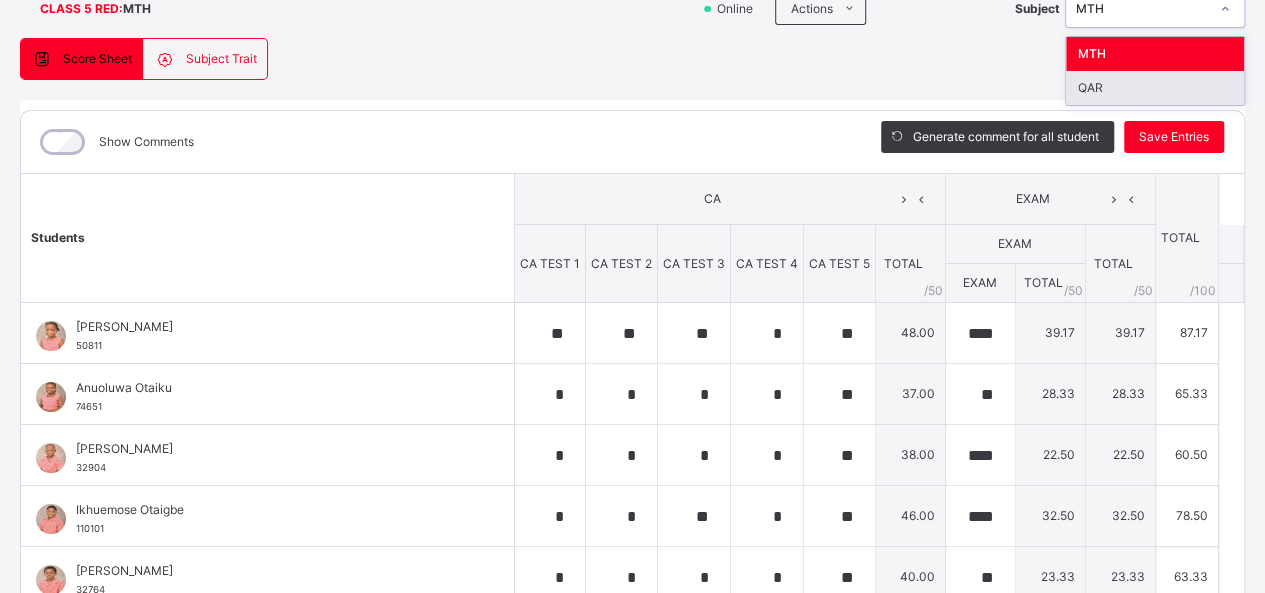 click on "QAR" at bounding box center (1155, 88) 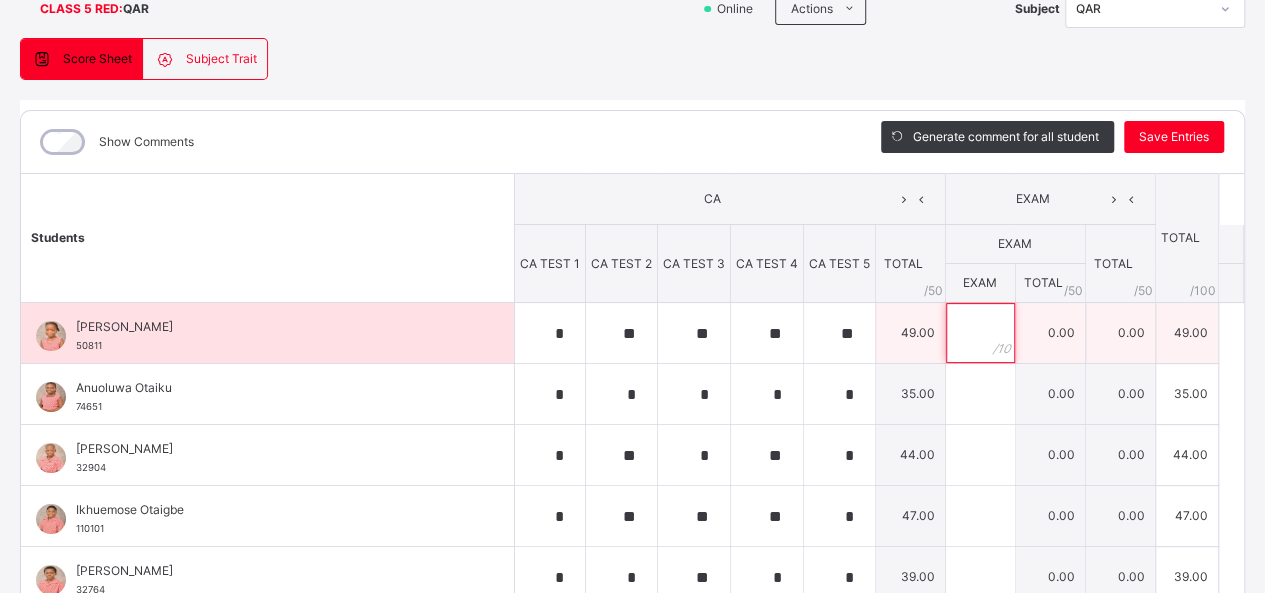 click at bounding box center [980, 333] 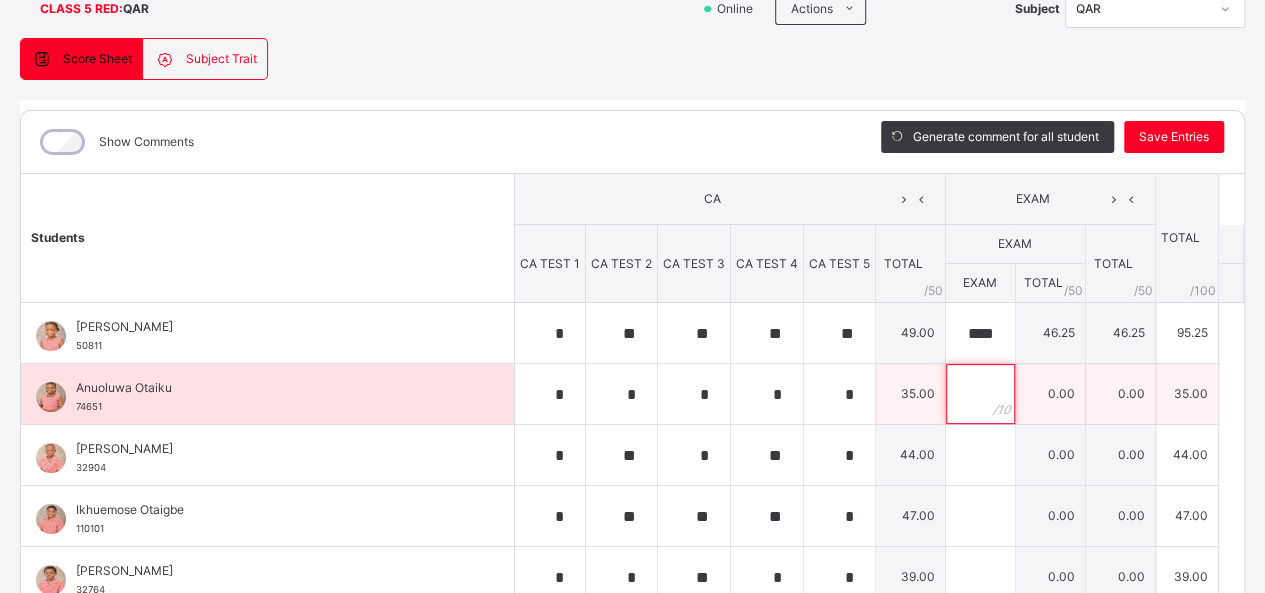 click at bounding box center (980, 394) 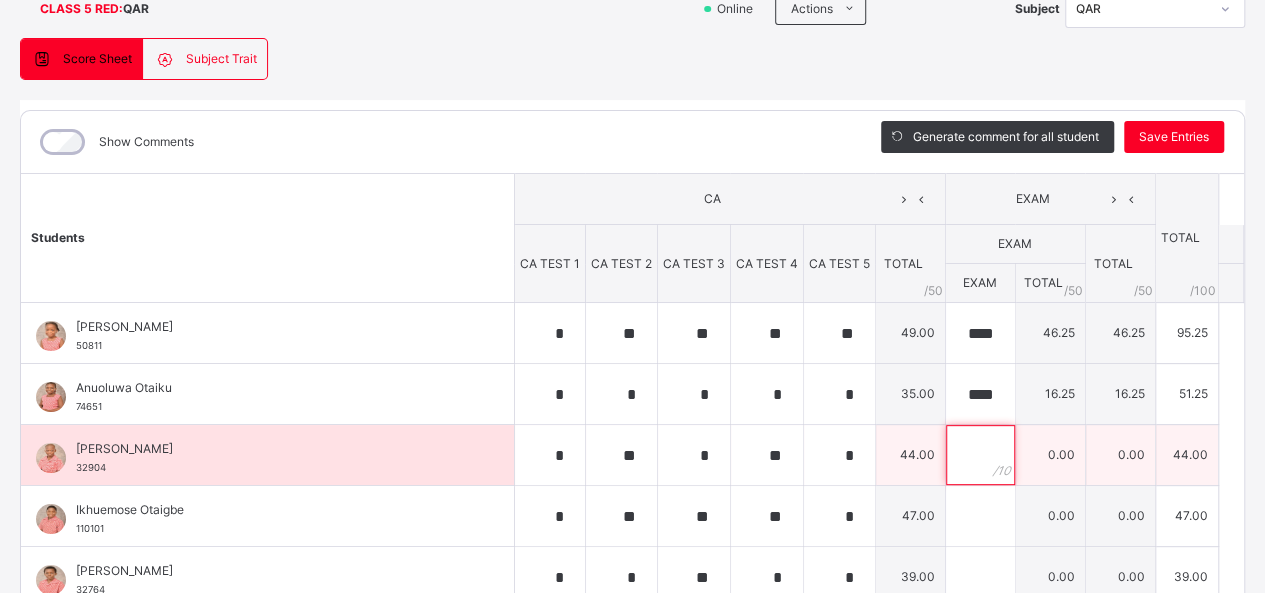 click at bounding box center [980, 455] 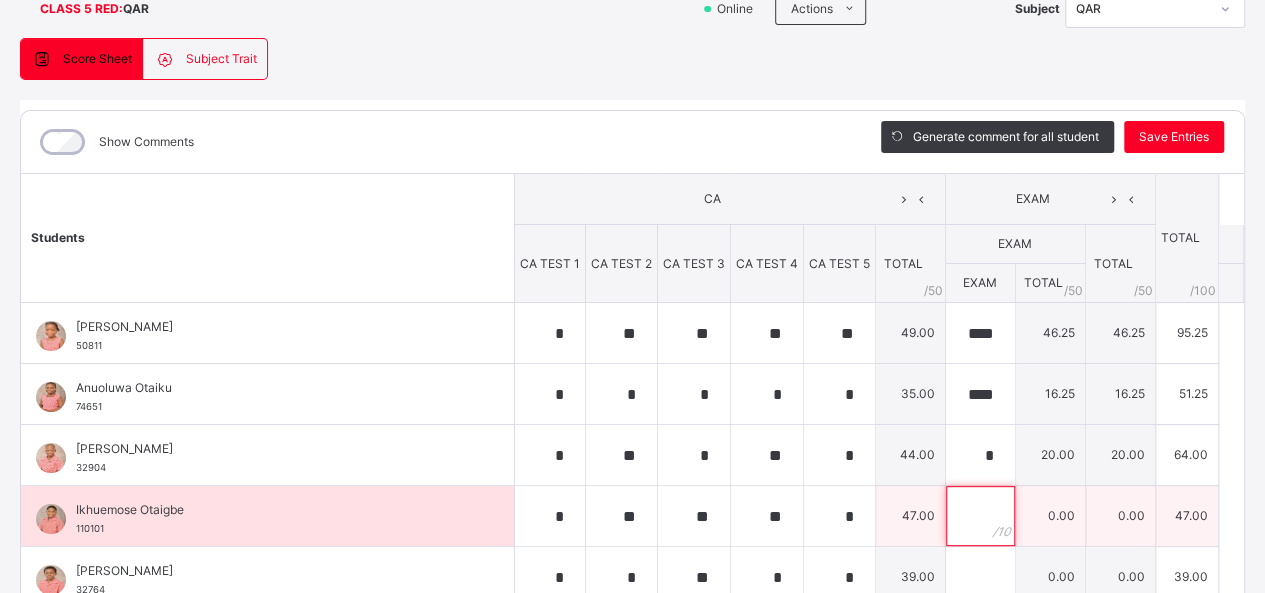 click at bounding box center [980, 516] 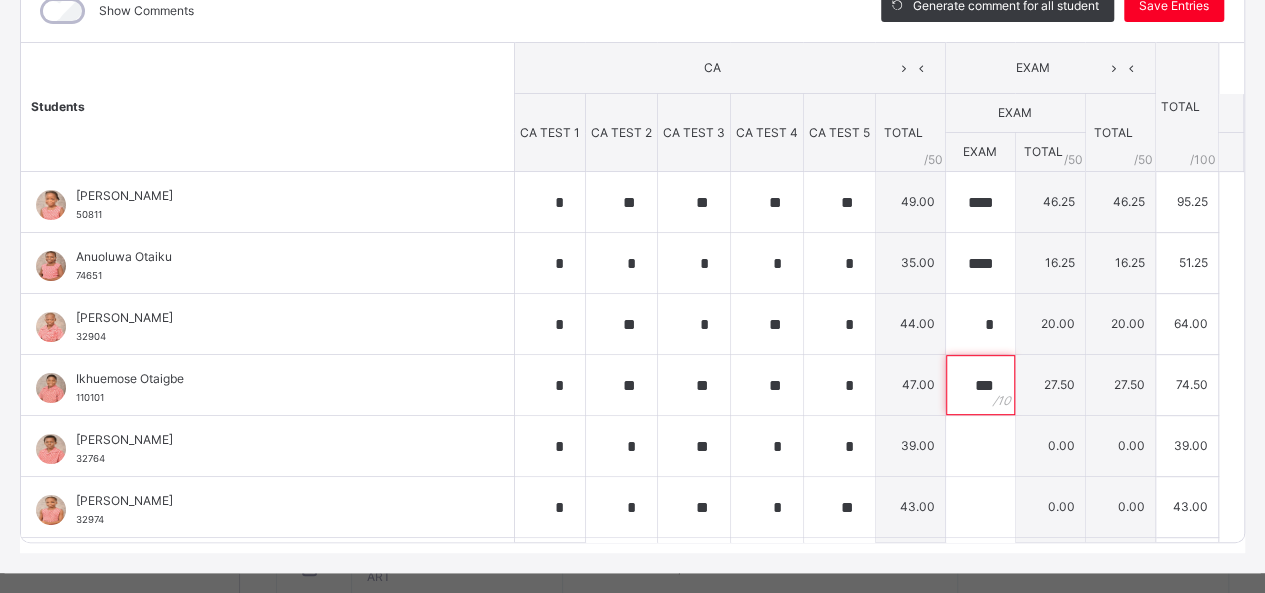 scroll, scrollTop: 316, scrollLeft: 0, axis: vertical 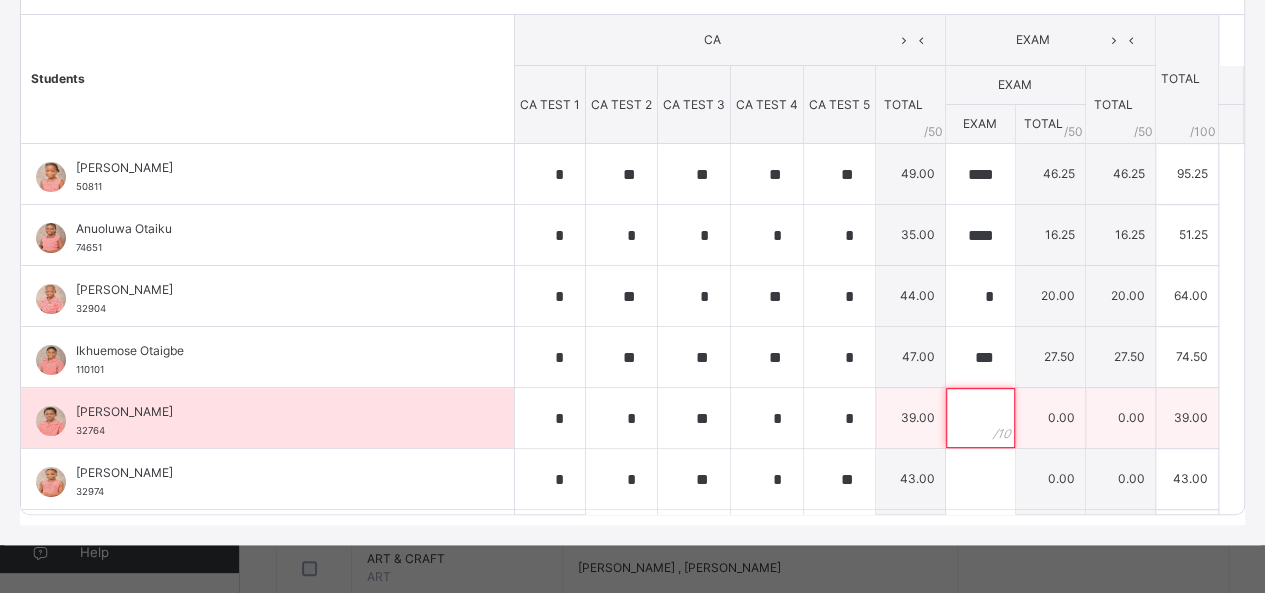 click at bounding box center [980, 418] 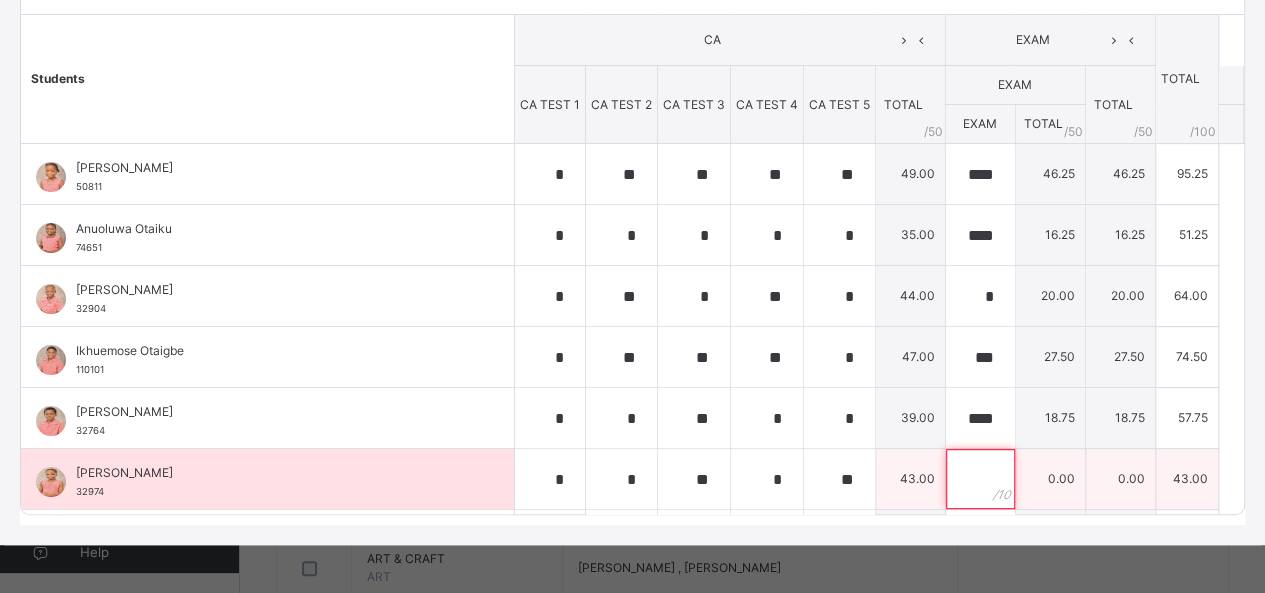 click at bounding box center (980, 479) 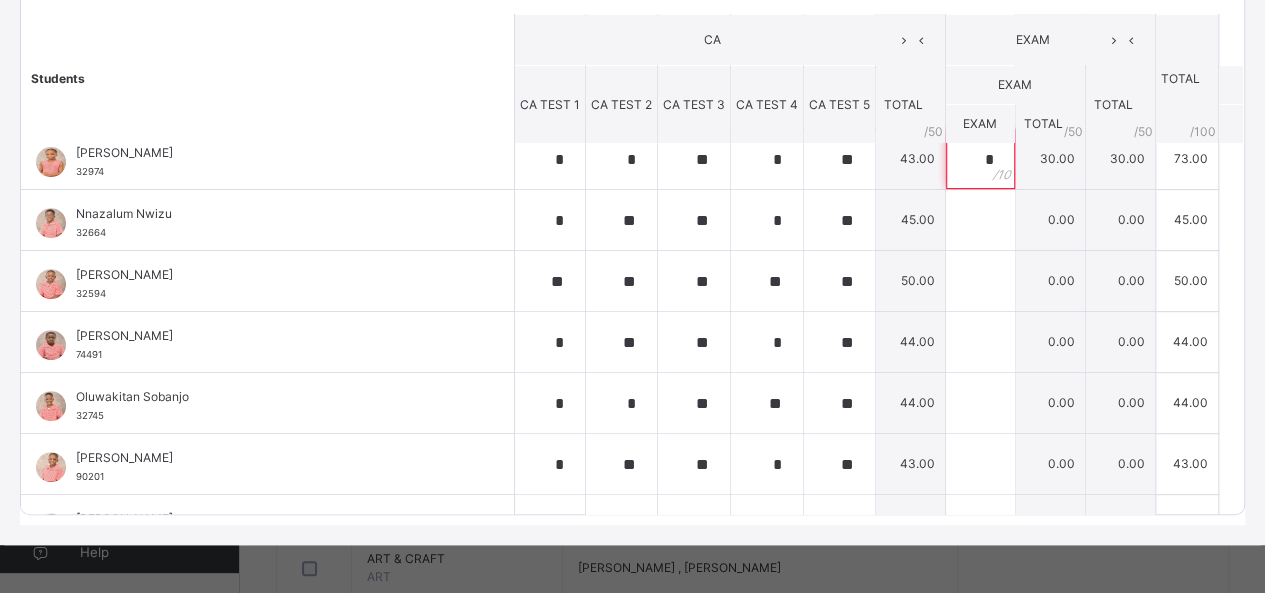 scroll, scrollTop: 360, scrollLeft: 0, axis: vertical 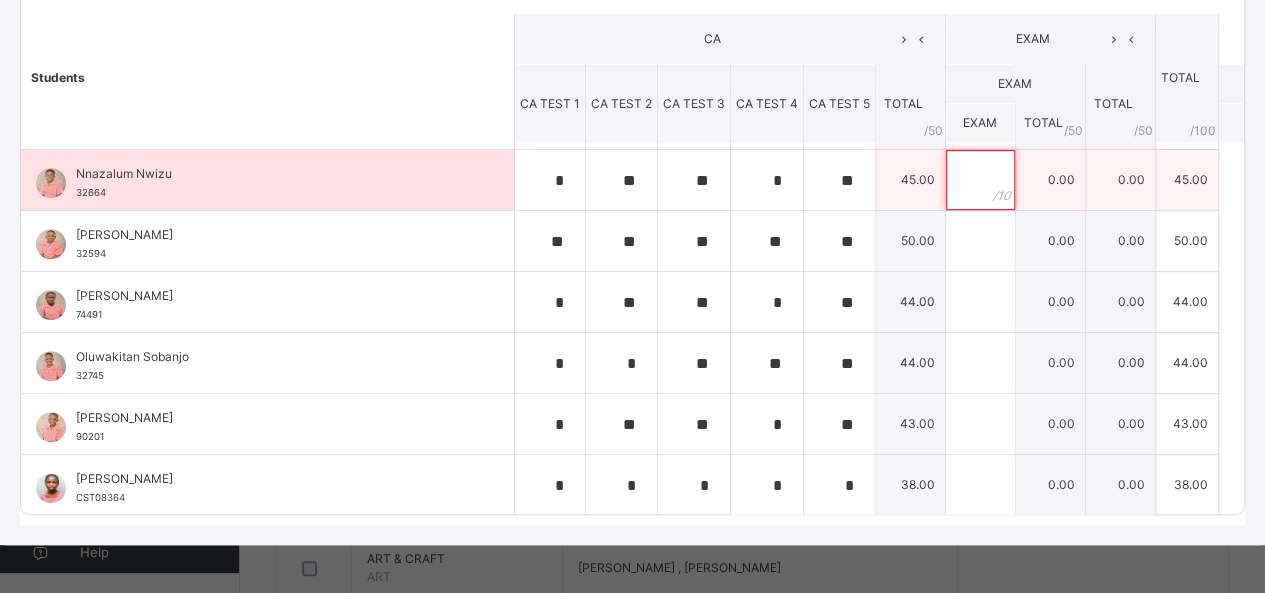 click at bounding box center [980, 180] 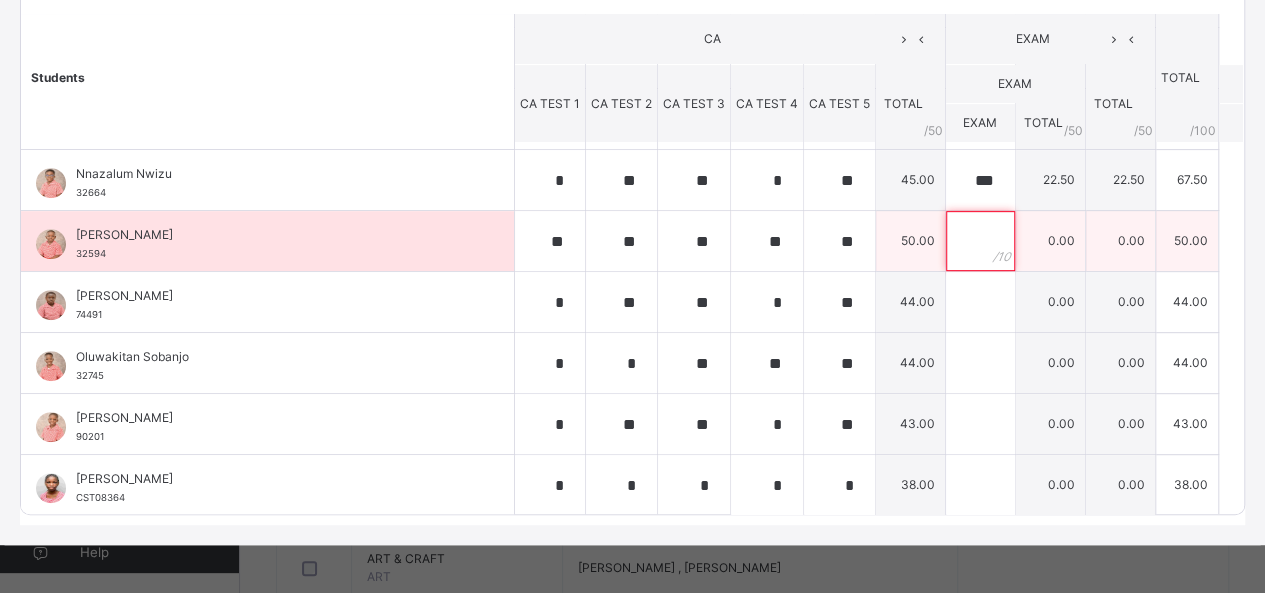 click at bounding box center (980, 241) 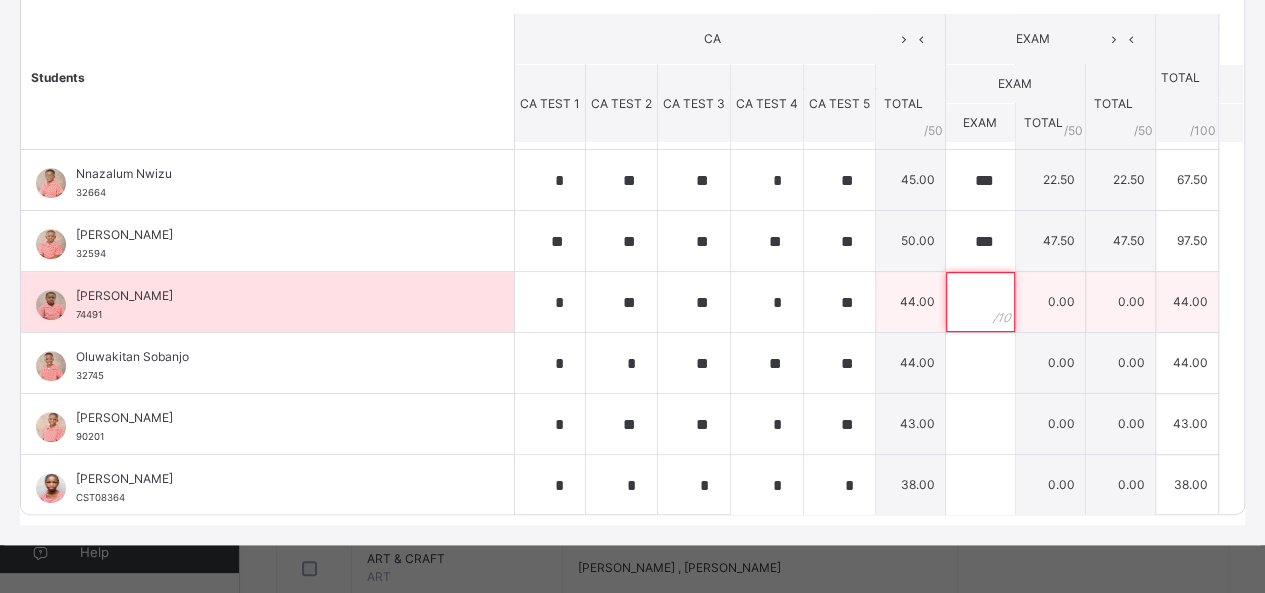 click at bounding box center [980, 302] 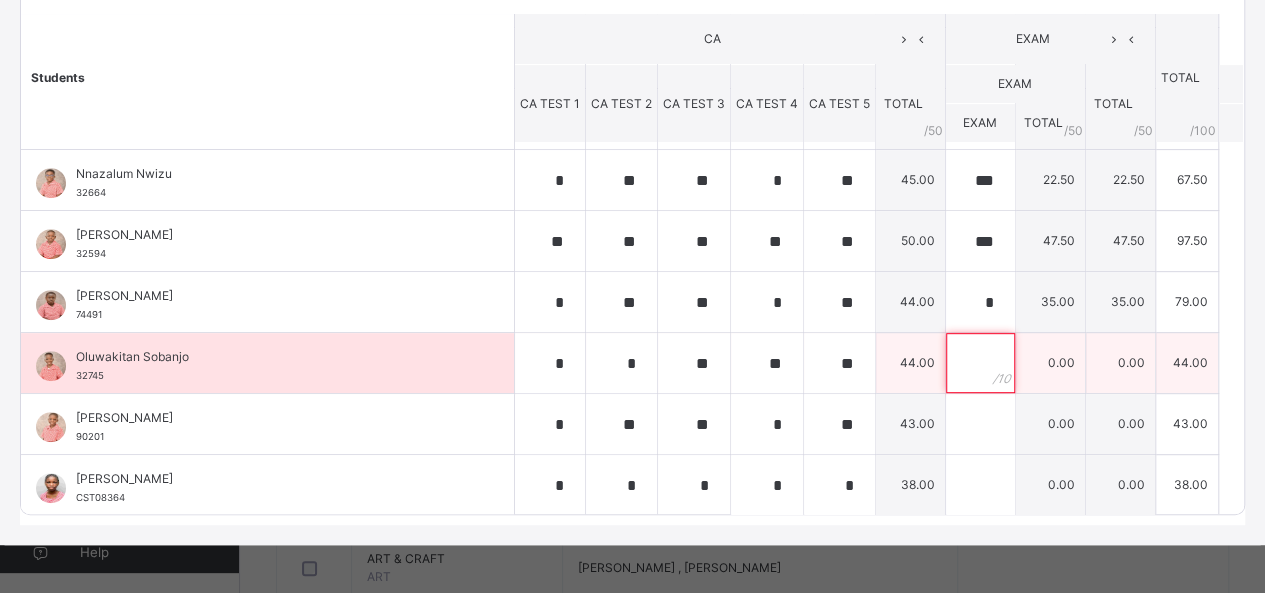 click at bounding box center (980, 363) 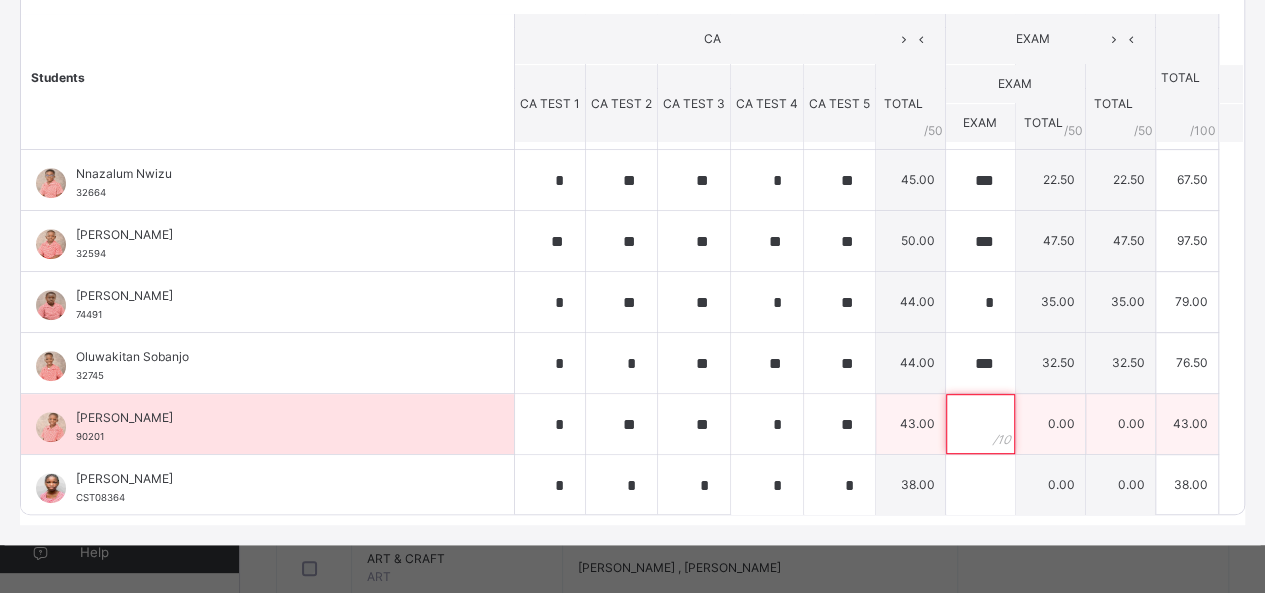 click at bounding box center (980, 424) 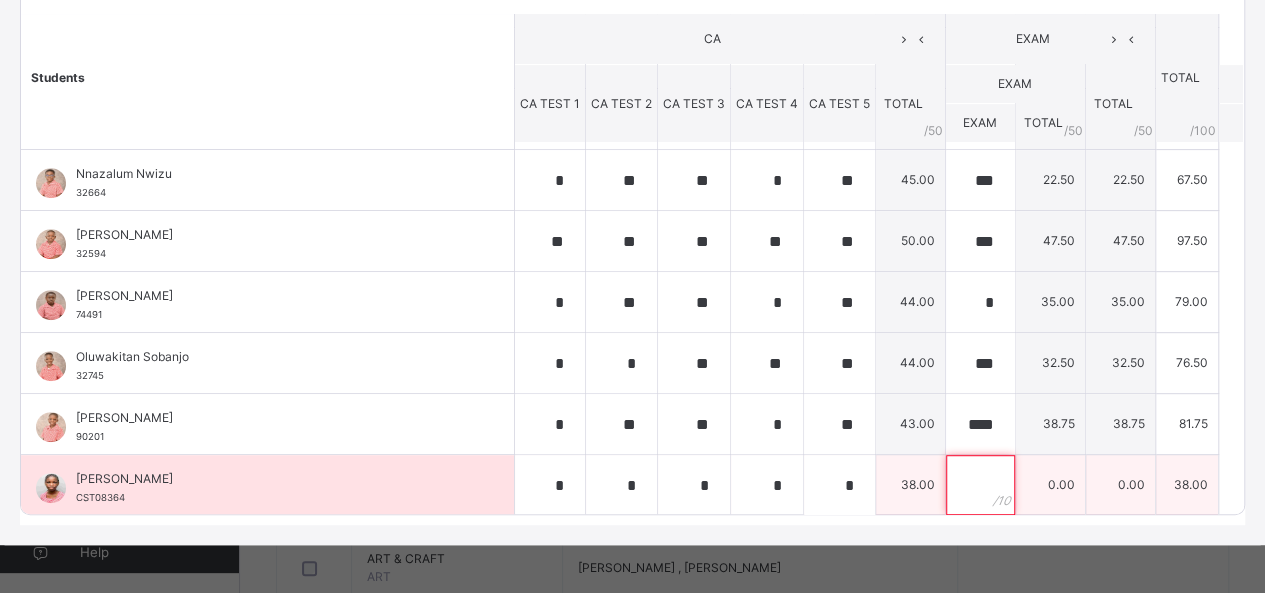 click at bounding box center (980, 485) 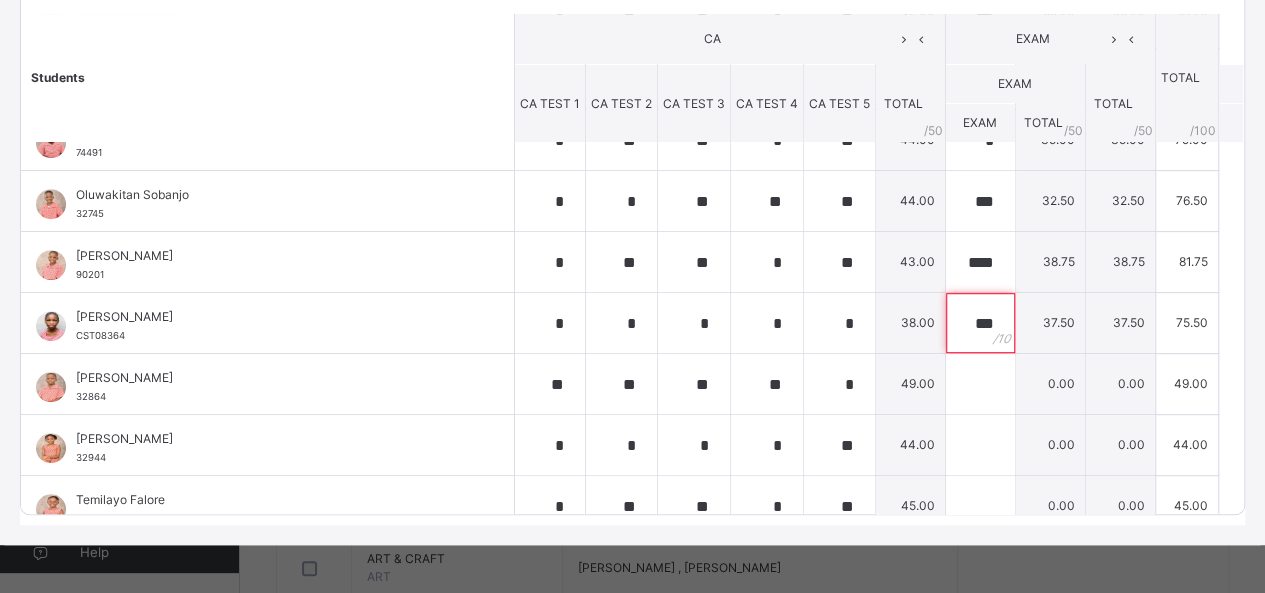 scroll, scrollTop: 538, scrollLeft: 0, axis: vertical 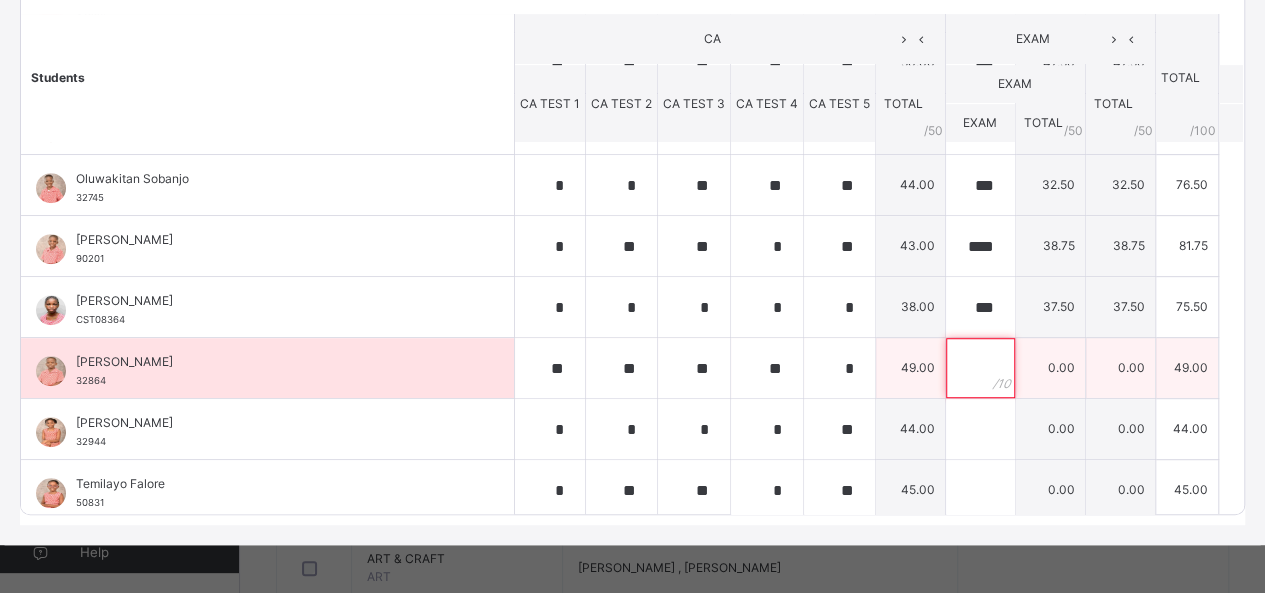 click at bounding box center [980, 368] 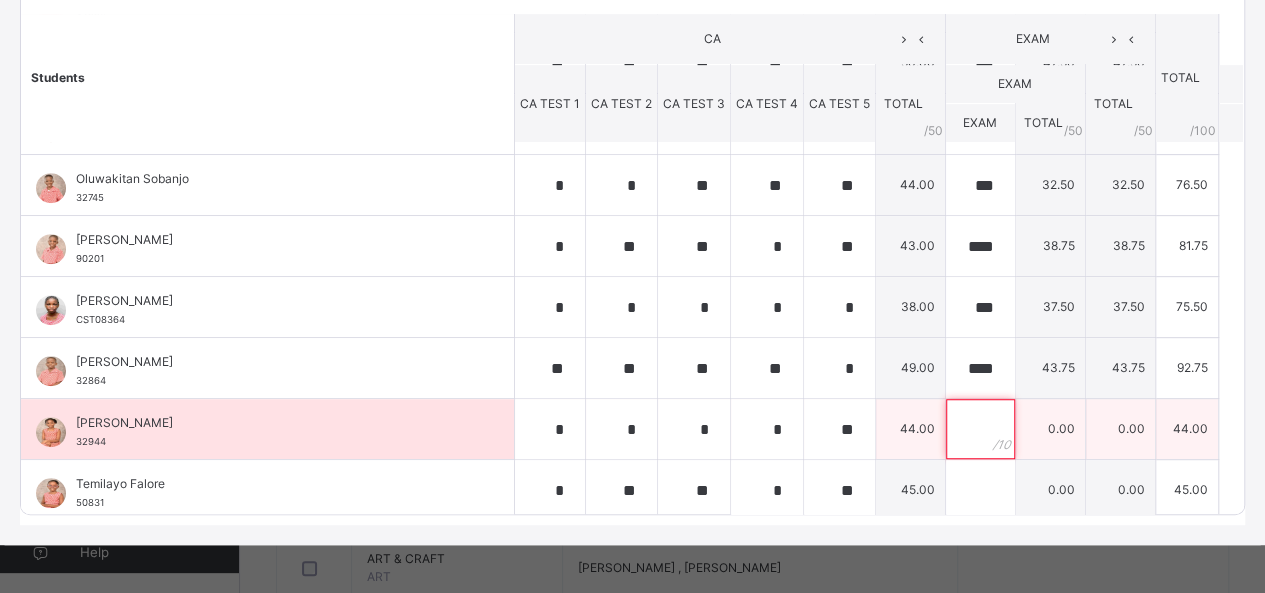 click at bounding box center (980, 429) 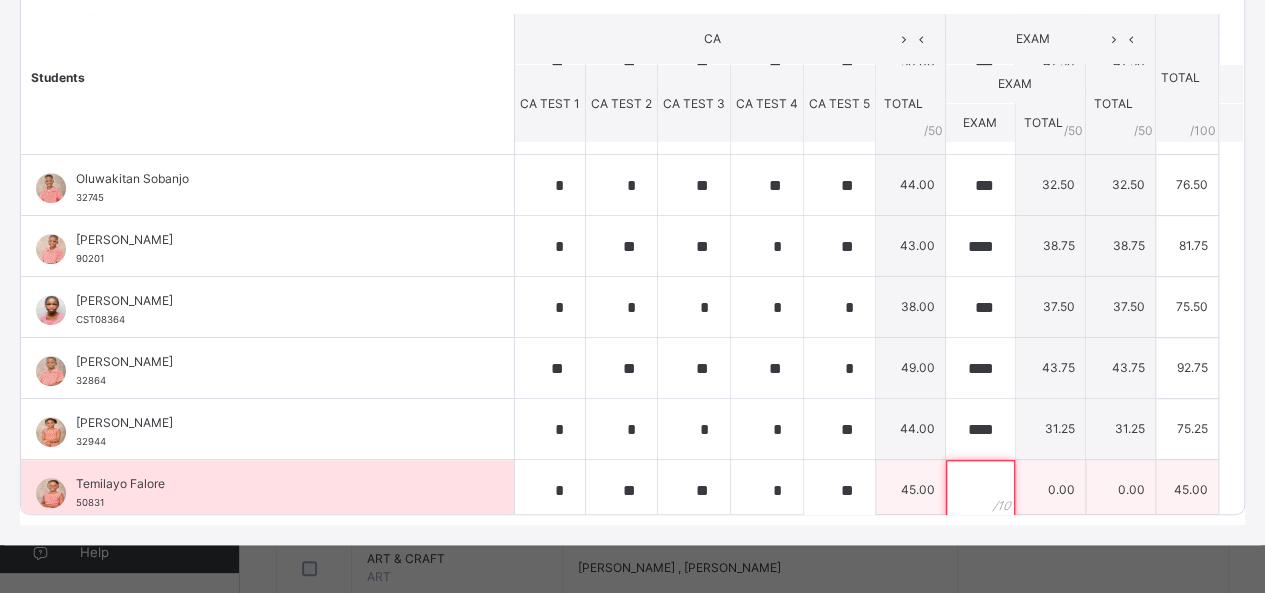 click at bounding box center (980, 490) 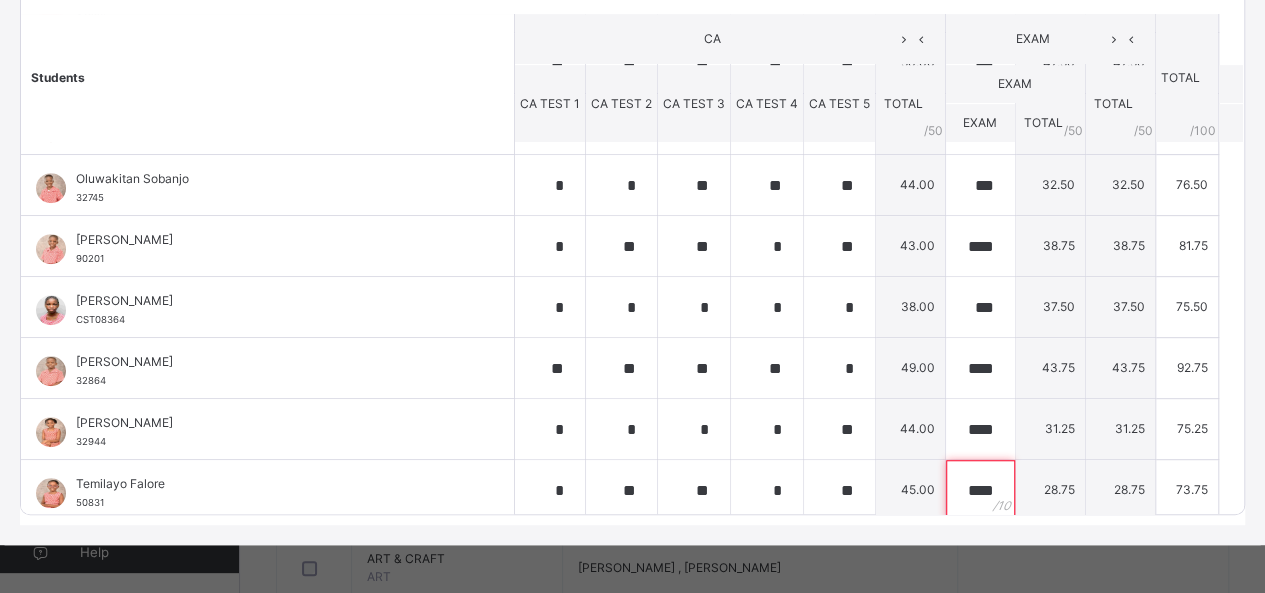 scroll, scrollTop: 534, scrollLeft: 0, axis: vertical 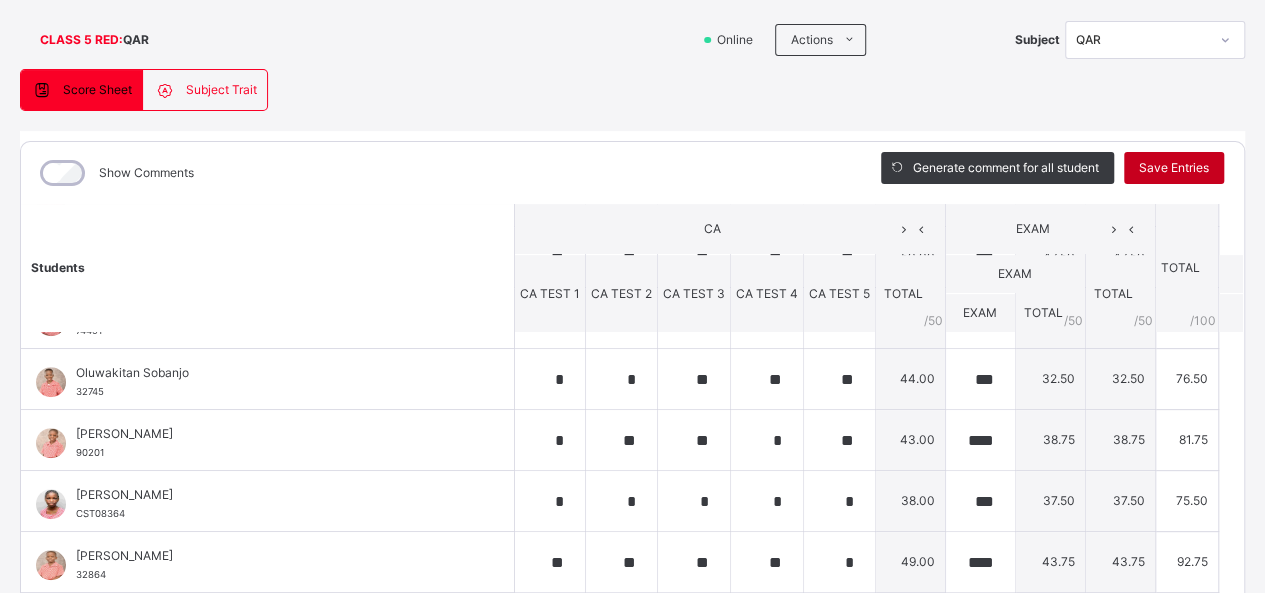 click on "Save Entries" at bounding box center [1174, 168] 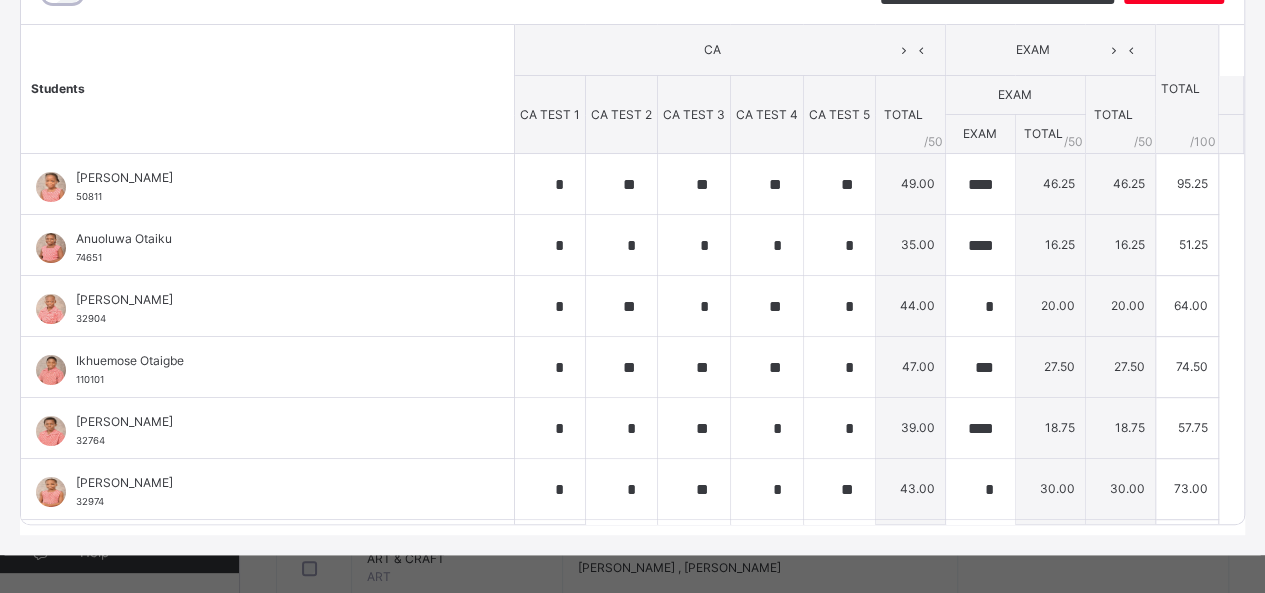 scroll, scrollTop: 316, scrollLeft: 0, axis: vertical 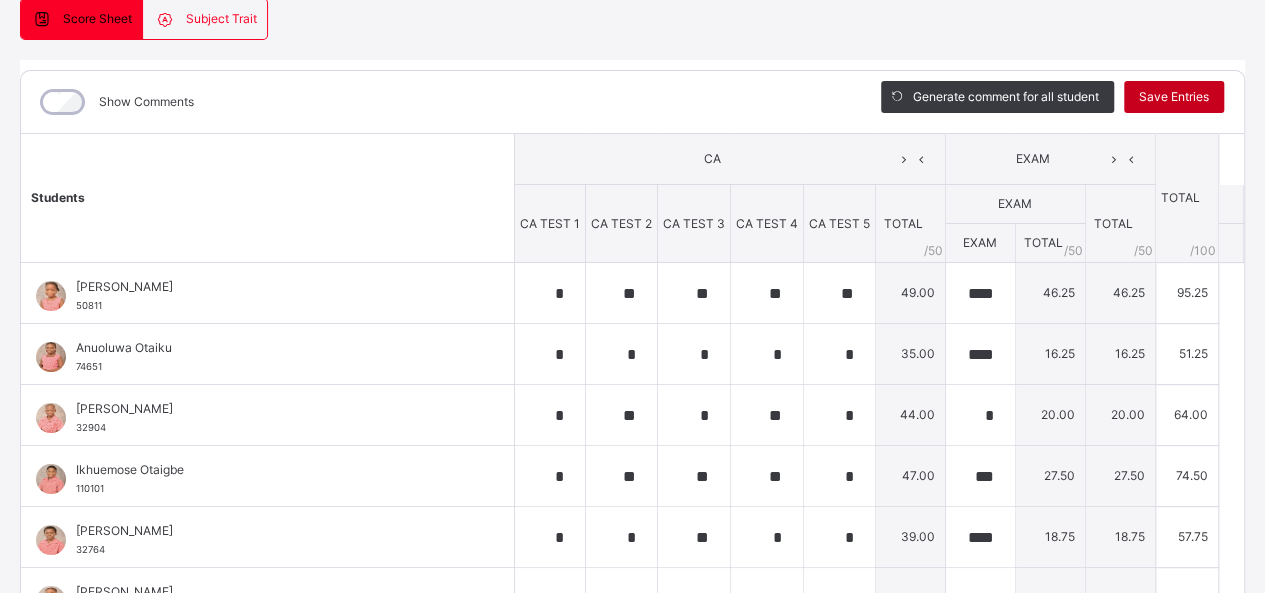 click on "Save Entries" at bounding box center [1174, 97] 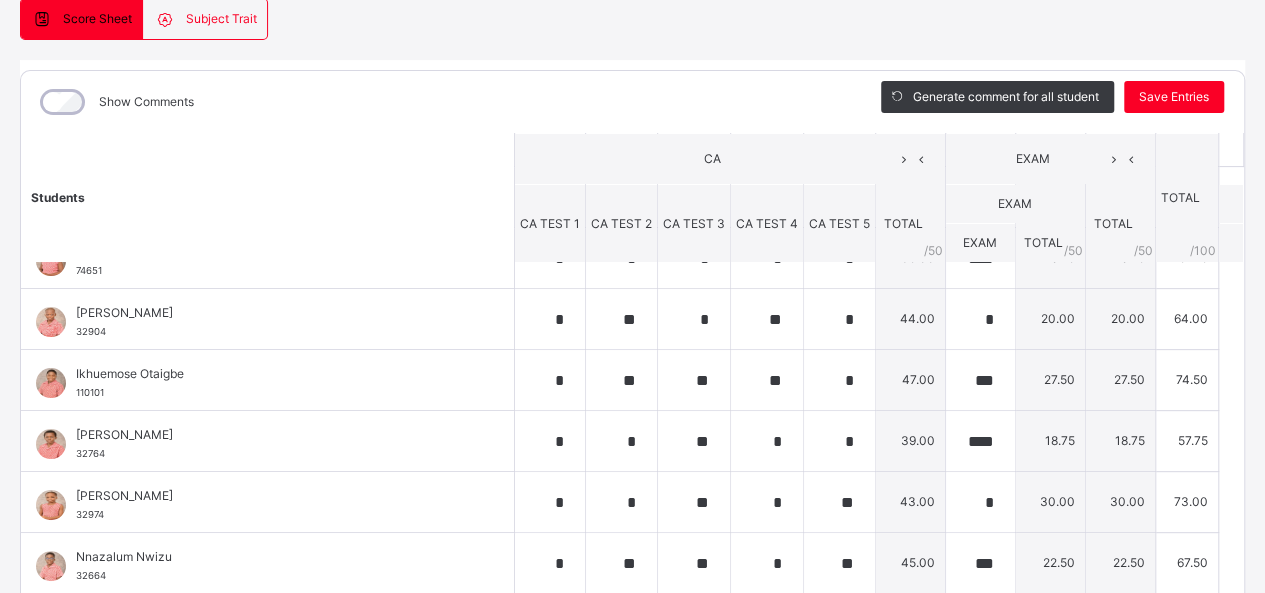 scroll, scrollTop: 0, scrollLeft: 0, axis: both 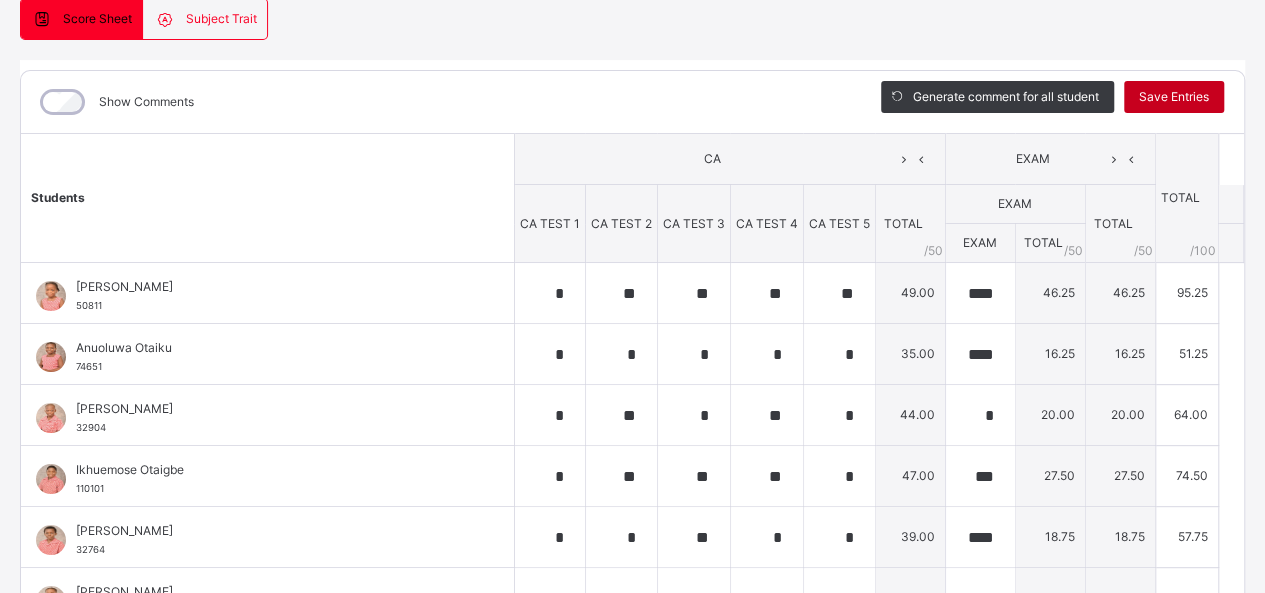 click on "Save Entries" at bounding box center (1174, 97) 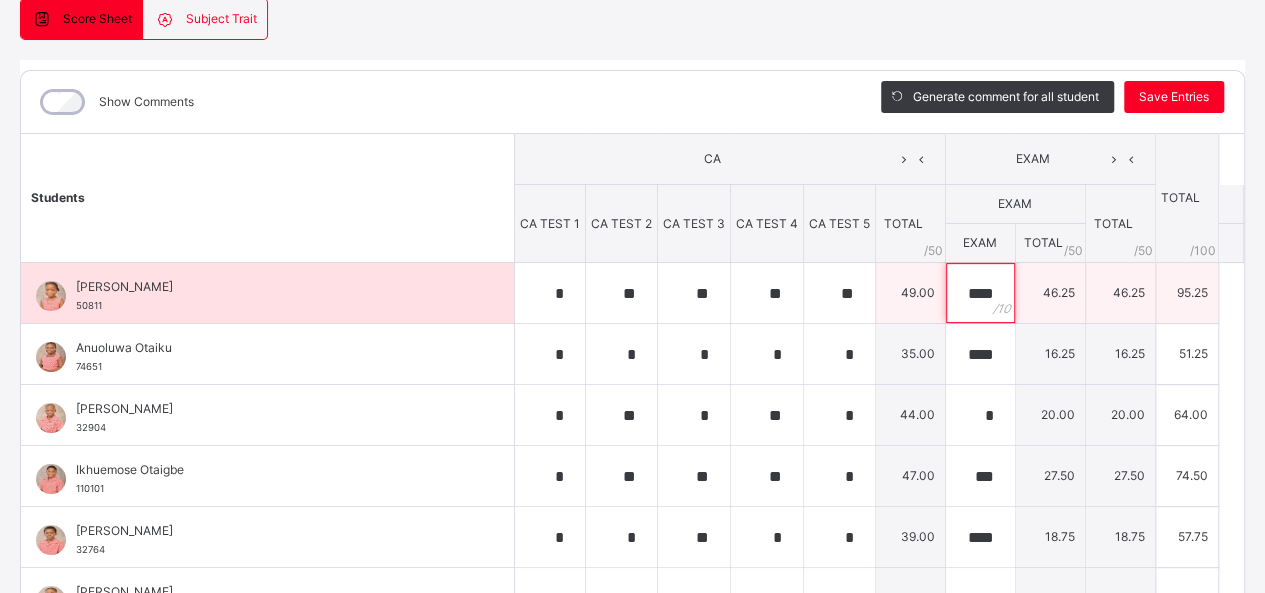 click on "****" at bounding box center (980, 293) 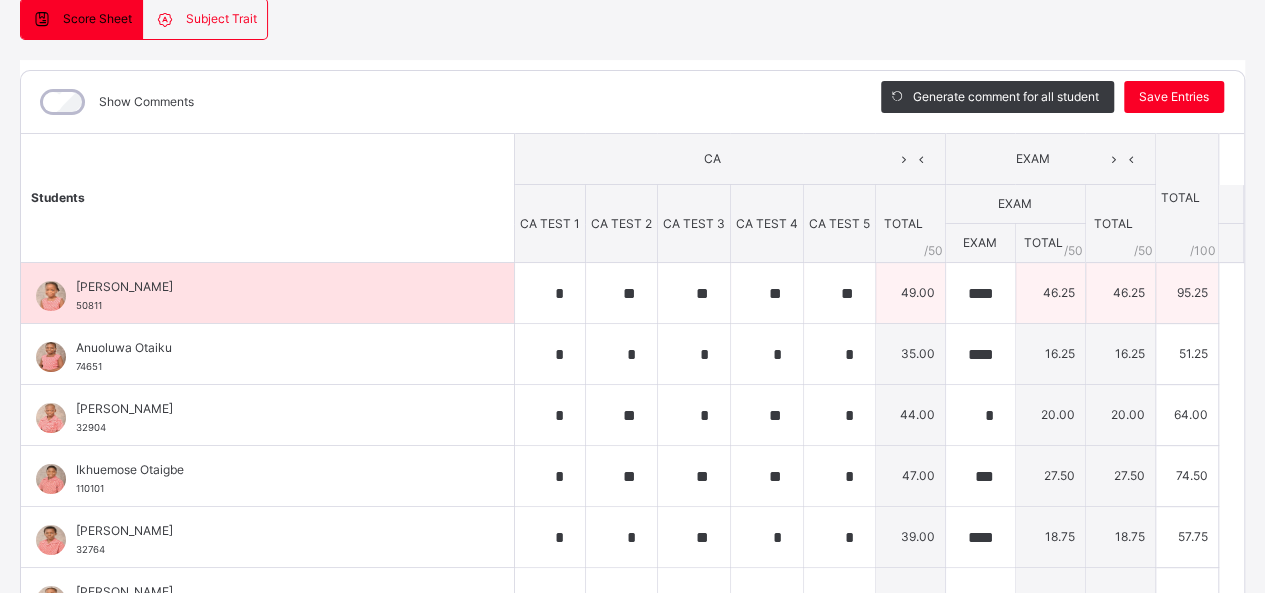 click on "49.00" at bounding box center (910, 293) 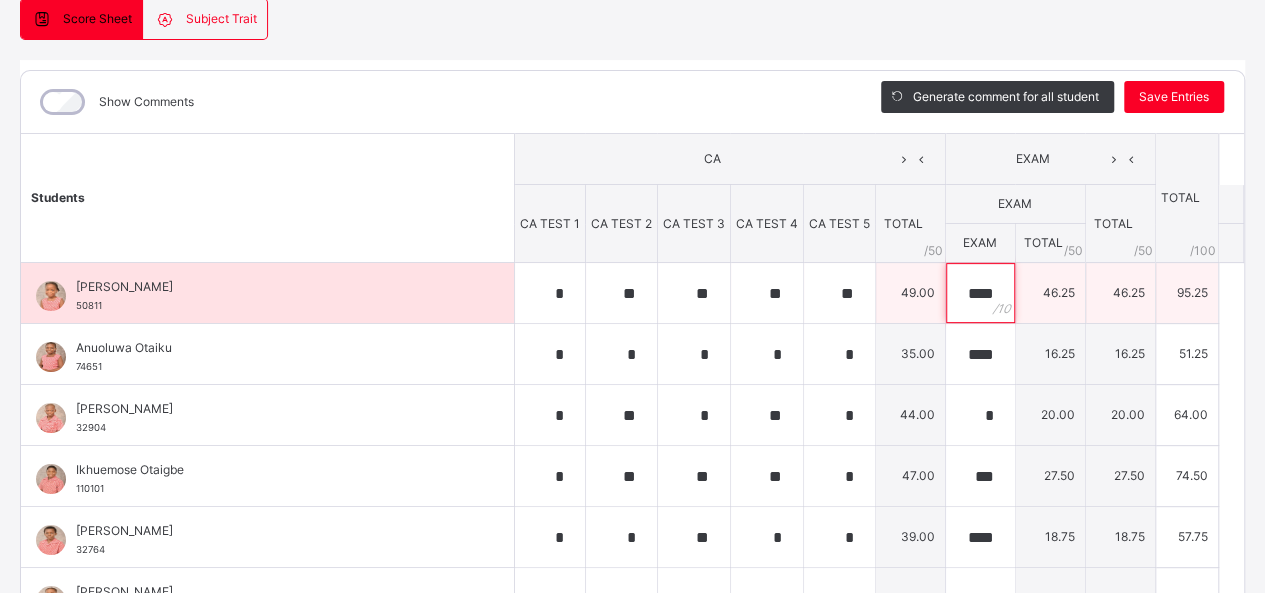 click on "****" at bounding box center [980, 293] 